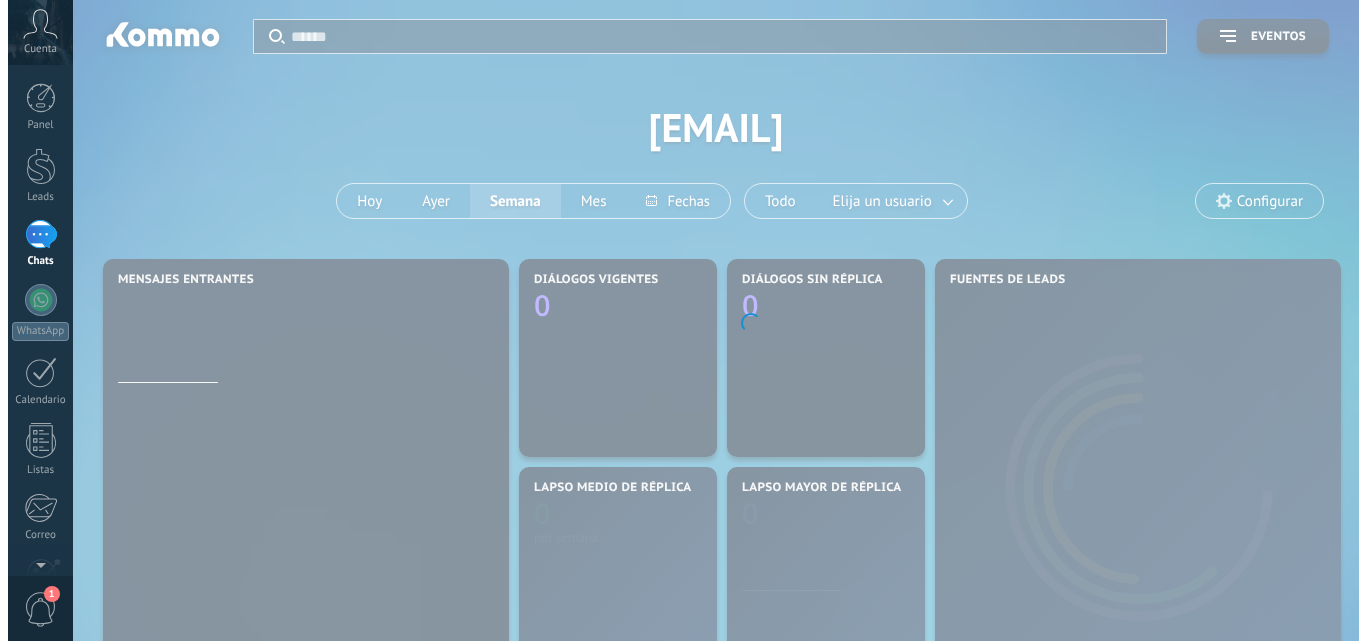 scroll, scrollTop: 0, scrollLeft: 0, axis: both 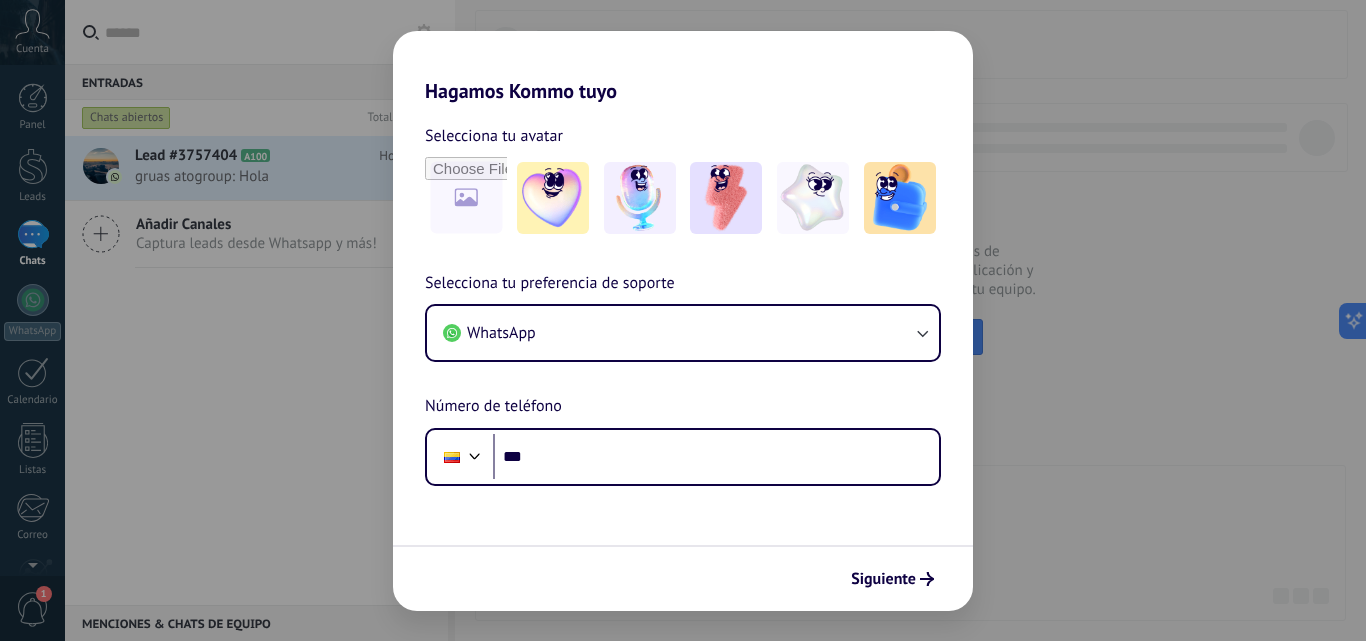 click on "Hagamos Kommo tuyo Selecciona tu avatar Selecciona tu preferencia de soporte WhatsApp Número de teléfono Phone *** Siguiente" at bounding box center [683, 320] 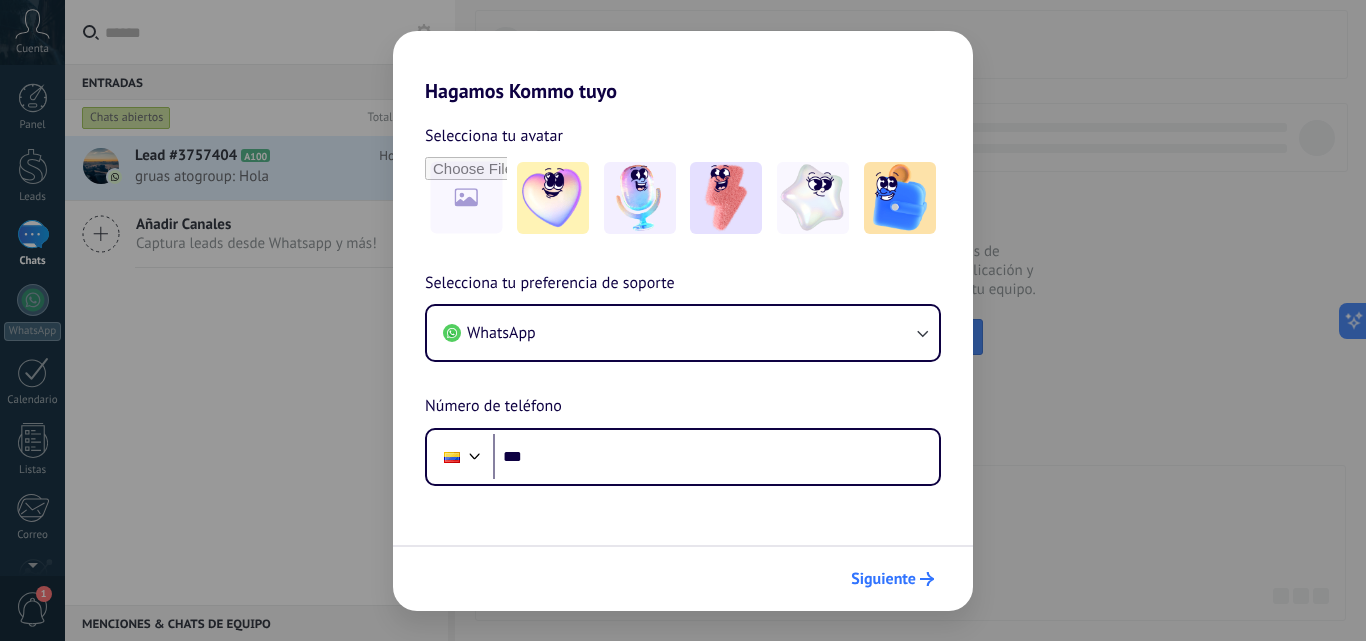 click on "Siguiente" at bounding box center [883, 579] 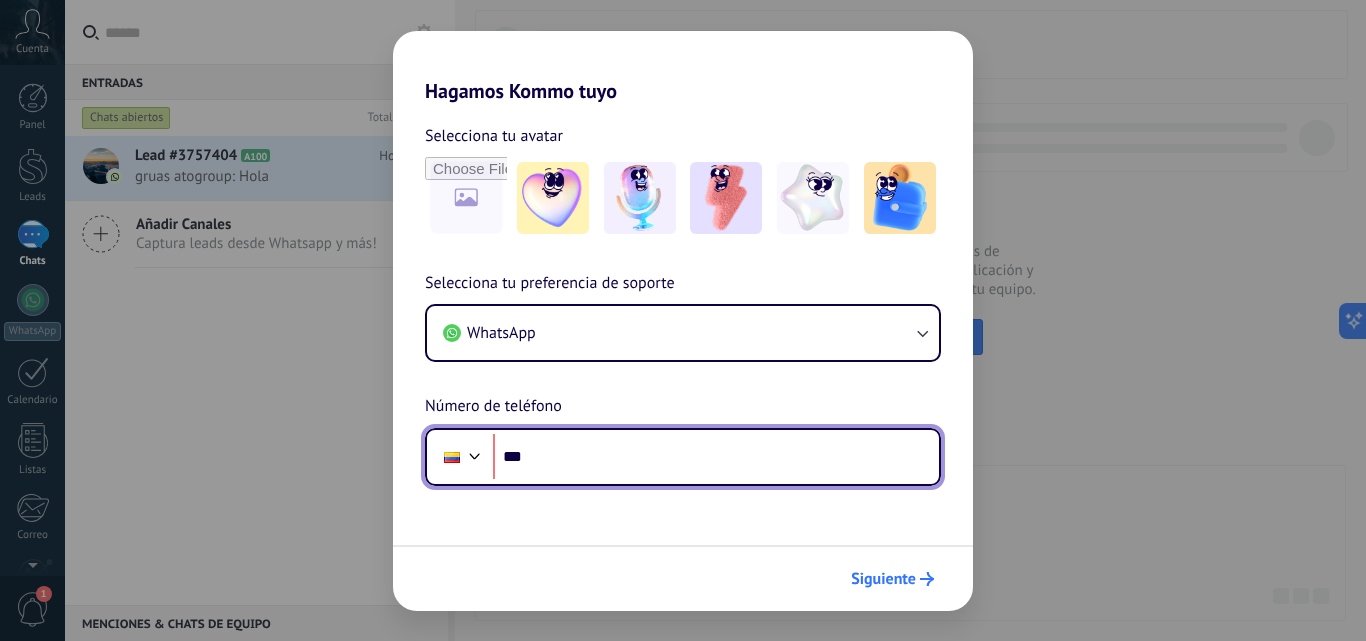 scroll, scrollTop: 0, scrollLeft: 0, axis: both 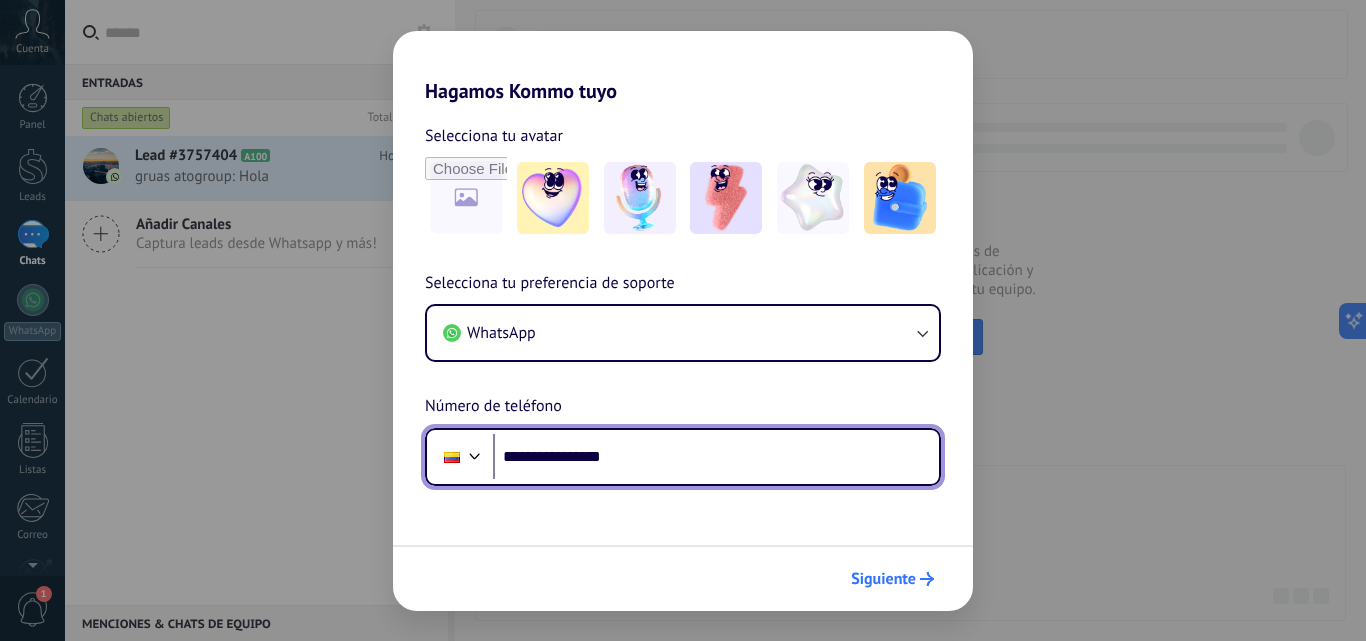 type on "**********" 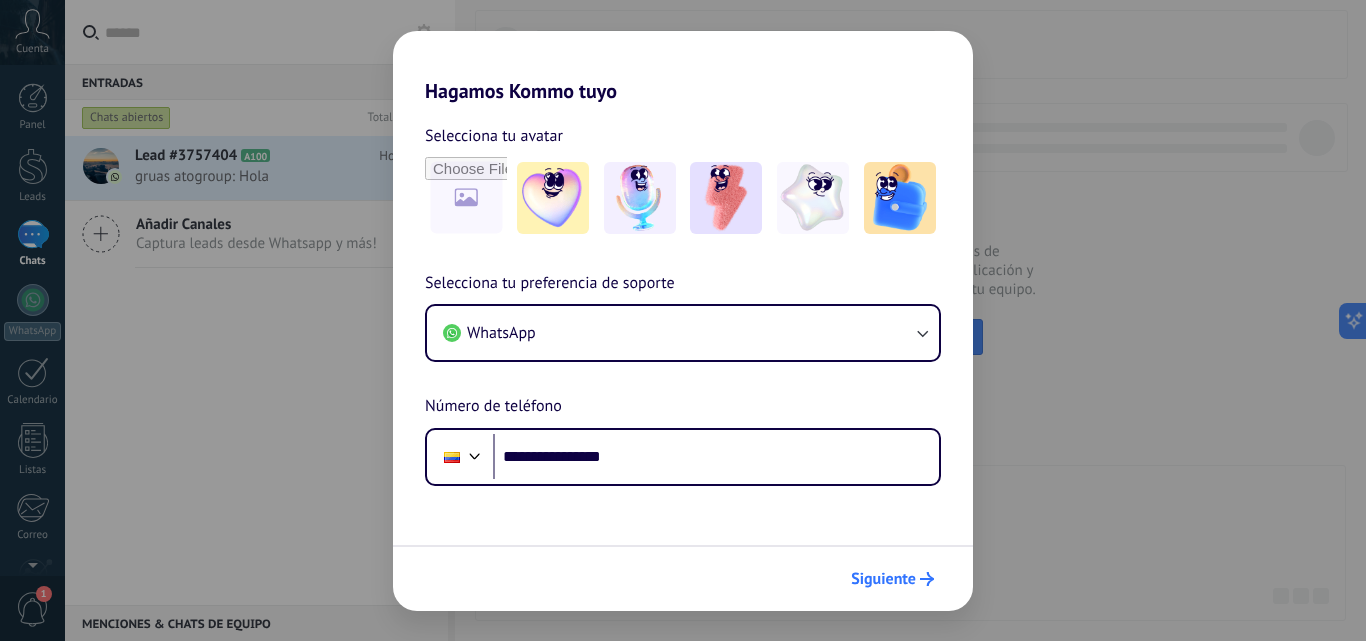 click on "Siguiente" at bounding box center [892, 579] 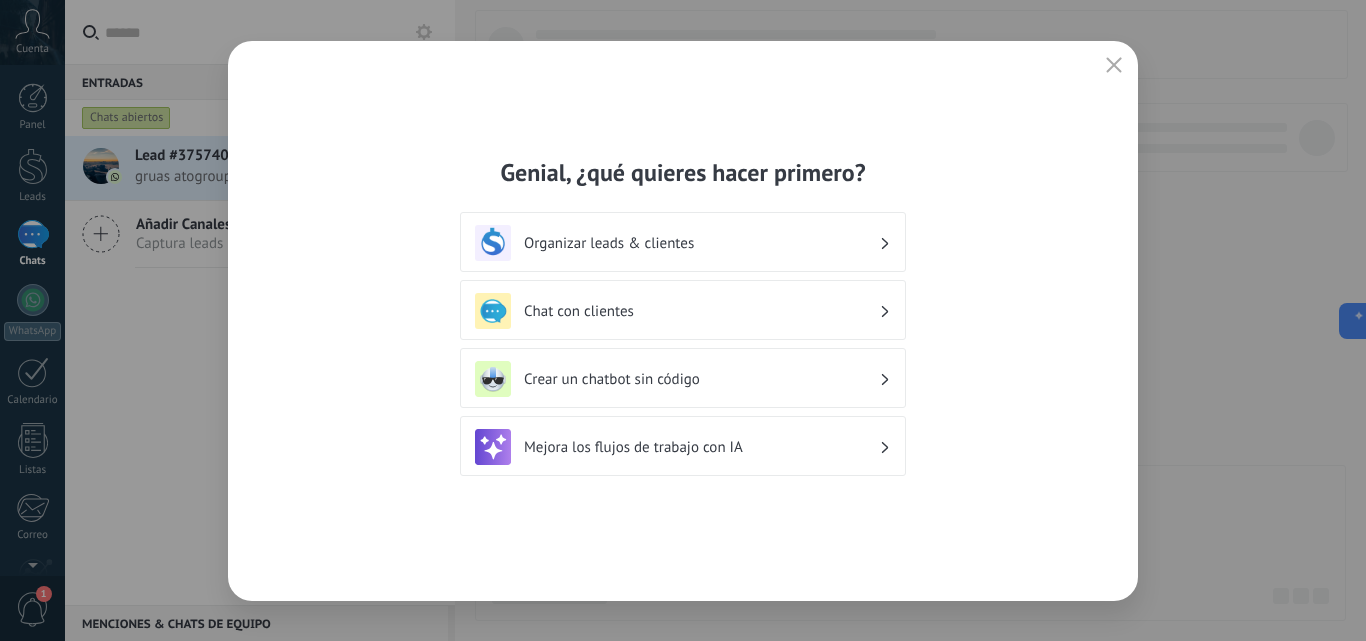 click 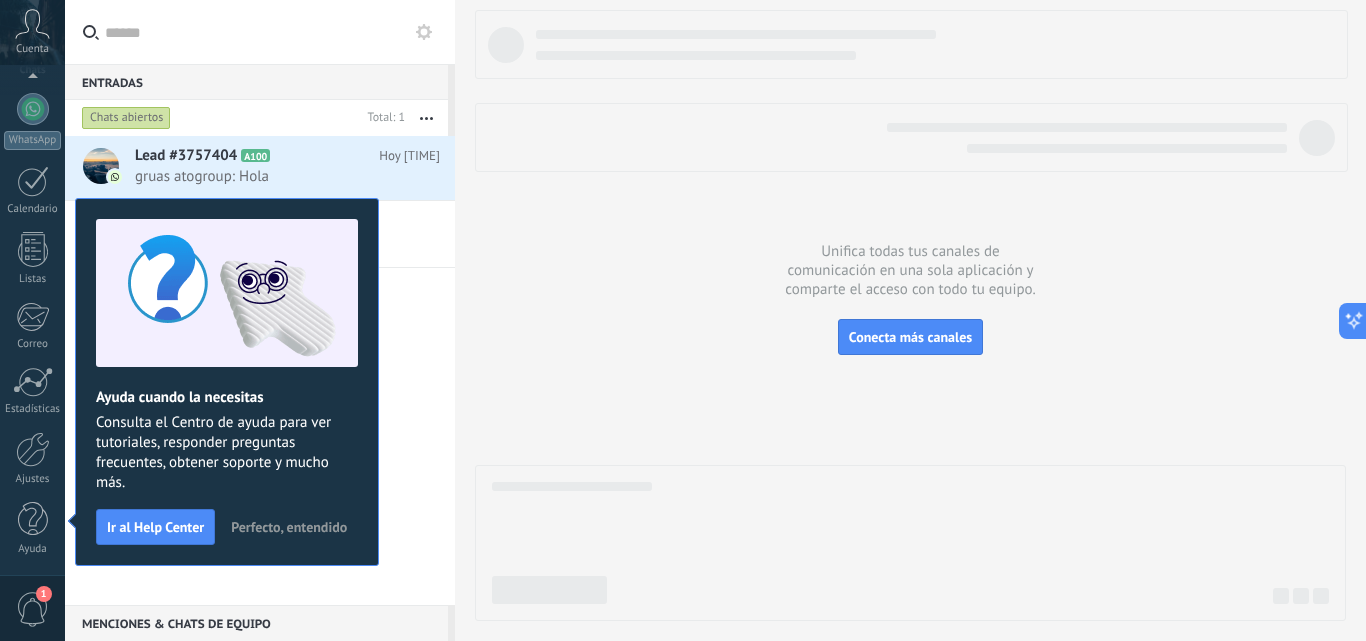 scroll, scrollTop: 0, scrollLeft: 0, axis: both 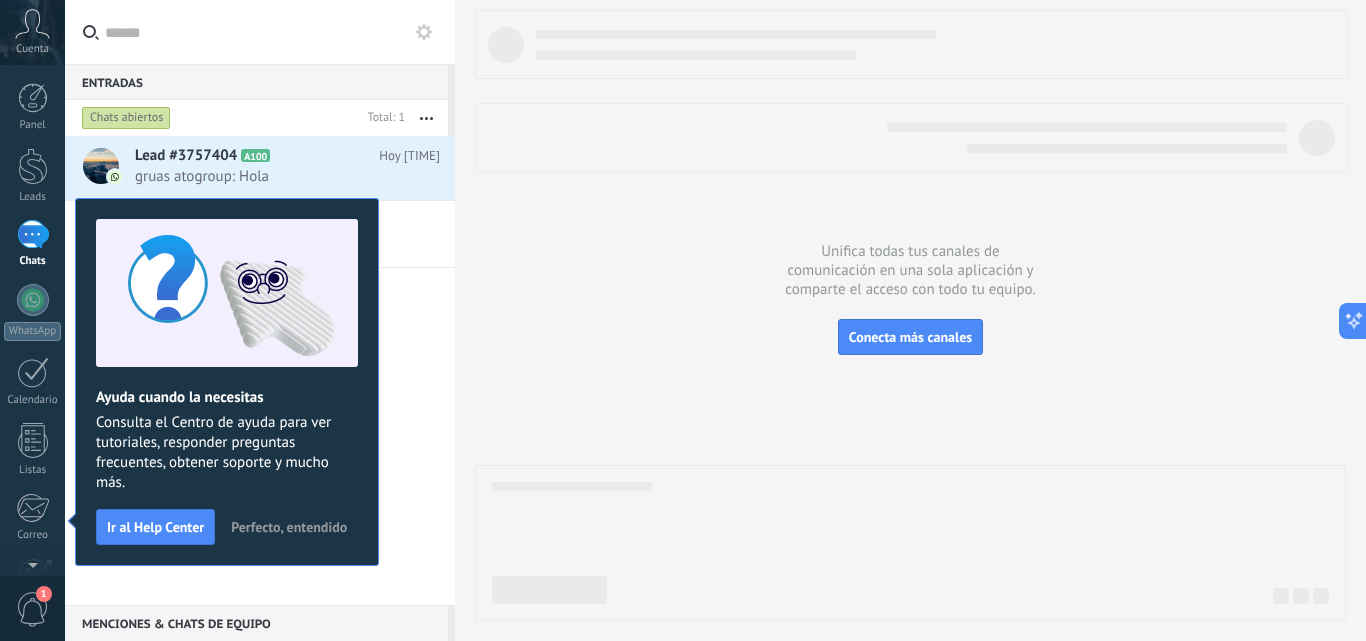 click 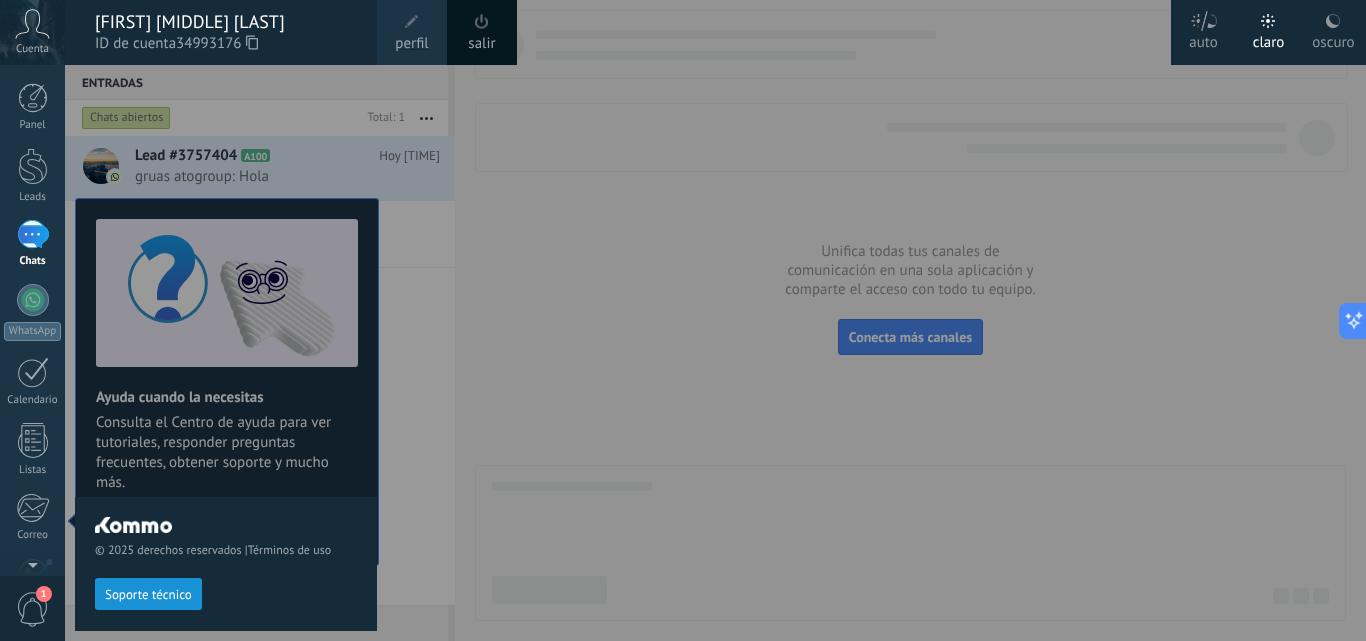 click 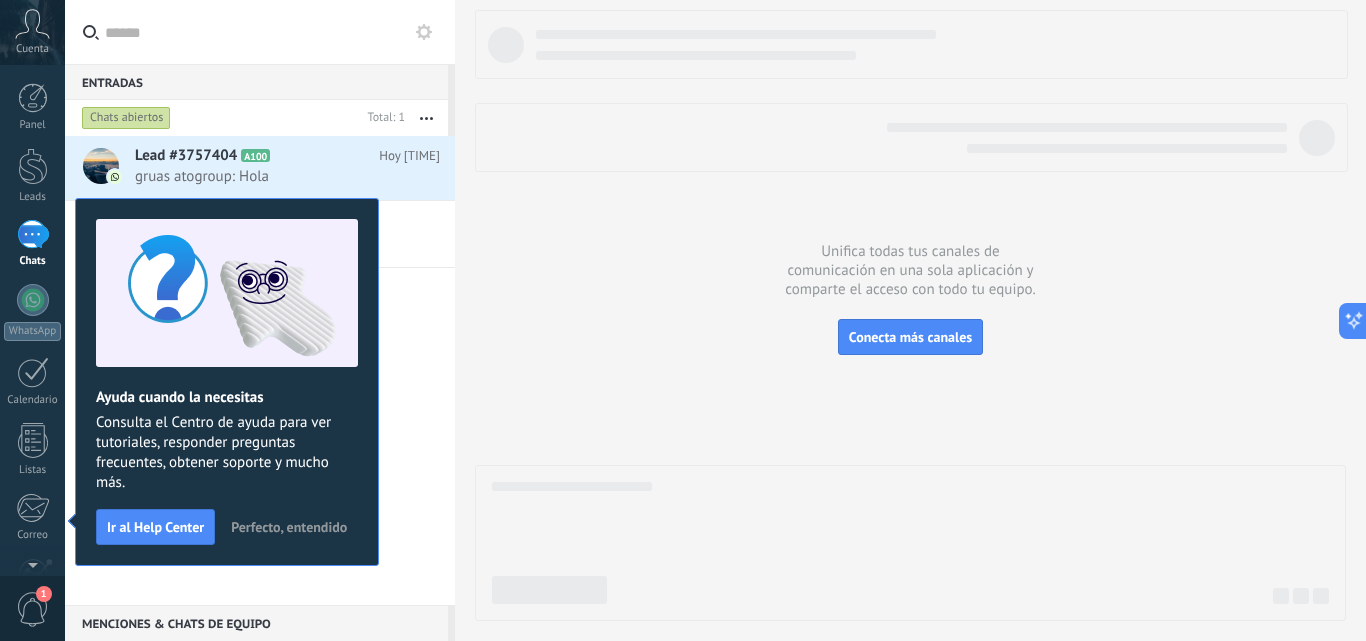 click on "Perfecto, entendido" at bounding box center (289, 527) 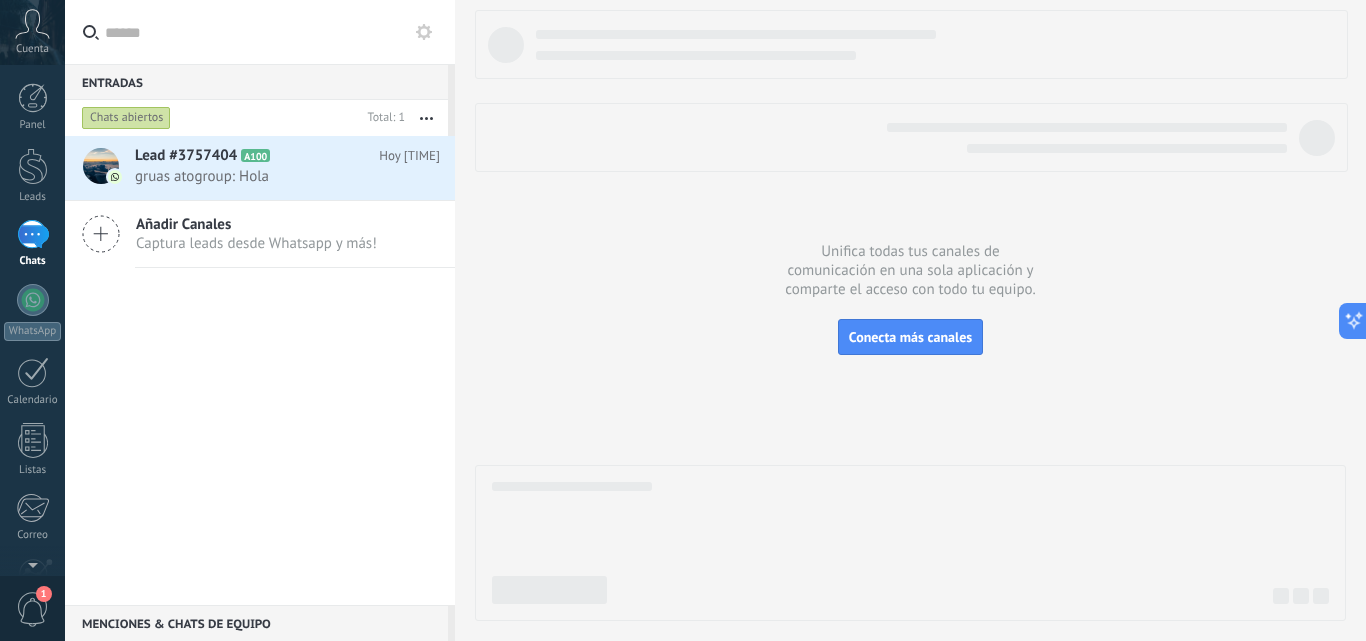 click at bounding box center [33, 234] 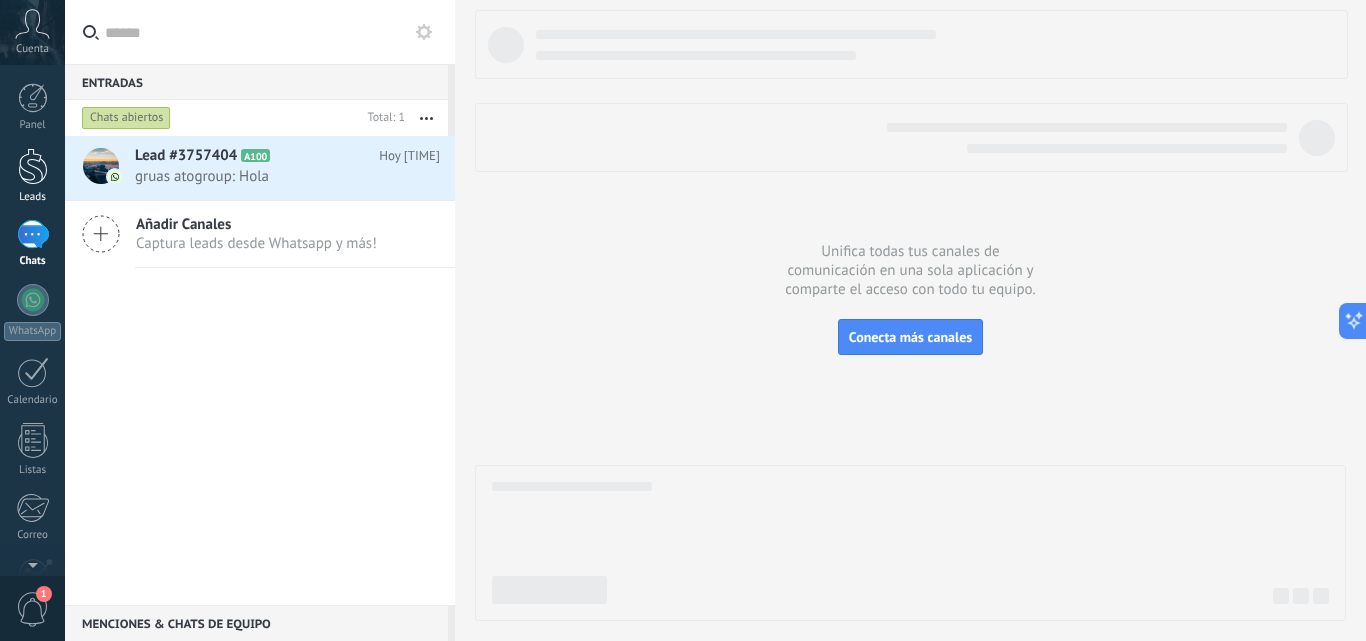 click at bounding box center [33, 166] 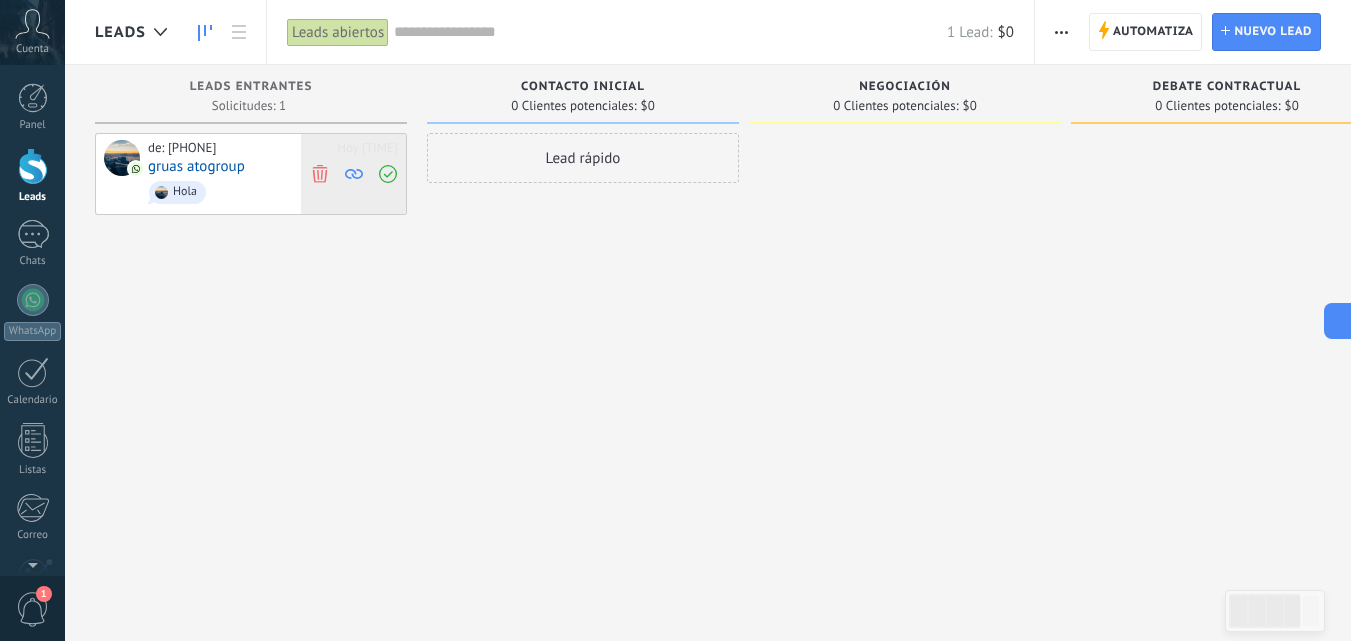 click 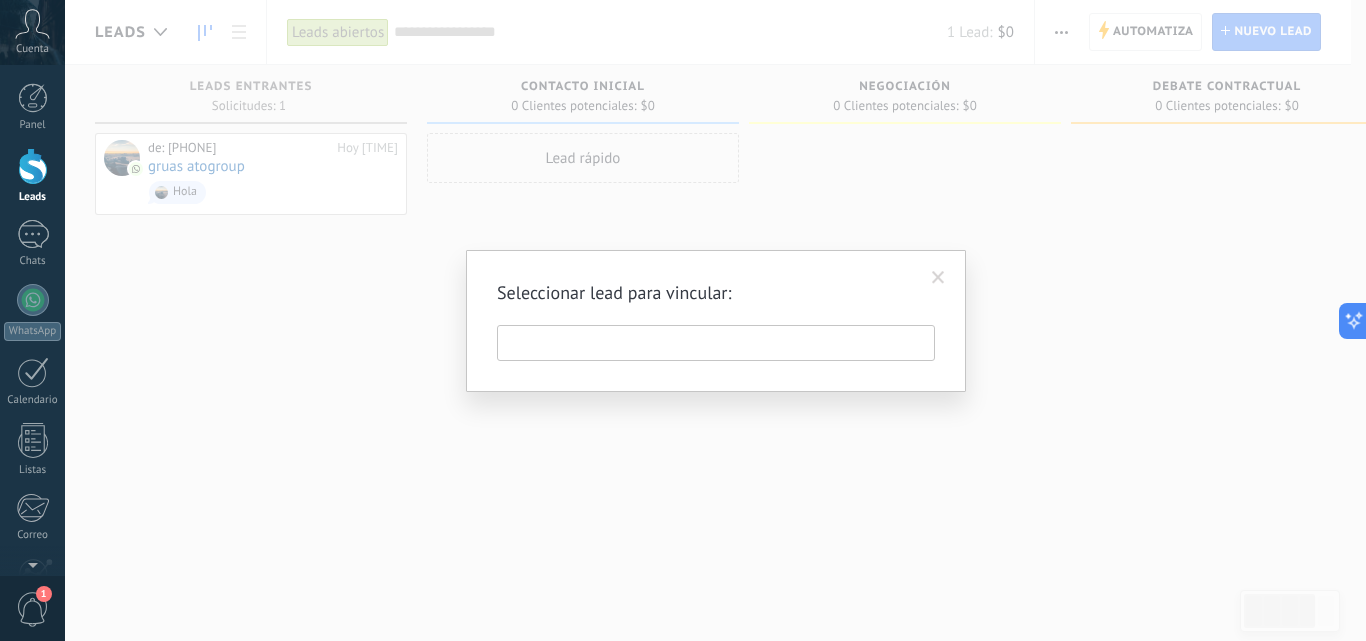 click at bounding box center [938, 278] 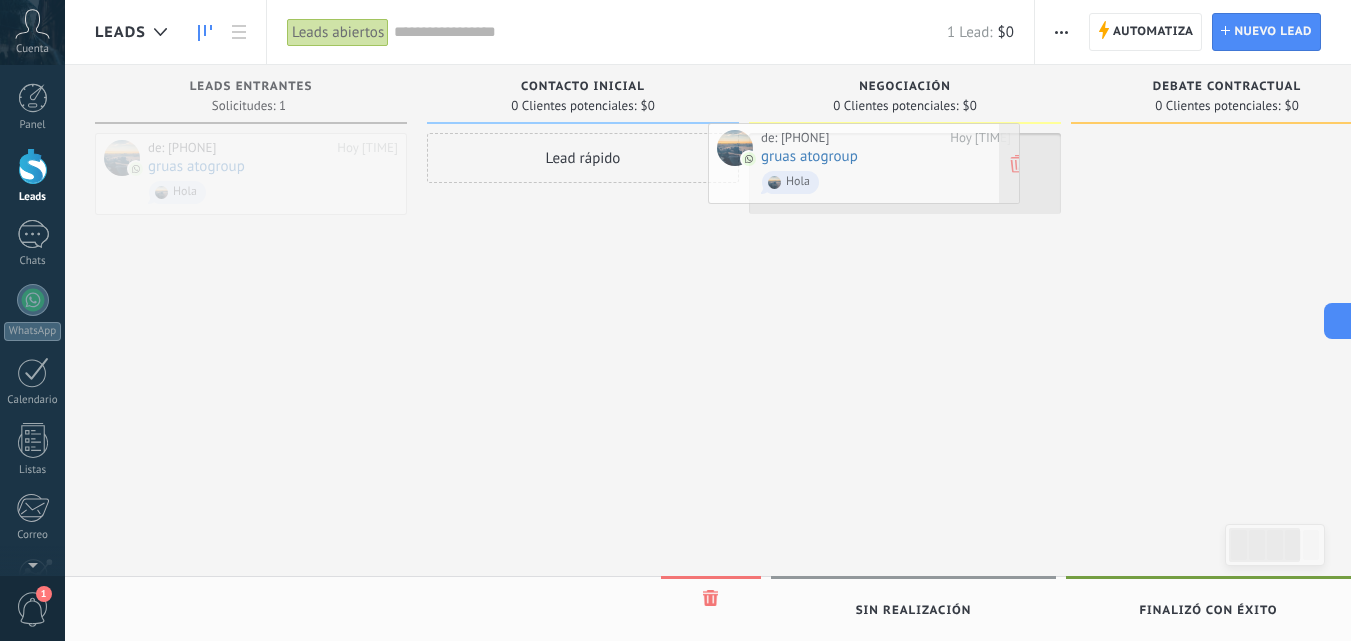 drag, startPoint x: 299, startPoint y: 173, endPoint x: 918, endPoint y: 163, distance: 619.08075 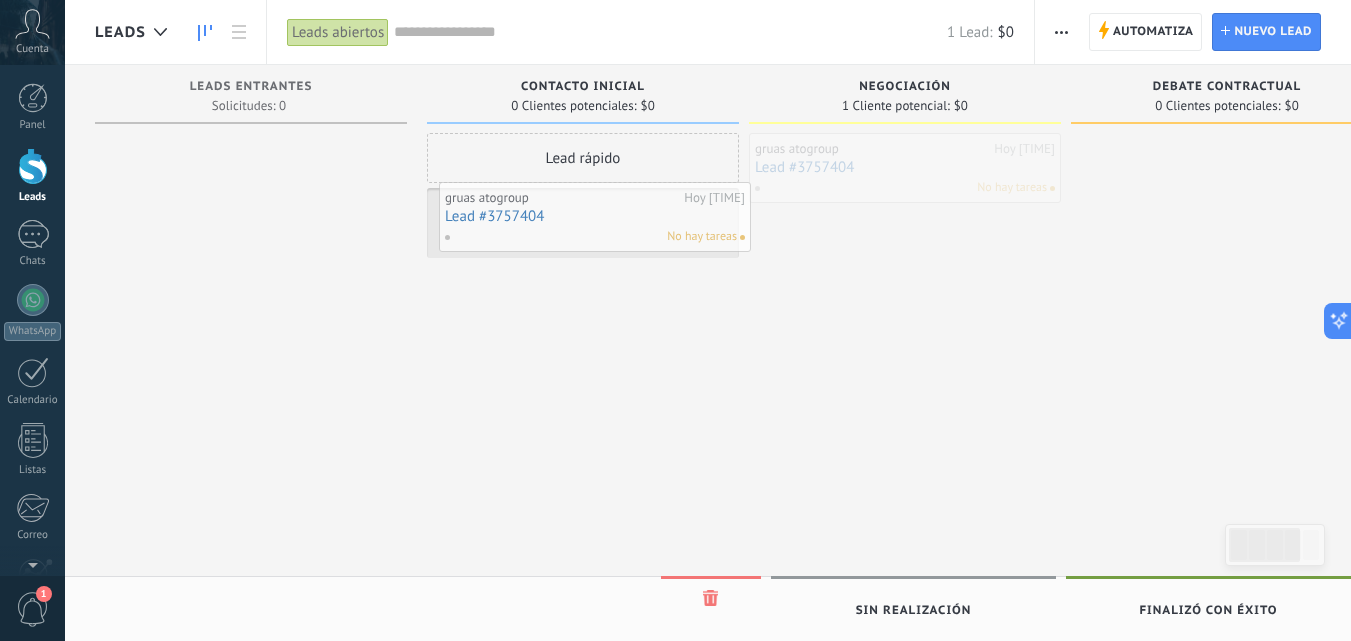 drag, startPoint x: 923, startPoint y: 171, endPoint x: 613, endPoint y: 220, distance: 313.8487 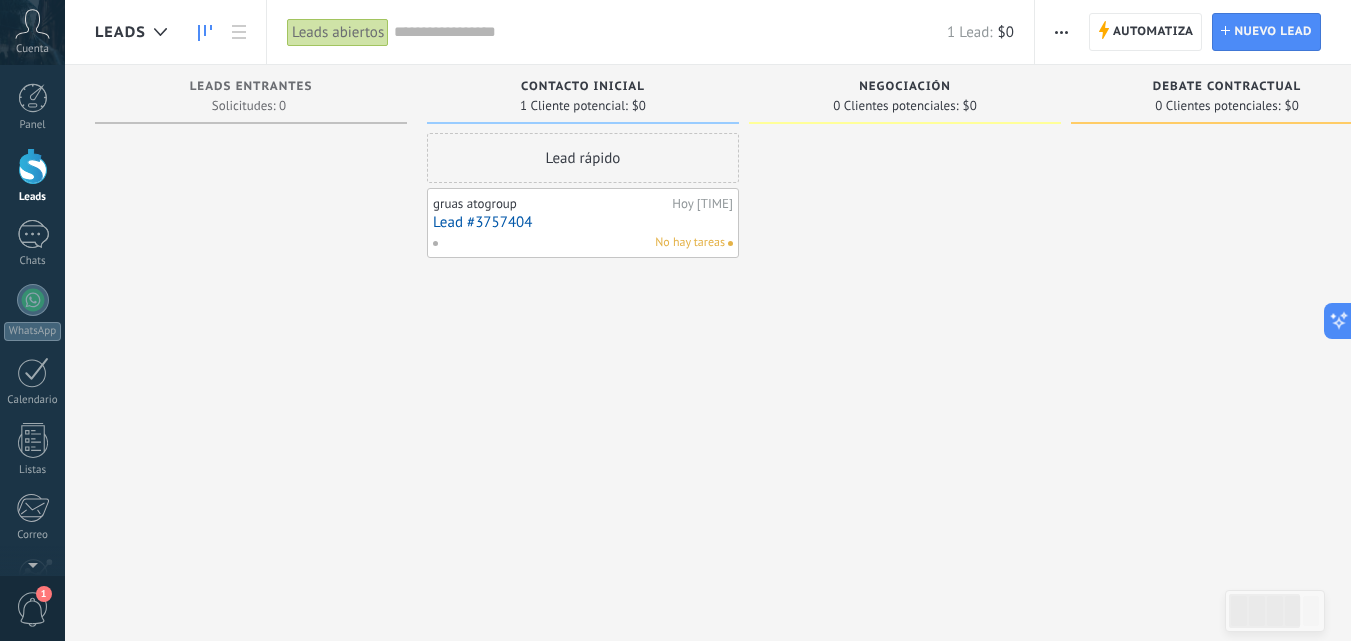 click on "$0" at bounding box center (639, 106) 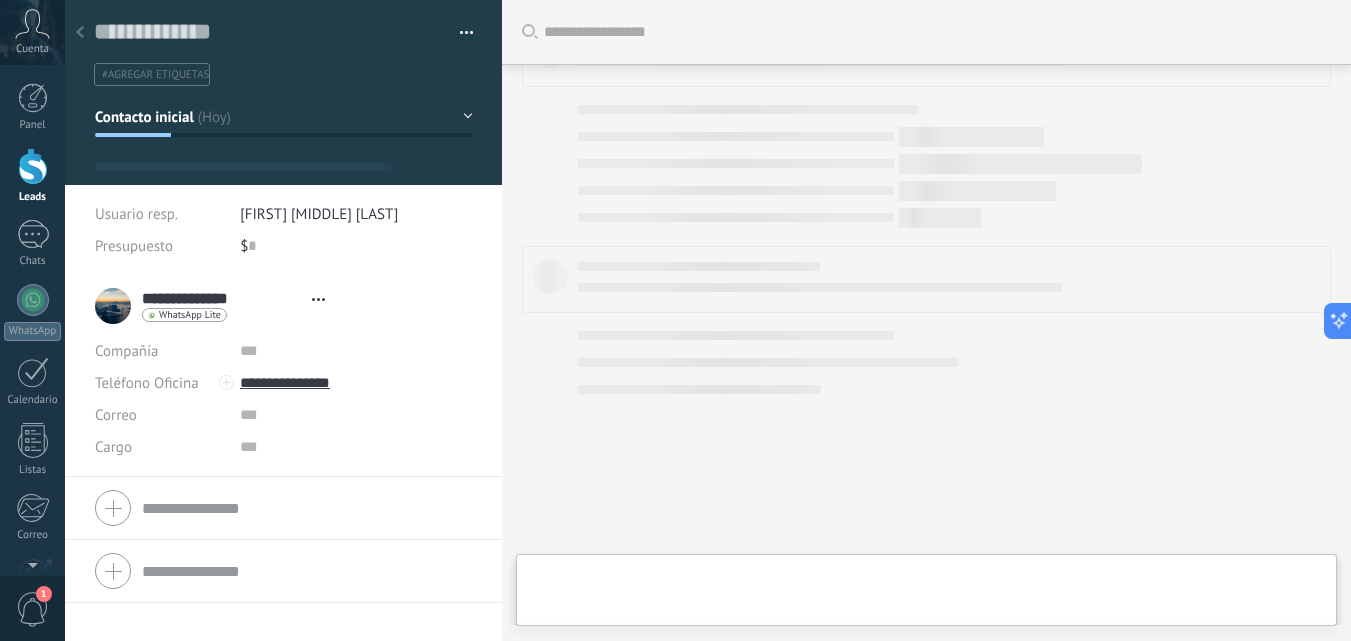 click on ".abccls-1,.abccls-2{fill-rule:evenodd}.abccls-2{fill:#fff} .abfcls-1{fill:none}.abfcls-2{fill:#fff} .abncls-1{isolation:isolate}.abncls-2{opacity:.06}.abncls-2,.abncls-3,.abncls-6{mix-blend-mode:multiply}.abncls-3{opacity:.15}.abncls-4,.abncls-8{fill:#fff}.abncls-5{fill:url(#abnlinear-gradient)}.abncls-6{opacity:.04}.abncls-7{fill:url(#abnlinear-gradient-2)}.abncls-8{fill-rule:evenodd} .abqst0{fill:#ffa200} .abwcls-1{fill:#252525} .cls-1{isolation:isolate} .acicls-1{fill:none} .aclcls-1{fill:#232323} .acnst0{display:none} .addcls-1,.addcls-2{fill:none;stroke-miterlimit:10}.addcls-1{stroke:#dfe0e5}.addcls-2{stroke:#a1a7ab} .adecls-1,.adecls-2{fill:none;stroke-miterlimit:10}.adecls-1{stroke:#dfe0e5}.adecls-2{stroke:#a1a7ab} .adqcls-1{fill:#8591a5;fill-rule:evenodd} .aeccls-1{fill:#5c9f37} .aeecls-1{fill:#f86161} .aejcls-1{fill:#8591a5;fill-rule:evenodd} .aekcls-1{fill-rule:evenodd} .aelcls-1{fill-rule:evenodd;fill:currentColor} .aemcls-1{fill-rule:evenodd;fill:currentColor} .aencls-2{fill:#f86161;opacity:.3}" at bounding box center (675, 320) 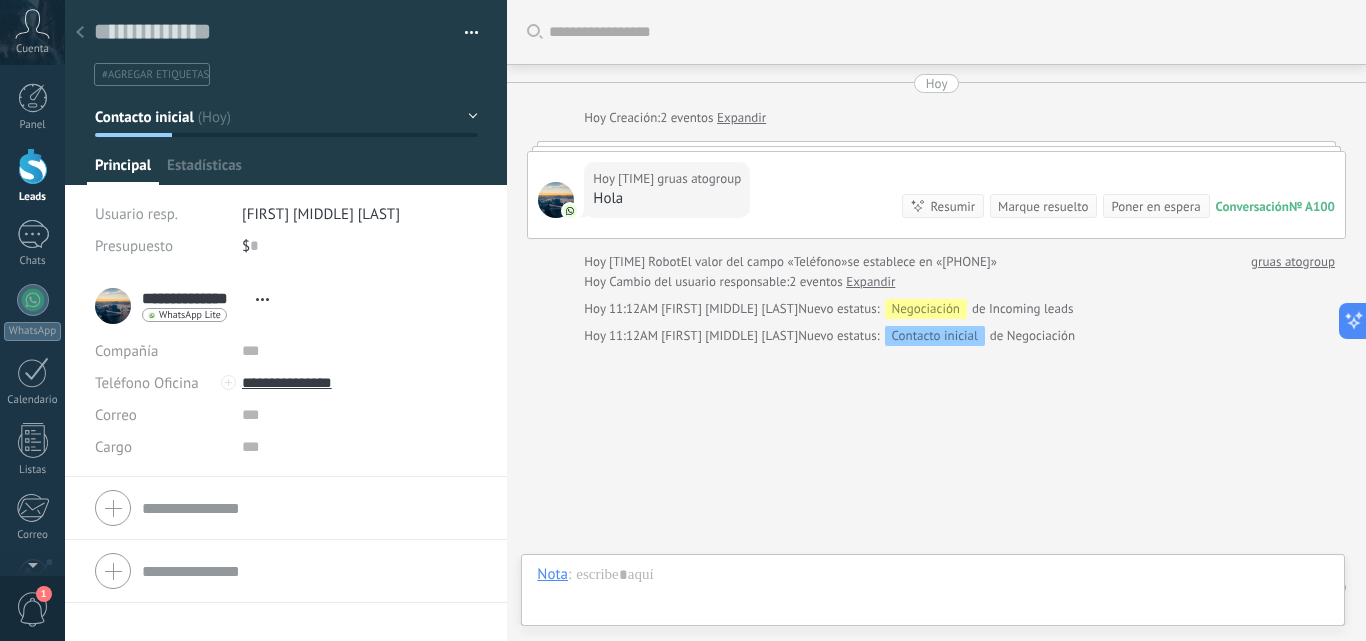 scroll, scrollTop: 54, scrollLeft: 0, axis: vertical 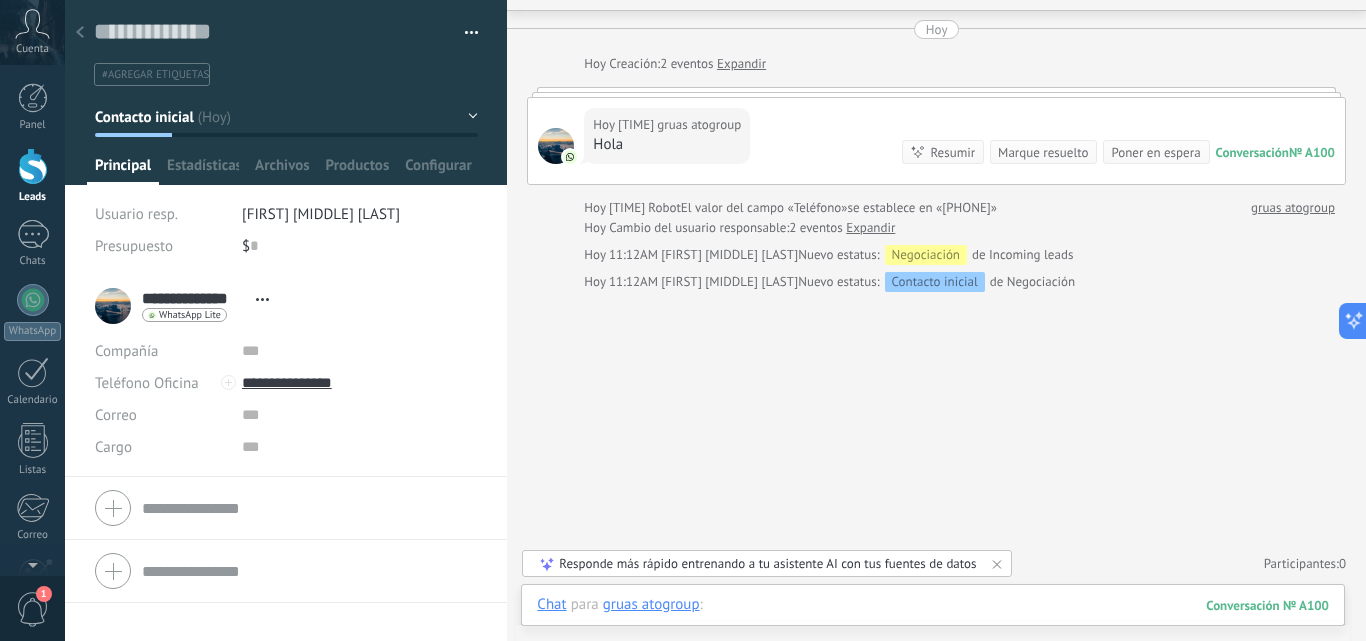 click at bounding box center [933, 625] 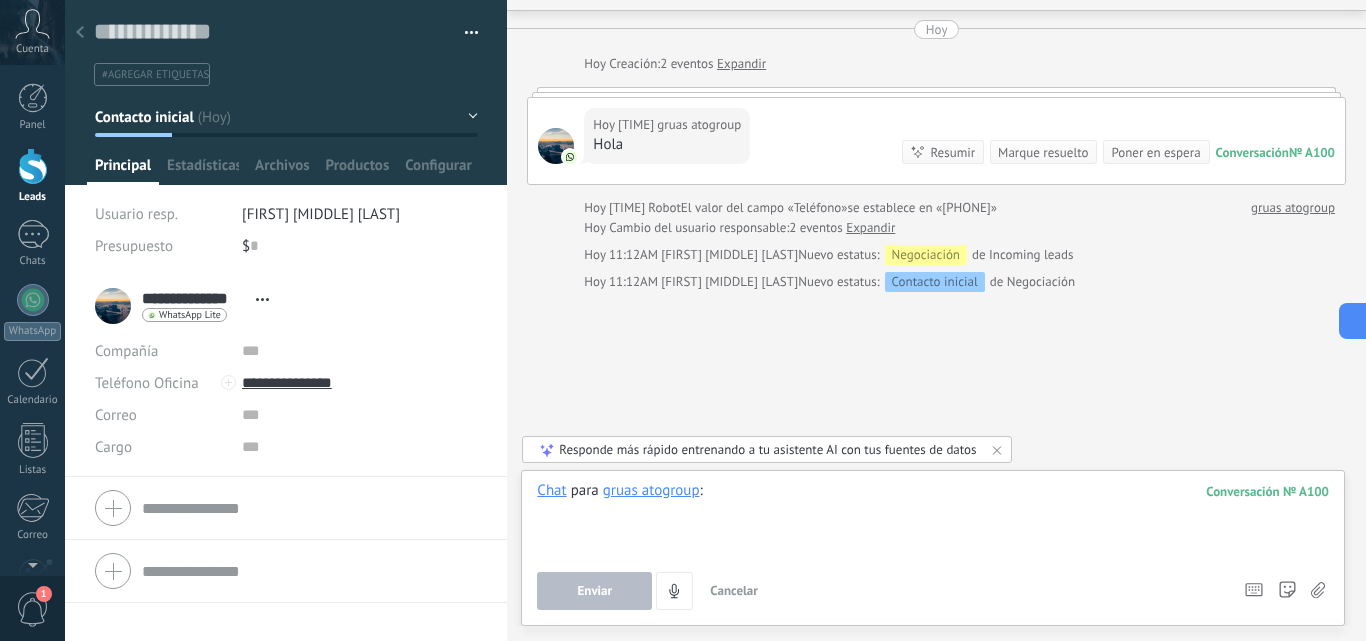 type 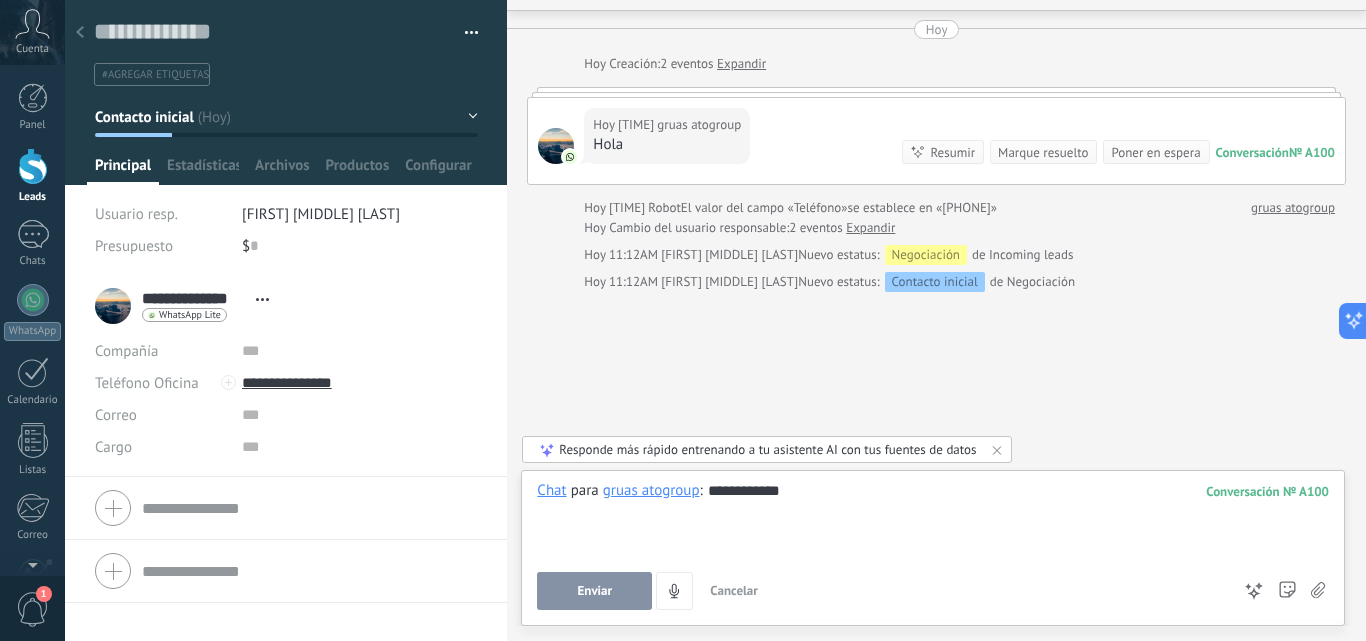 click on "Enviar" at bounding box center (594, 591) 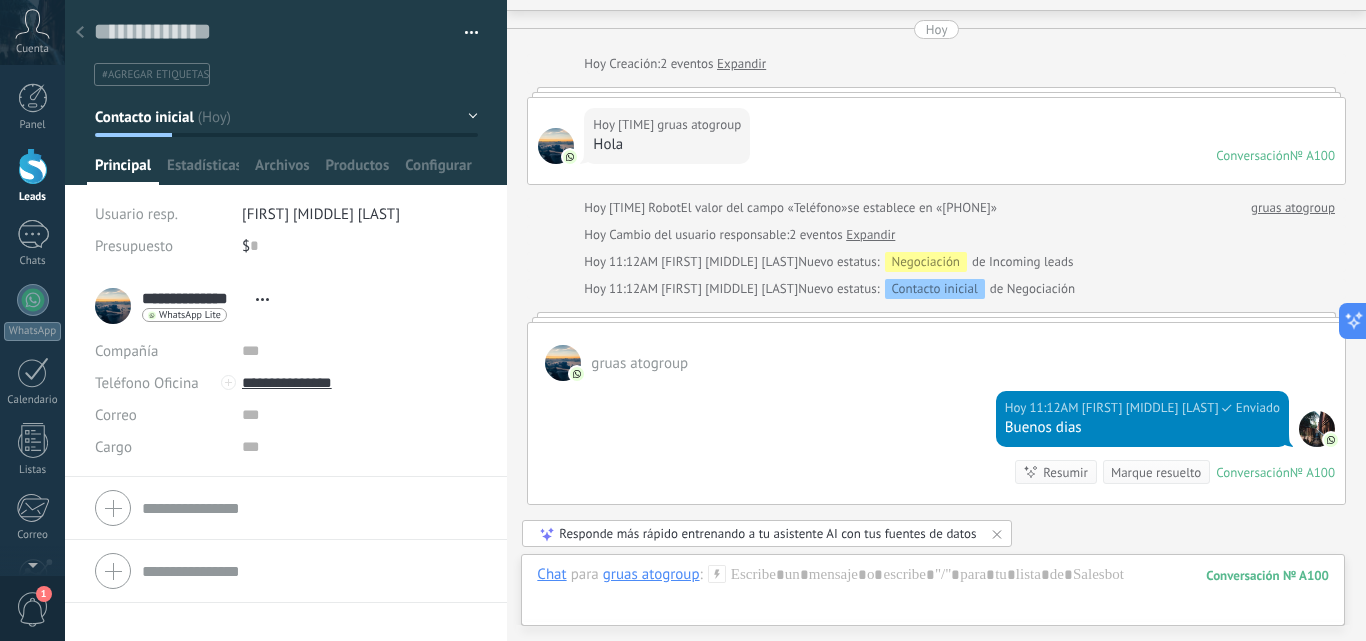 scroll, scrollTop: 48, scrollLeft: 0, axis: vertical 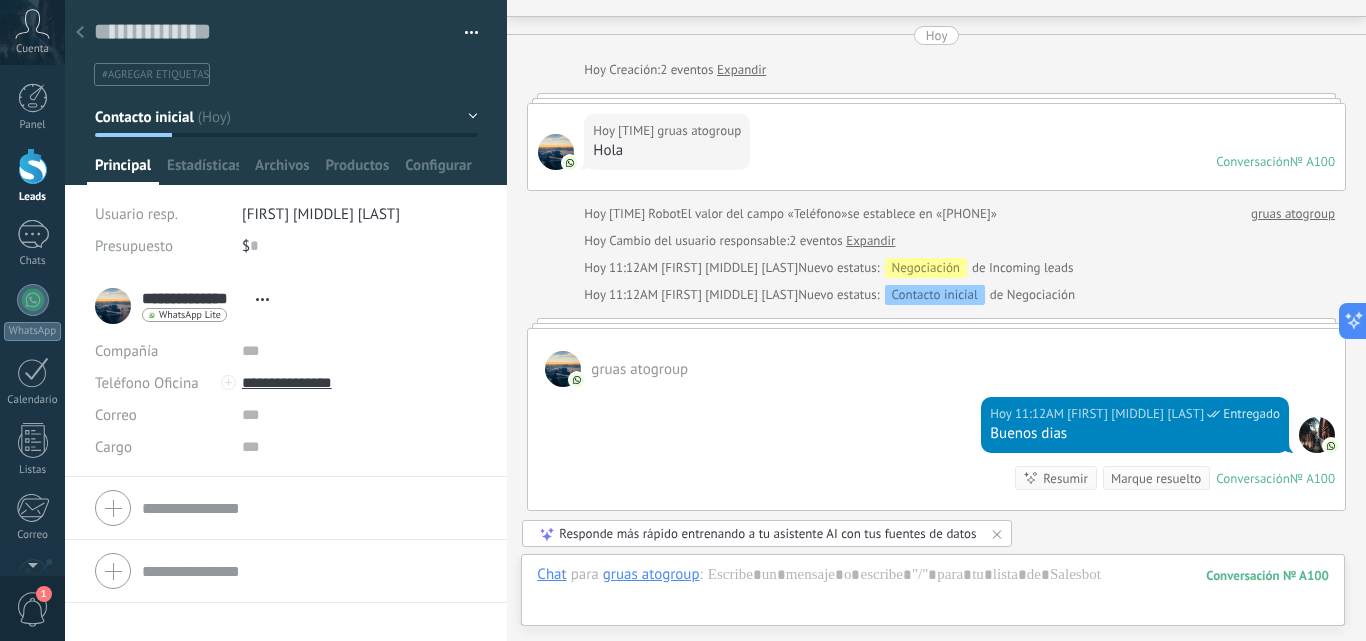 click on "Responde más rápido entrenando a tu asistente AI con tus fuentes de datos" at bounding box center [767, 533] 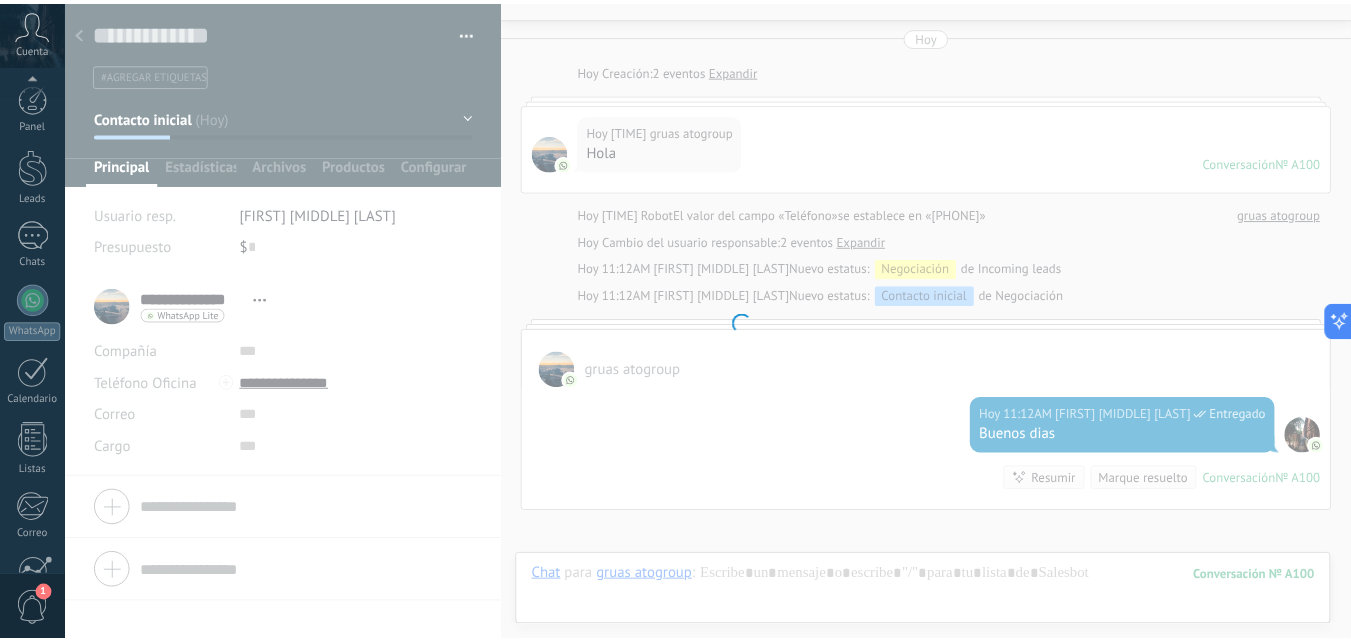 scroll, scrollTop: 191, scrollLeft: 0, axis: vertical 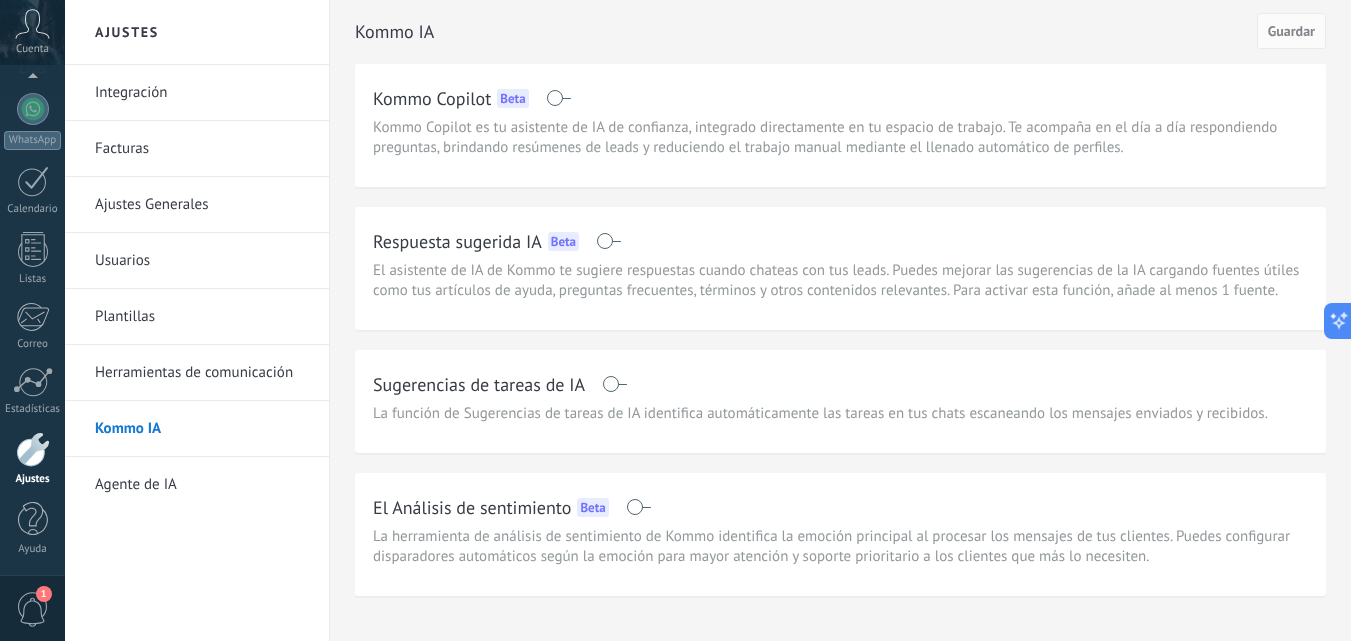 click on "Herramientas de comunicación" at bounding box center (202, 373) 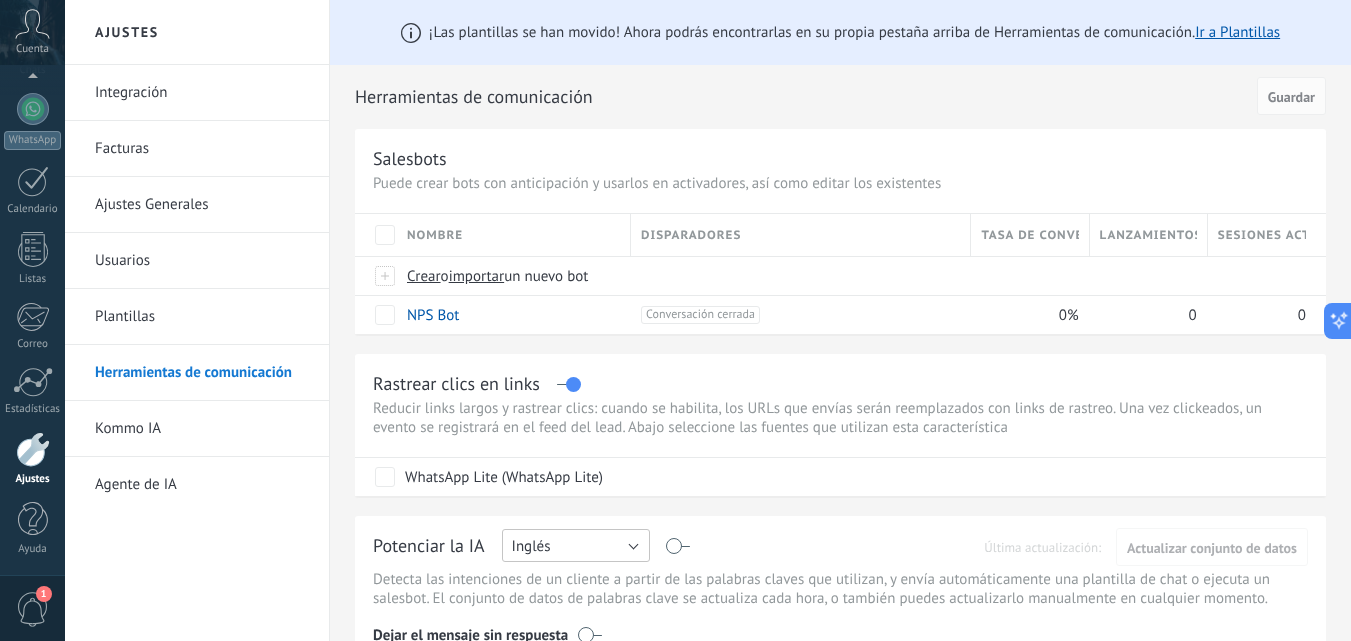 click on "Inglés" at bounding box center (576, 545) 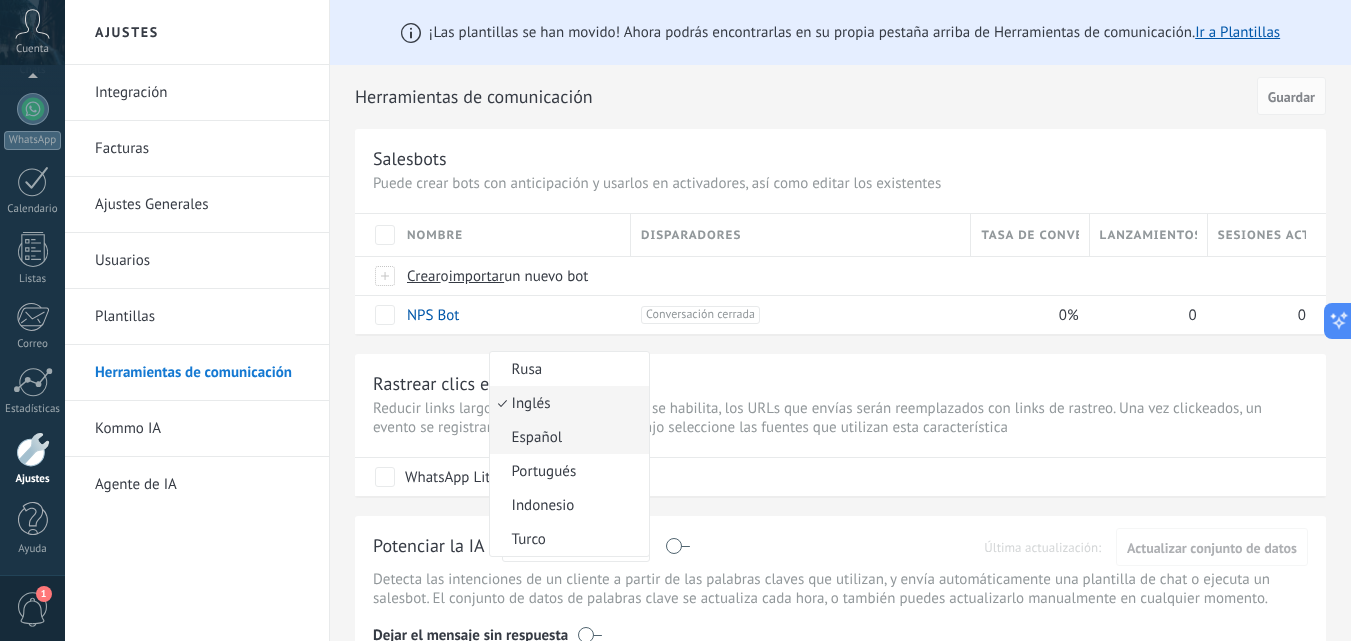 click on "Español" at bounding box center (566, 437) 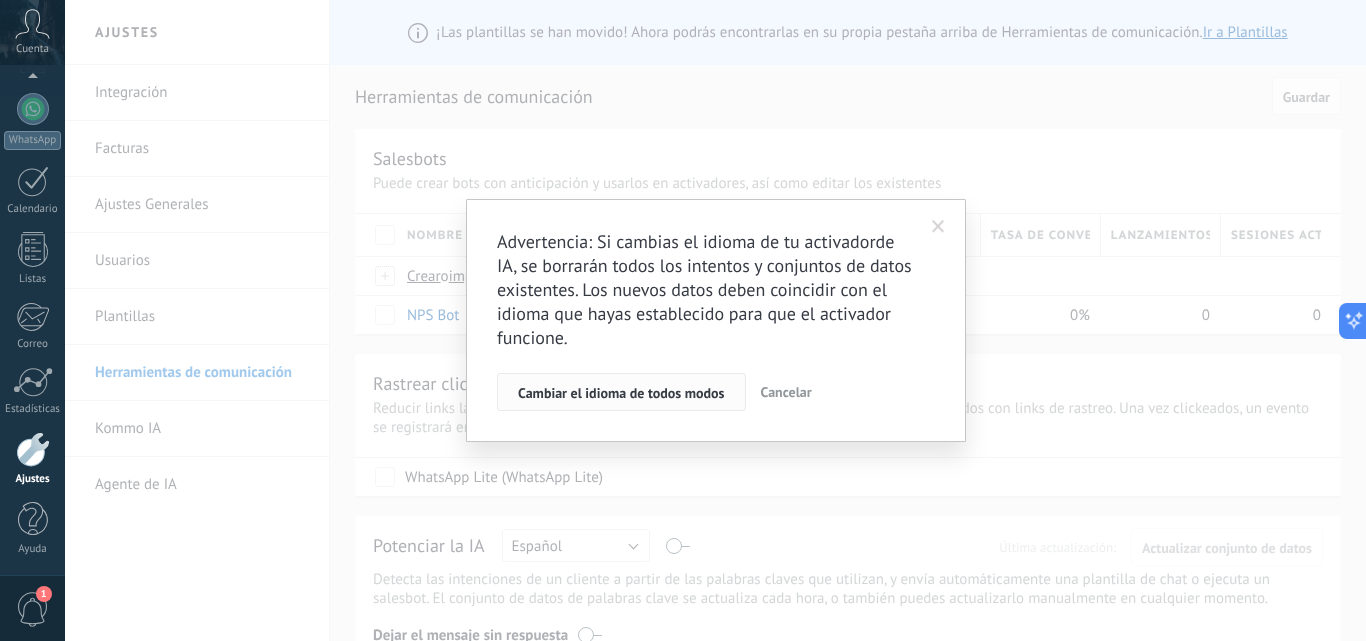 click on "Cambiar el idioma de todos modos" at bounding box center [621, 392] 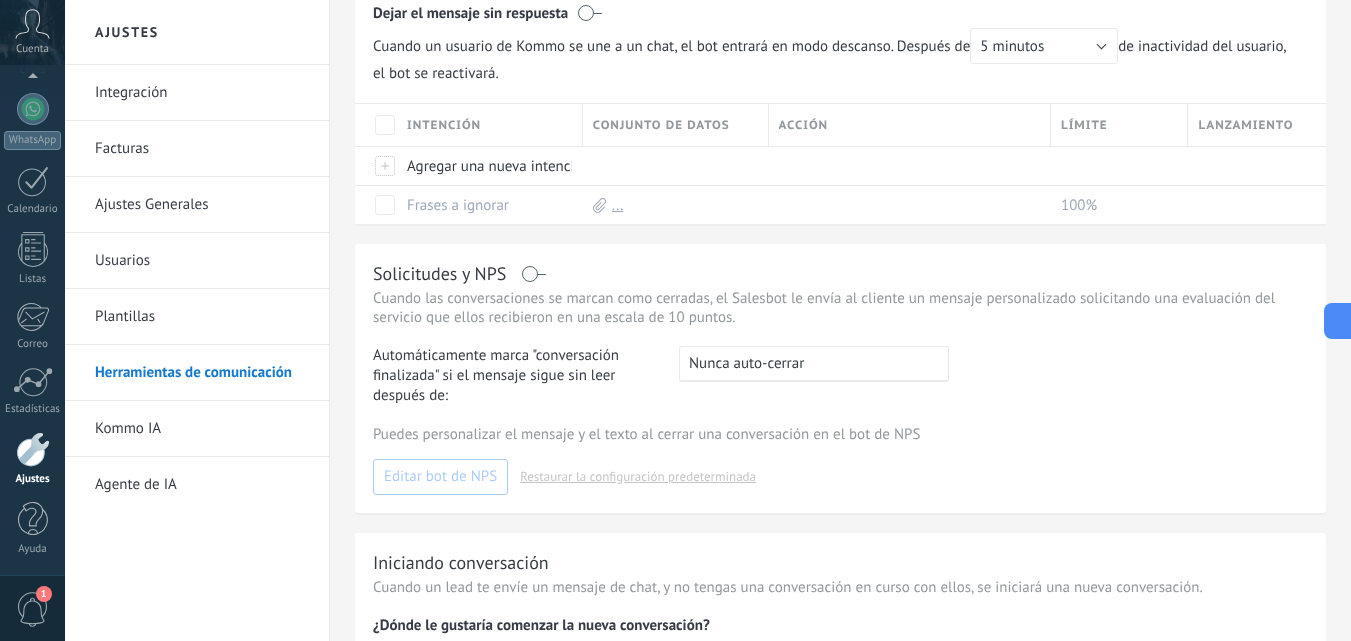 scroll, scrollTop: 642, scrollLeft: 0, axis: vertical 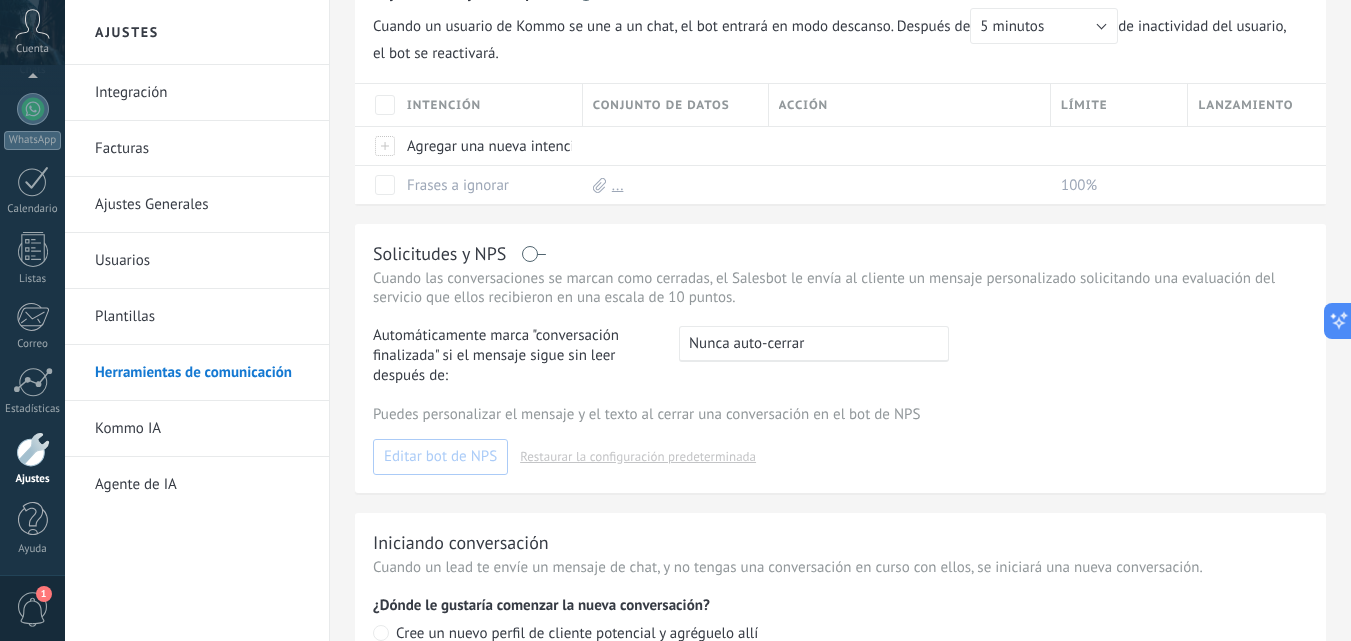 click on "Plantillas" at bounding box center [202, 317] 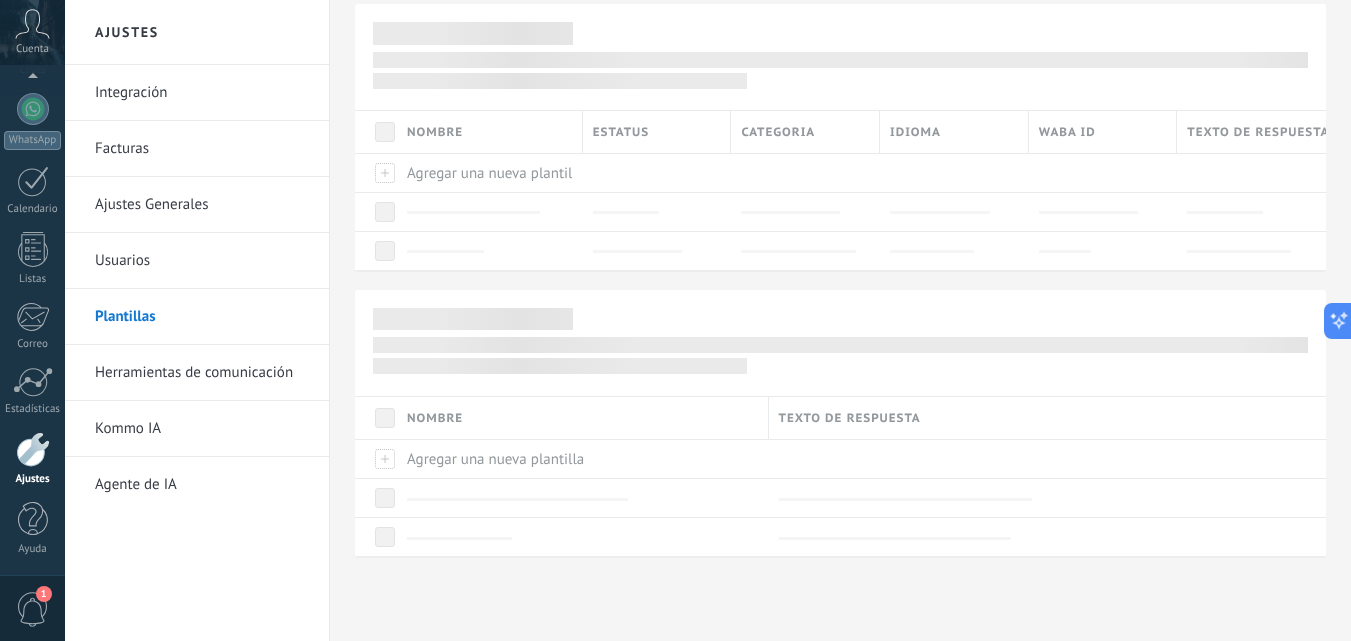 scroll, scrollTop: 0, scrollLeft: 0, axis: both 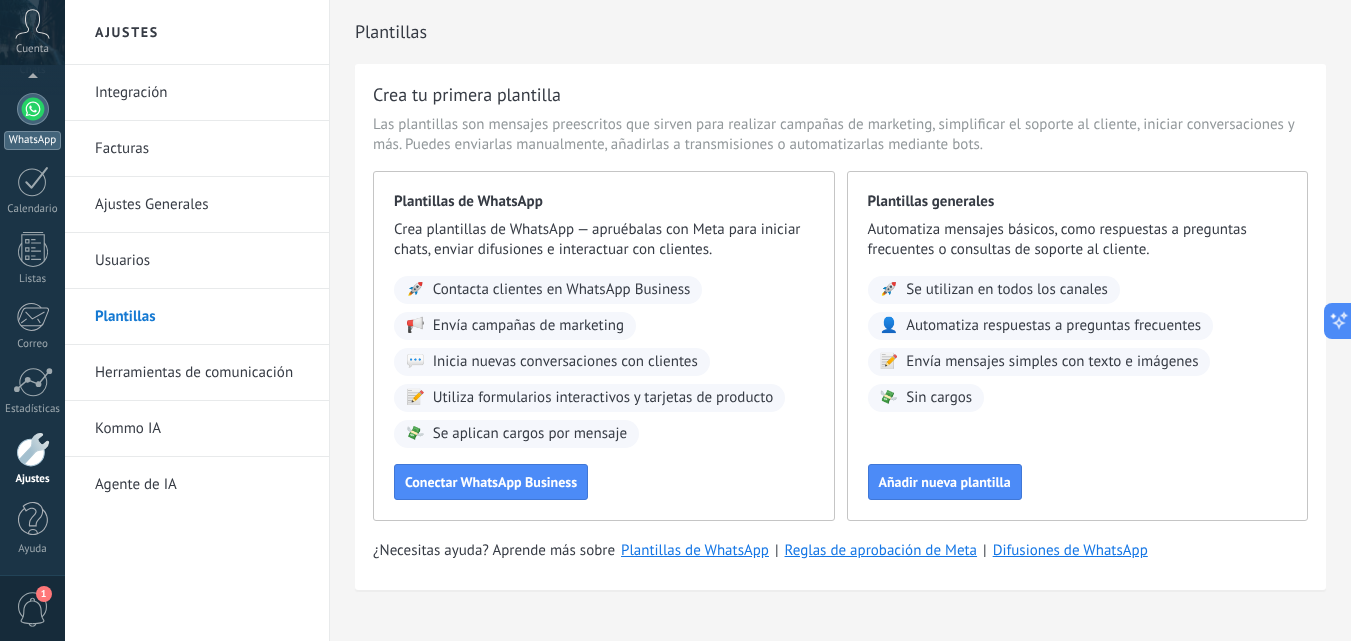 click at bounding box center (33, 109) 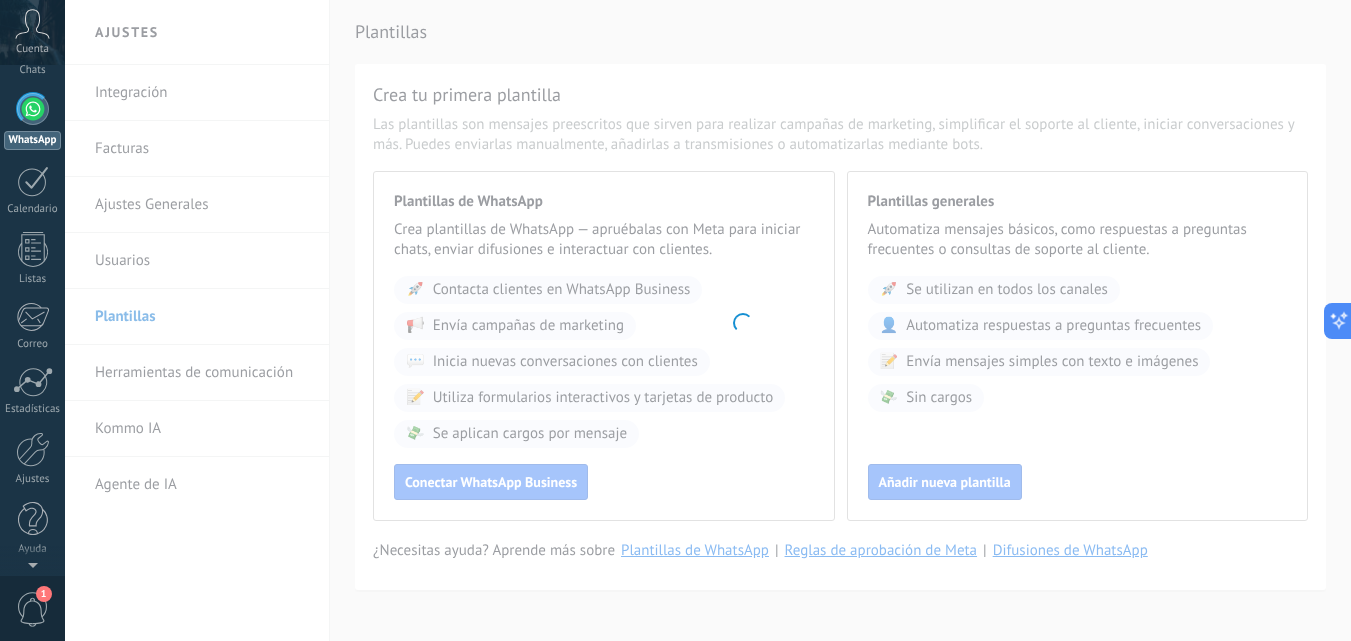 scroll, scrollTop: 0, scrollLeft: 0, axis: both 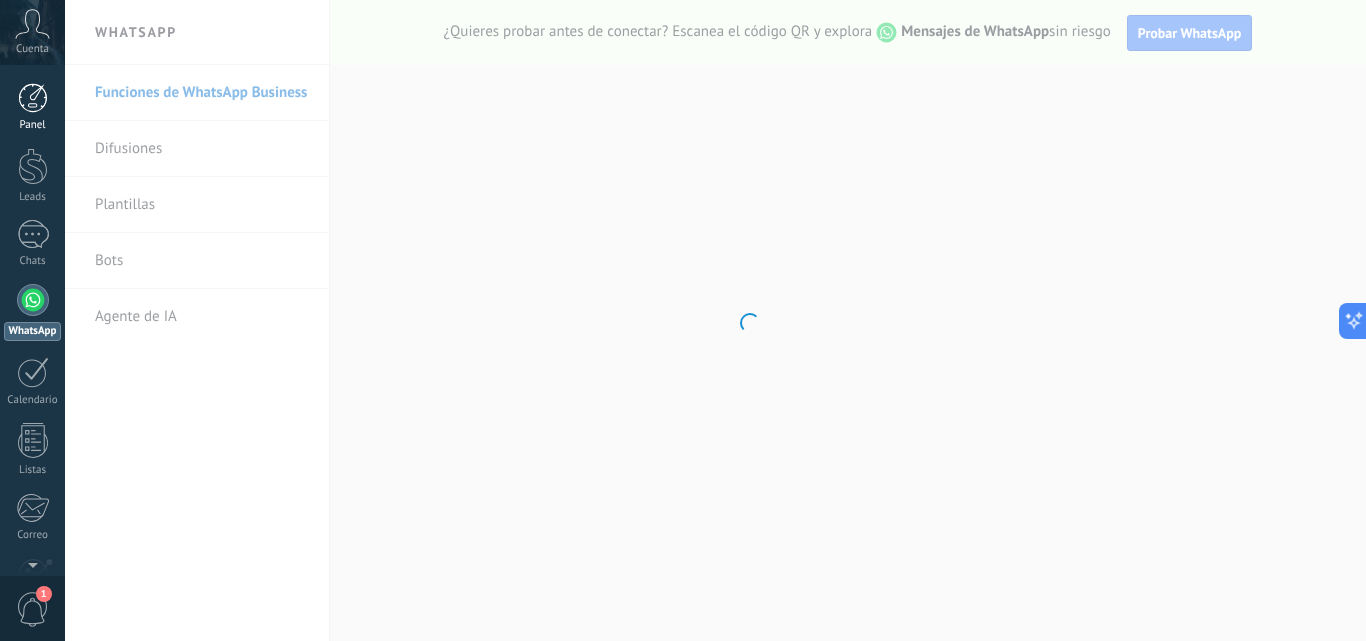 click on "Panel" at bounding box center (32, 107) 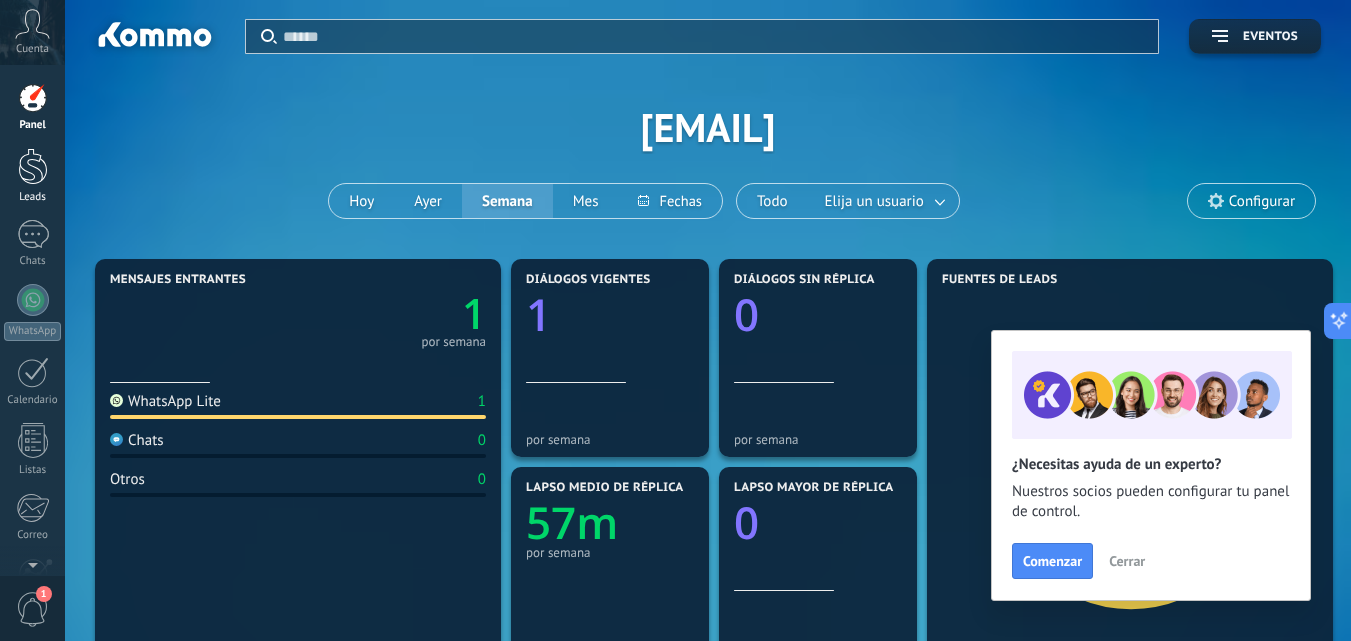 click at bounding box center [33, 166] 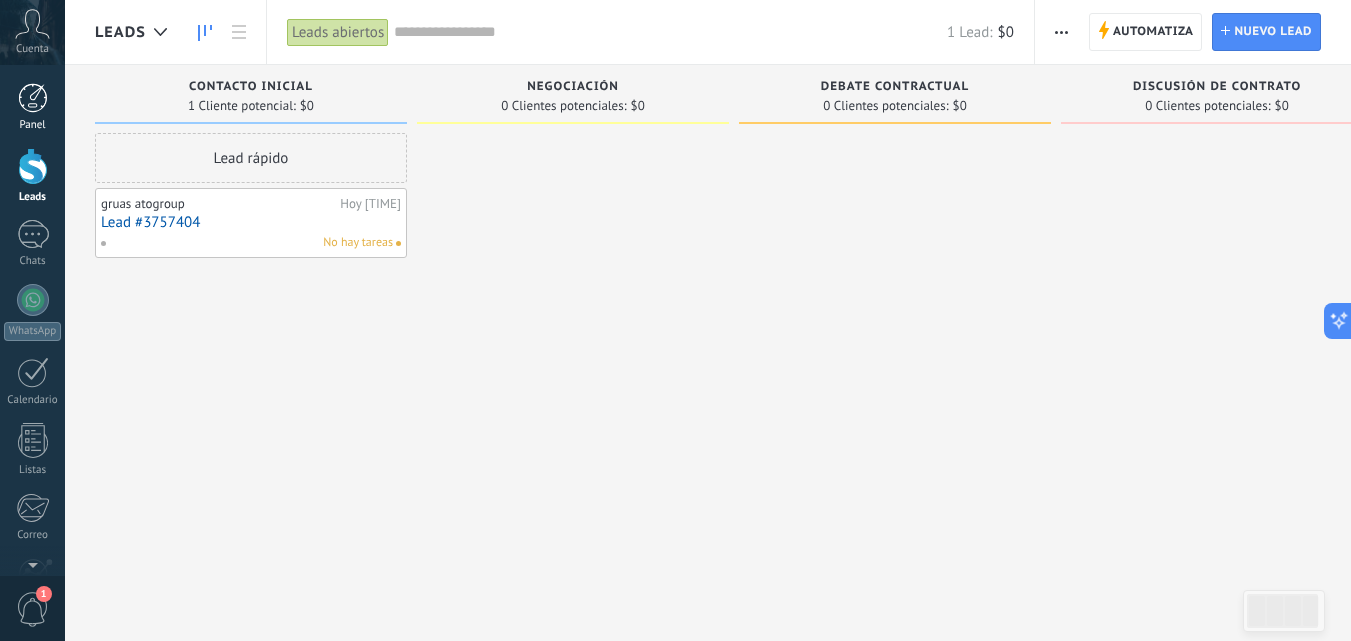 click at bounding box center (33, 98) 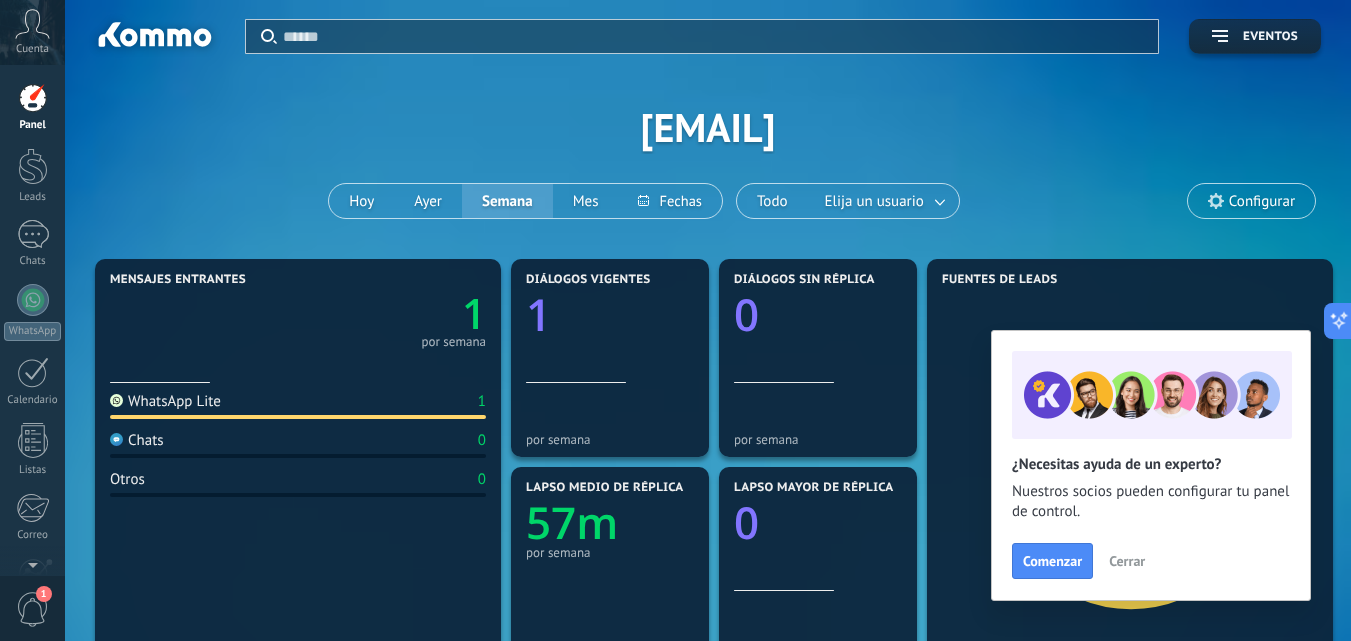 click on "Cerrar" at bounding box center (1127, 561) 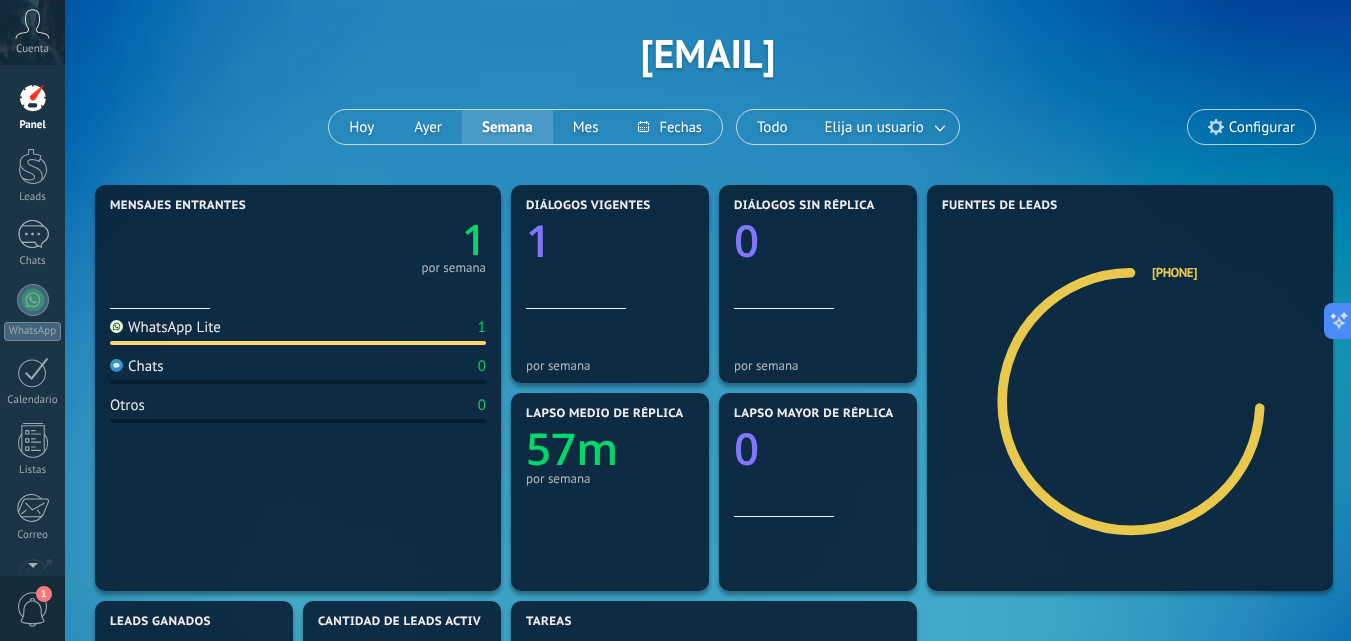 scroll, scrollTop: 0, scrollLeft: 0, axis: both 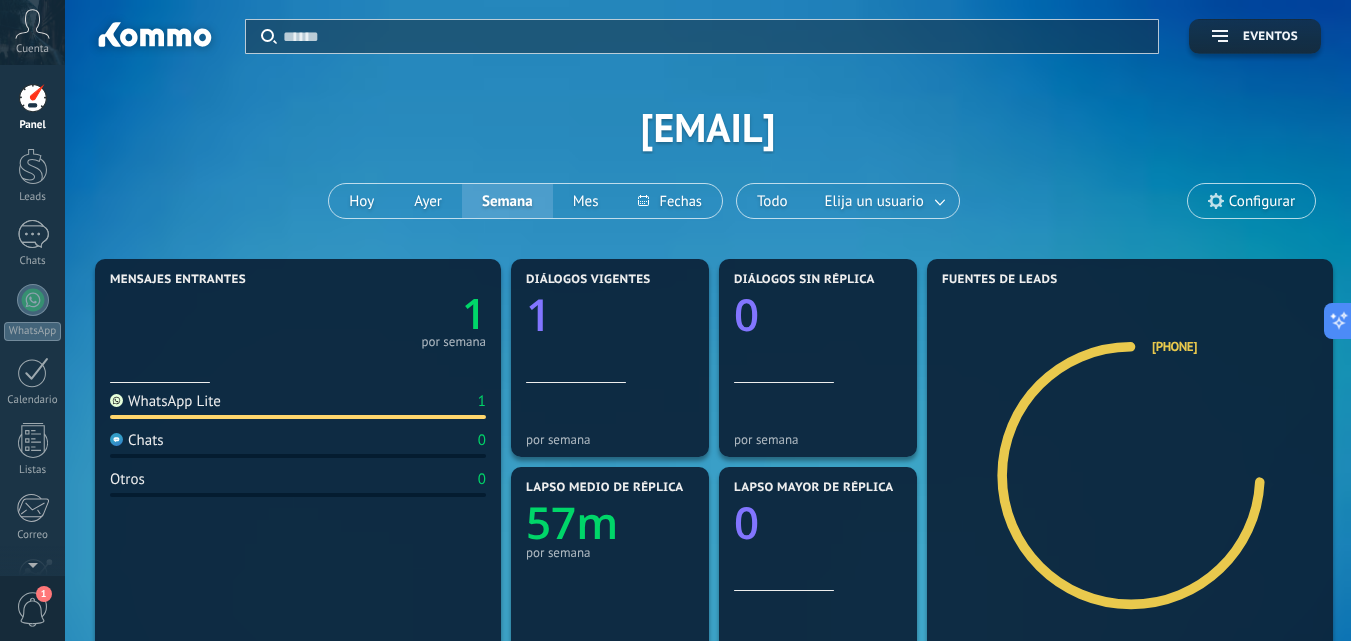 click on "Cuenta" at bounding box center (32, 49) 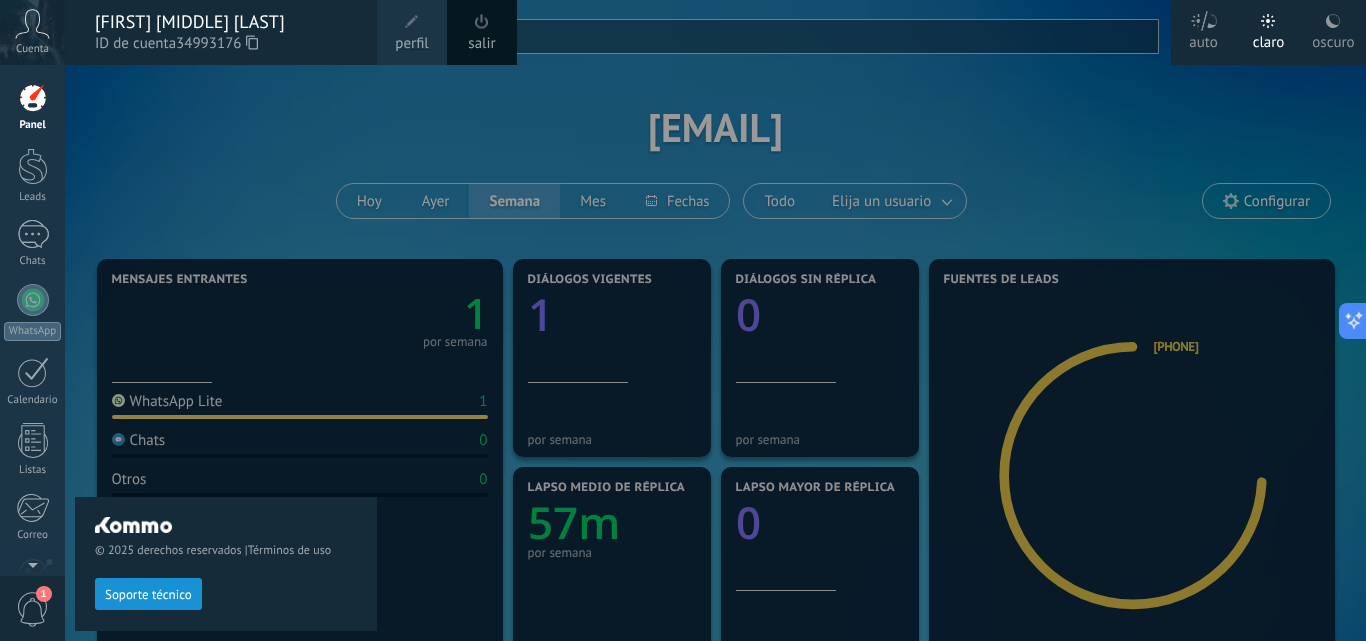click on "oscuro" at bounding box center (1333, 39) 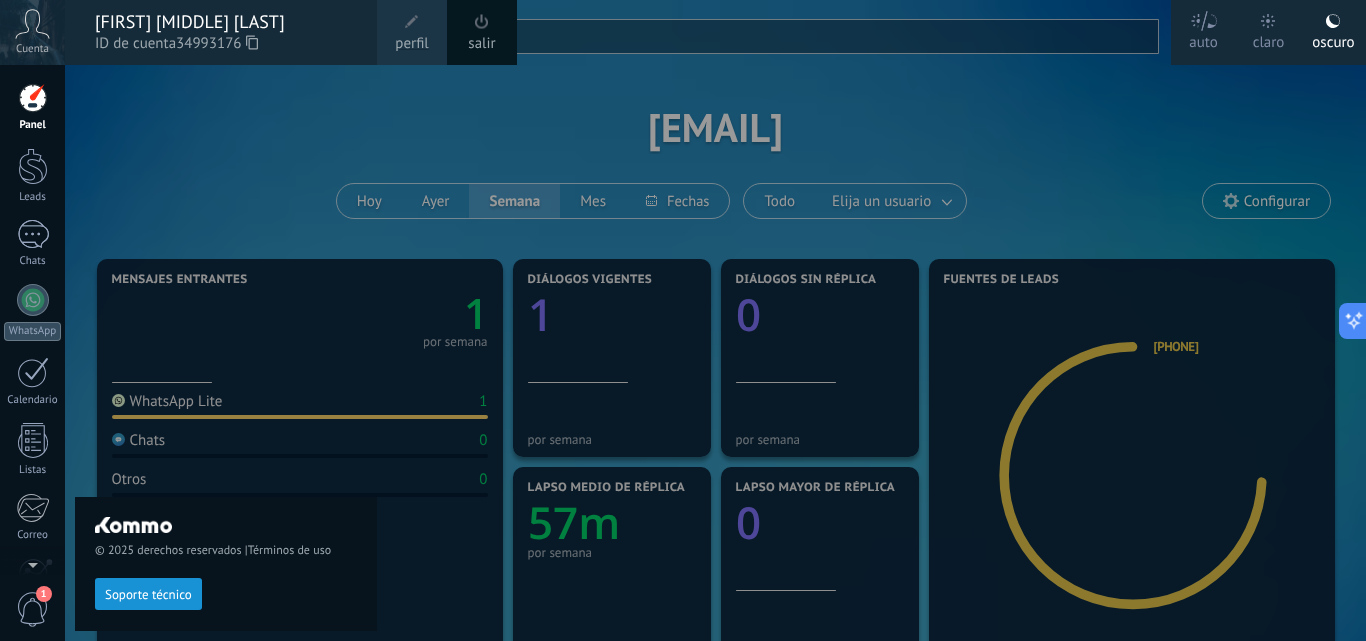 click on "perfil" at bounding box center (411, 44) 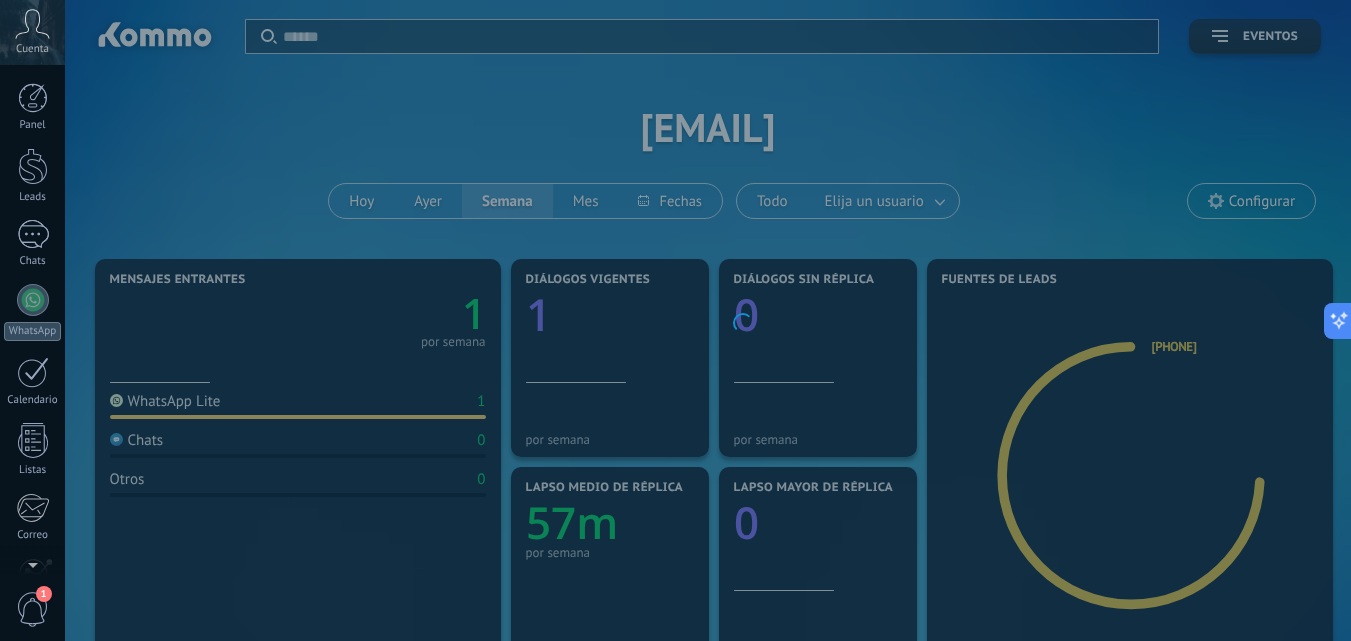 scroll, scrollTop: 191, scrollLeft: 0, axis: vertical 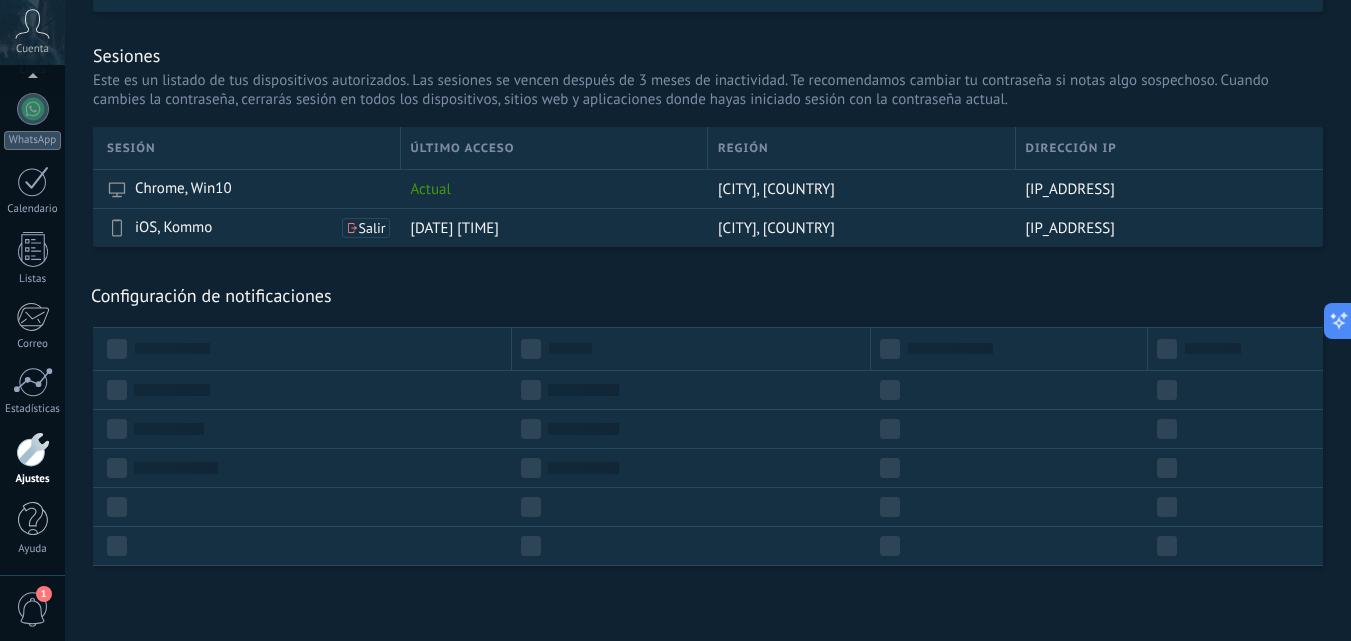 click at bounding box center [33, 449] 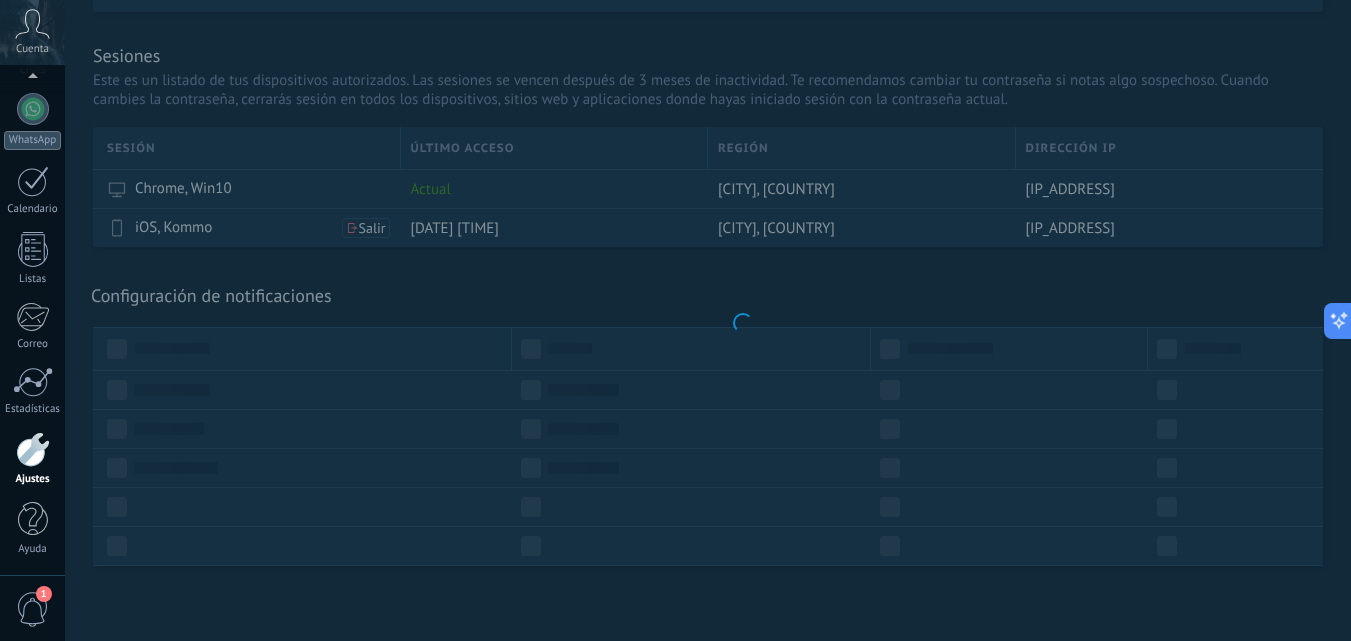 scroll, scrollTop: 0, scrollLeft: 0, axis: both 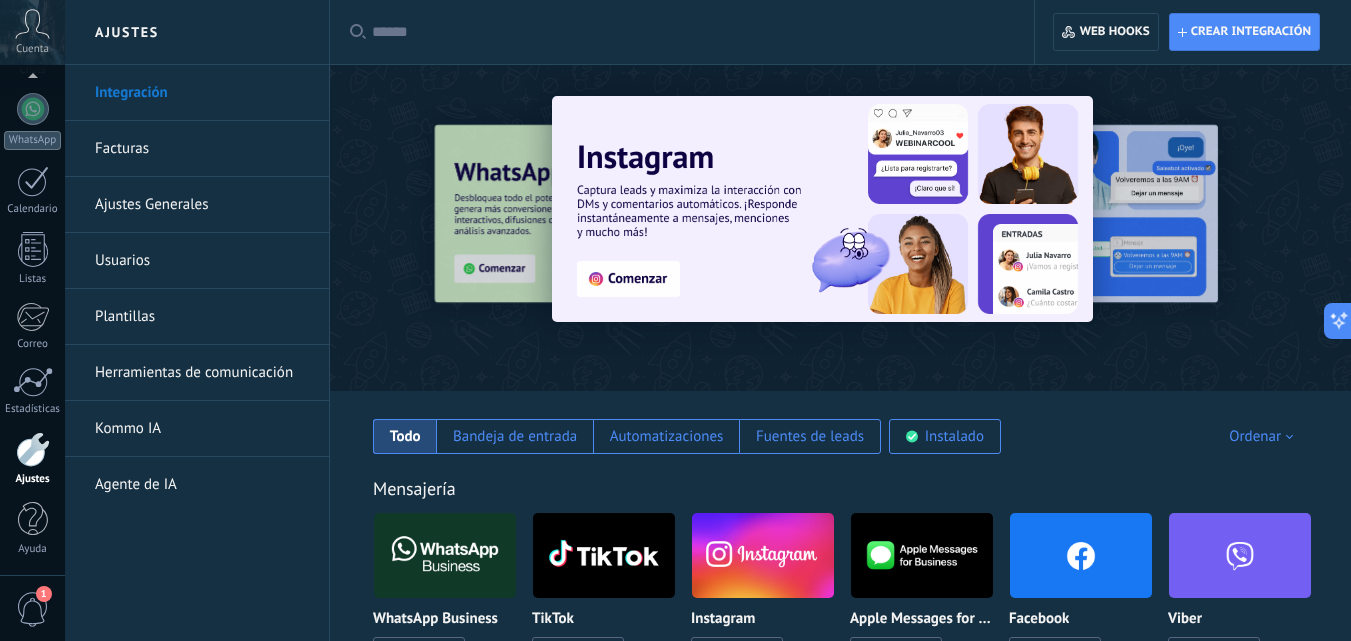 click on "Facturas" at bounding box center [202, 149] 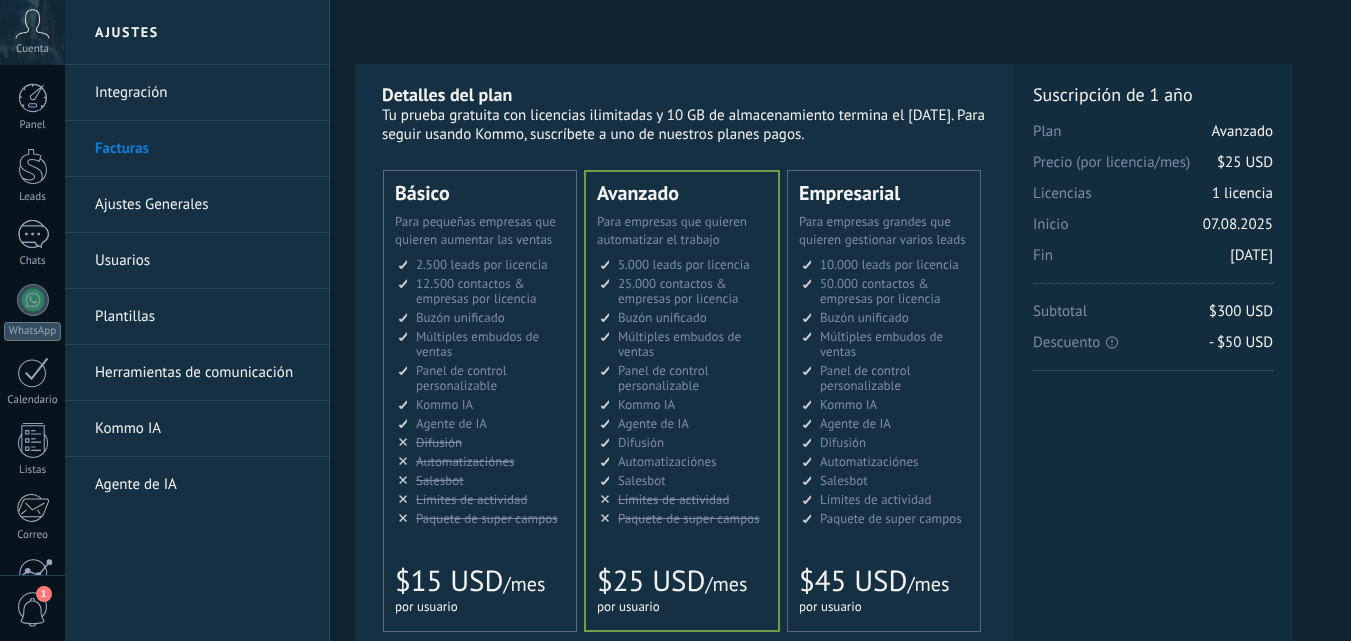 scroll, scrollTop: 0, scrollLeft: 0, axis: both 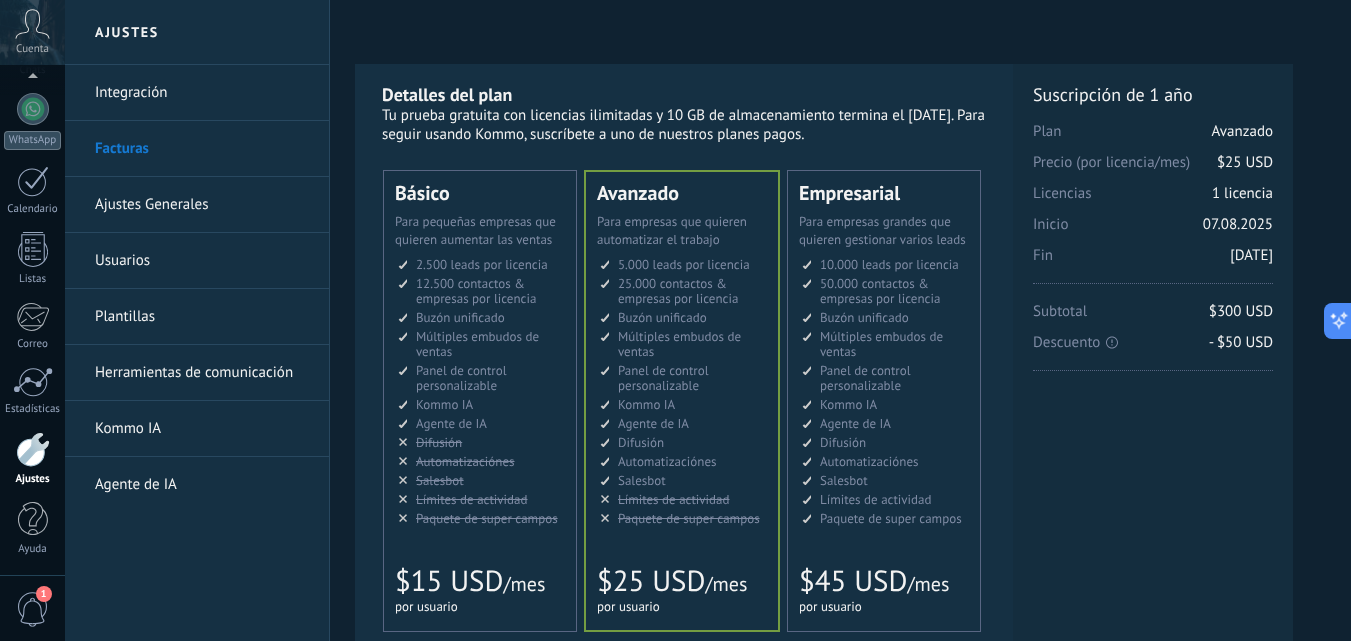 click on "1" at bounding box center [44, 594] 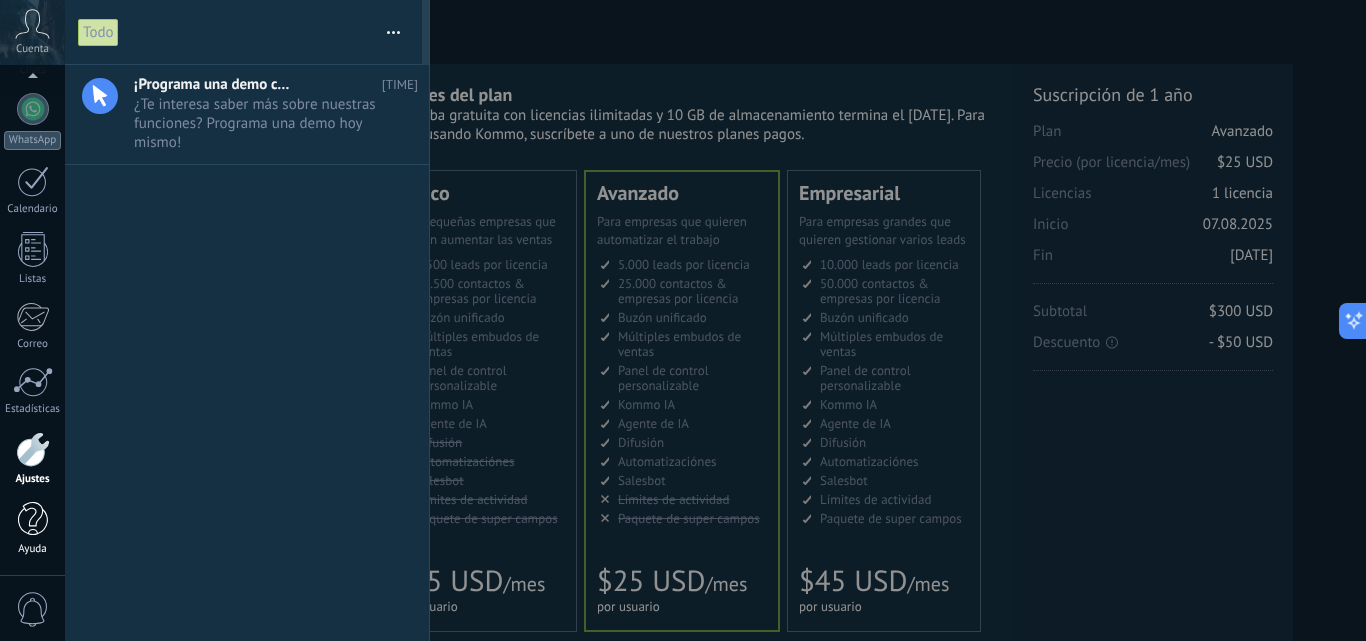 click at bounding box center [33, 519] 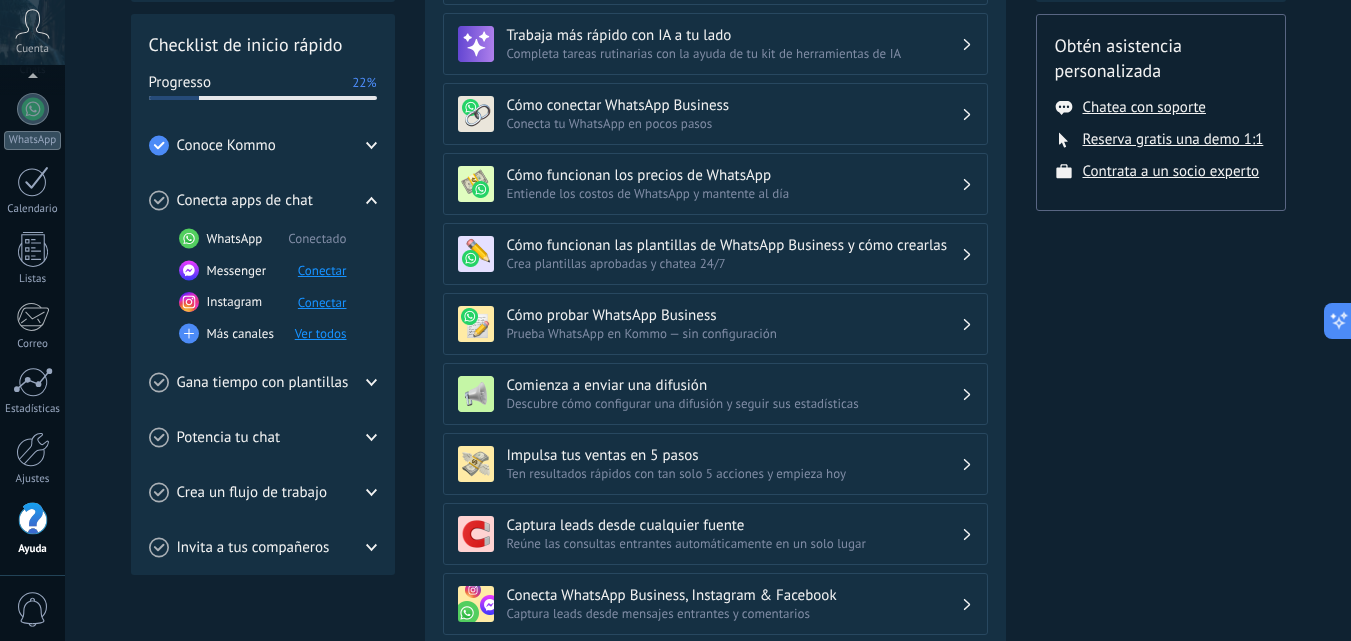 scroll, scrollTop: 254, scrollLeft: 0, axis: vertical 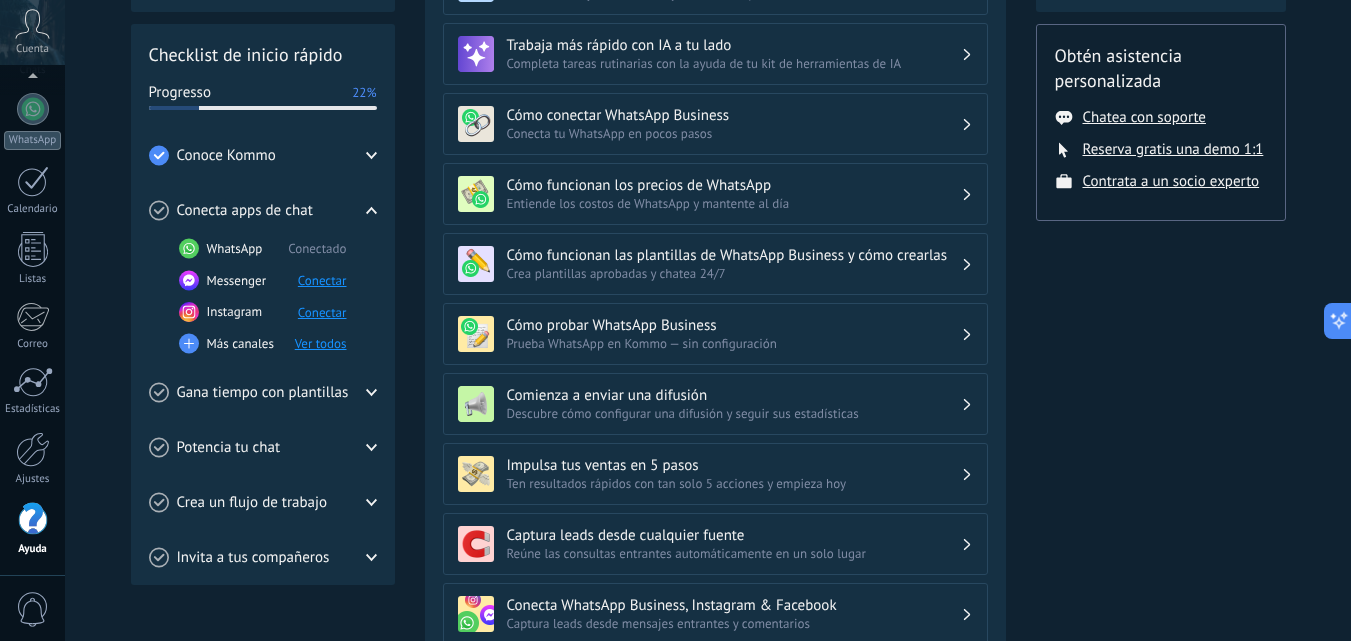 click on "WhatsApp" at bounding box center [235, 249] 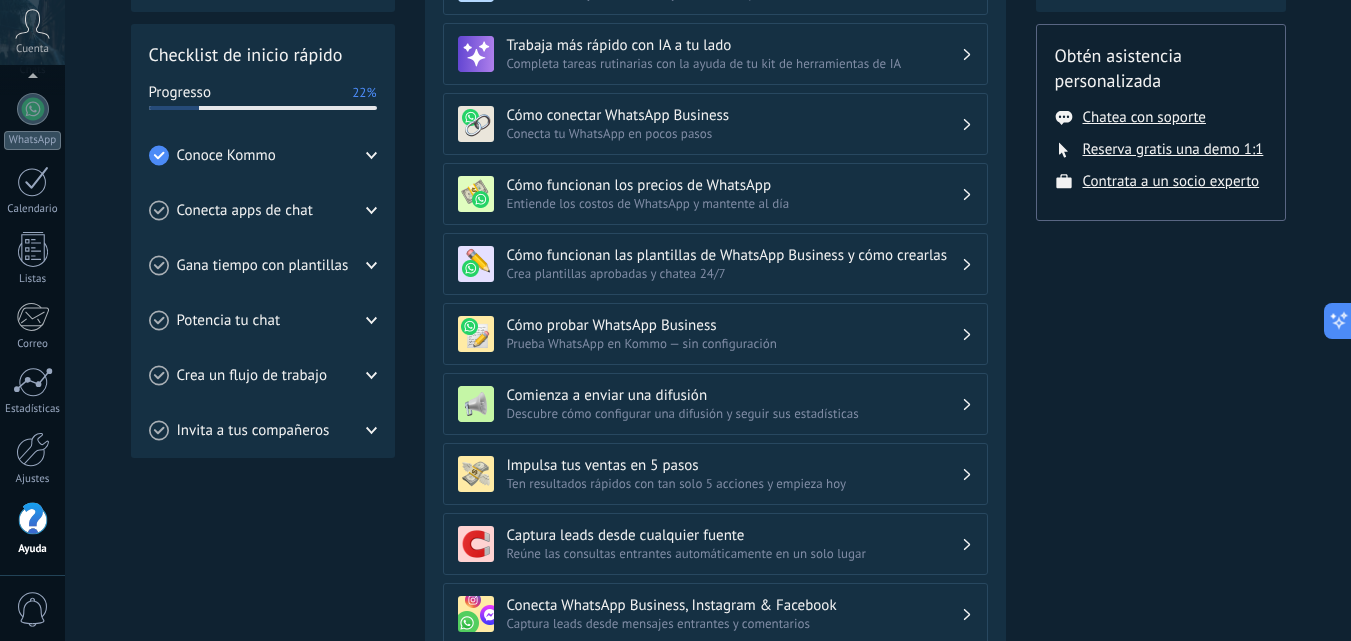 click on "Gana tiempo con plantillas" at bounding box center (263, 265) 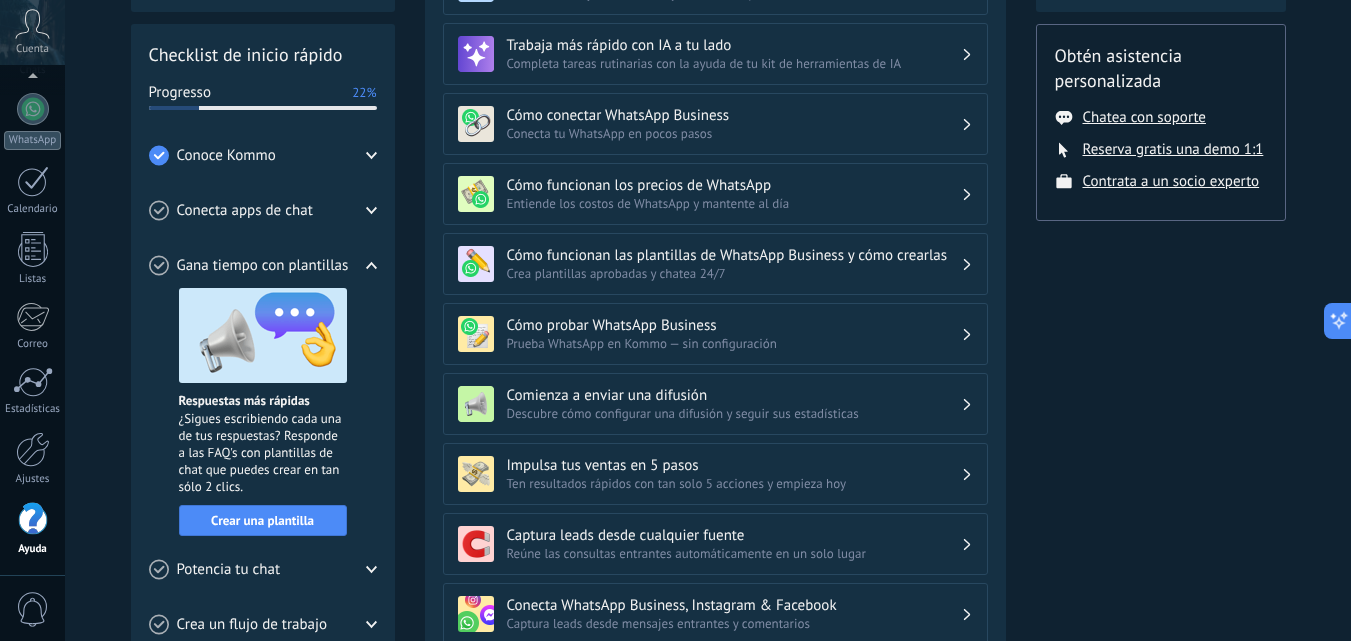 click on "Conecta apps de chat" at bounding box center [263, 210] 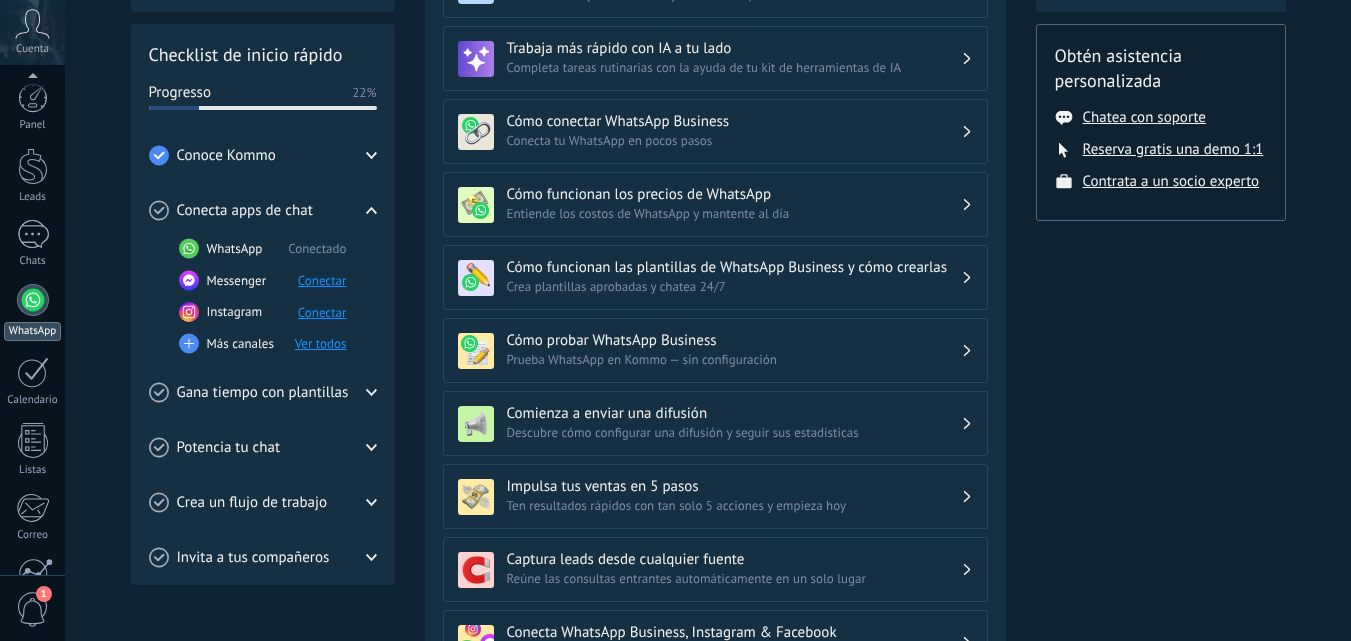 scroll, scrollTop: 254, scrollLeft: 0, axis: vertical 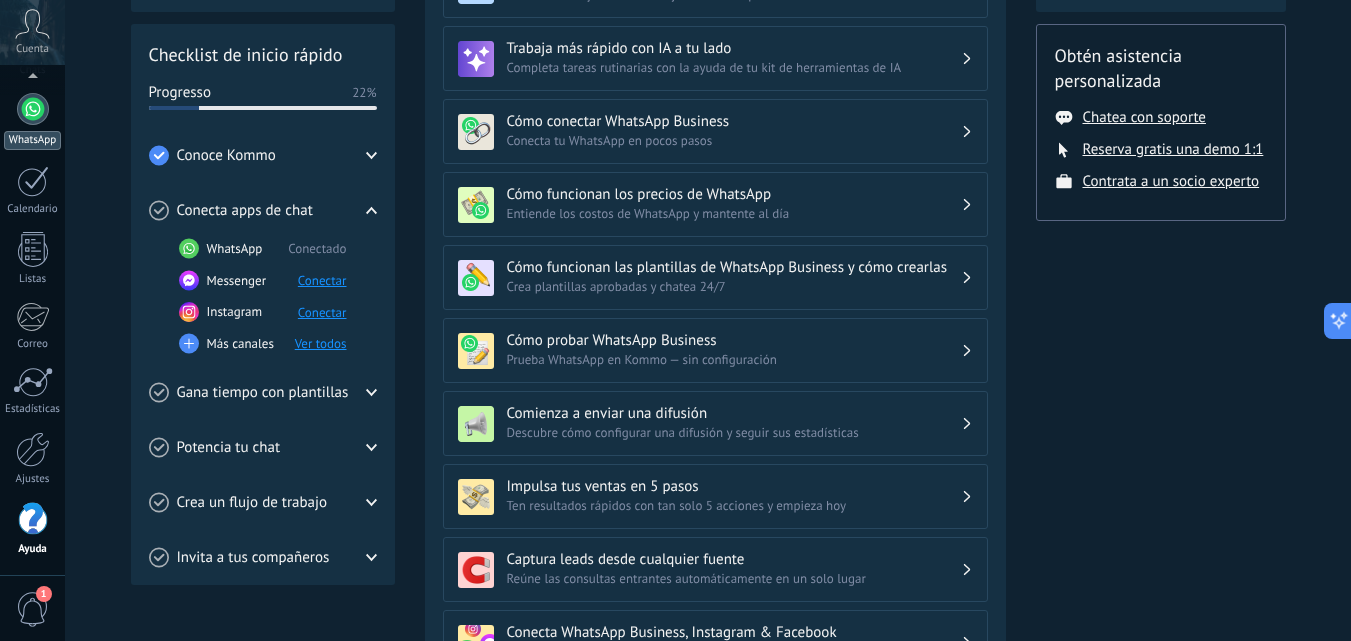 click at bounding box center (33, 109) 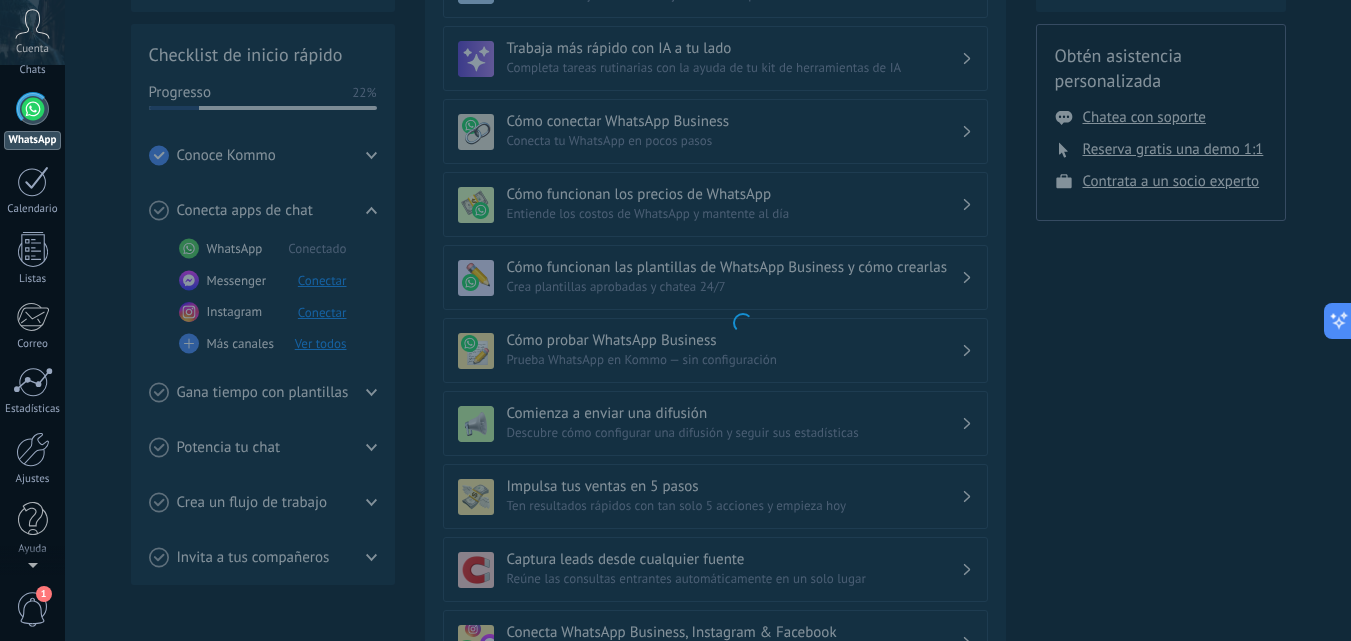 scroll, scrollTop: 0, scrollLeft: 0, axis: both 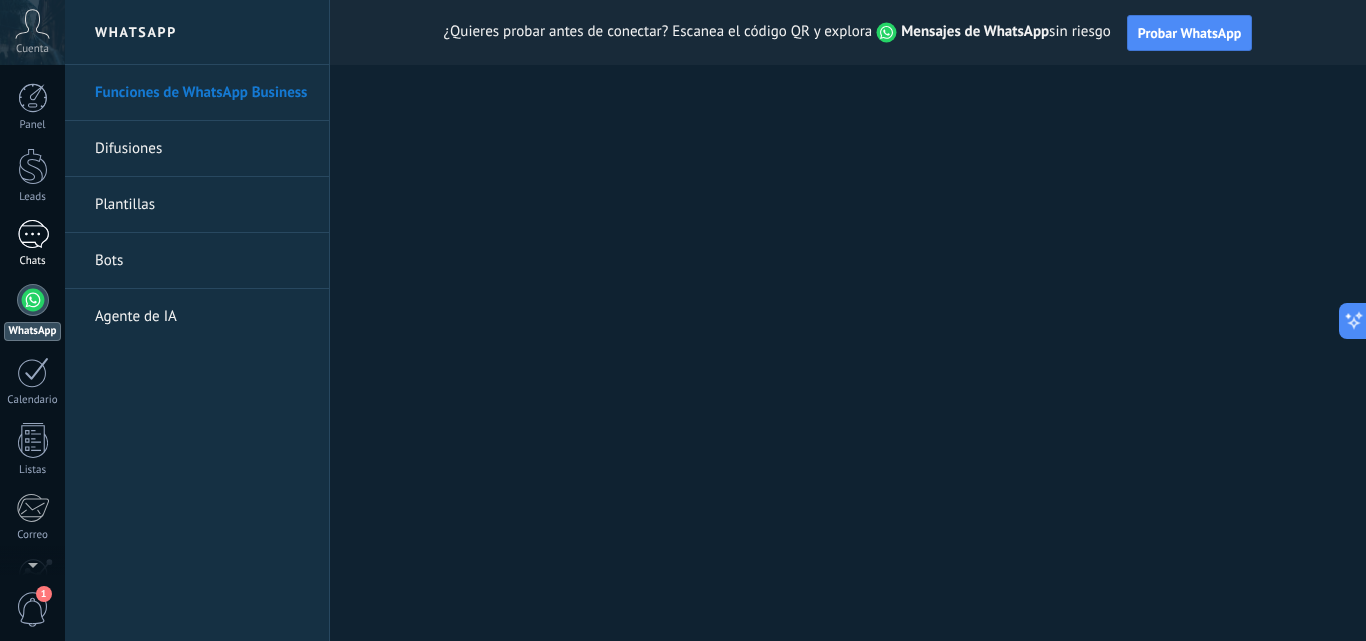 click at bounding box center [33, 234] 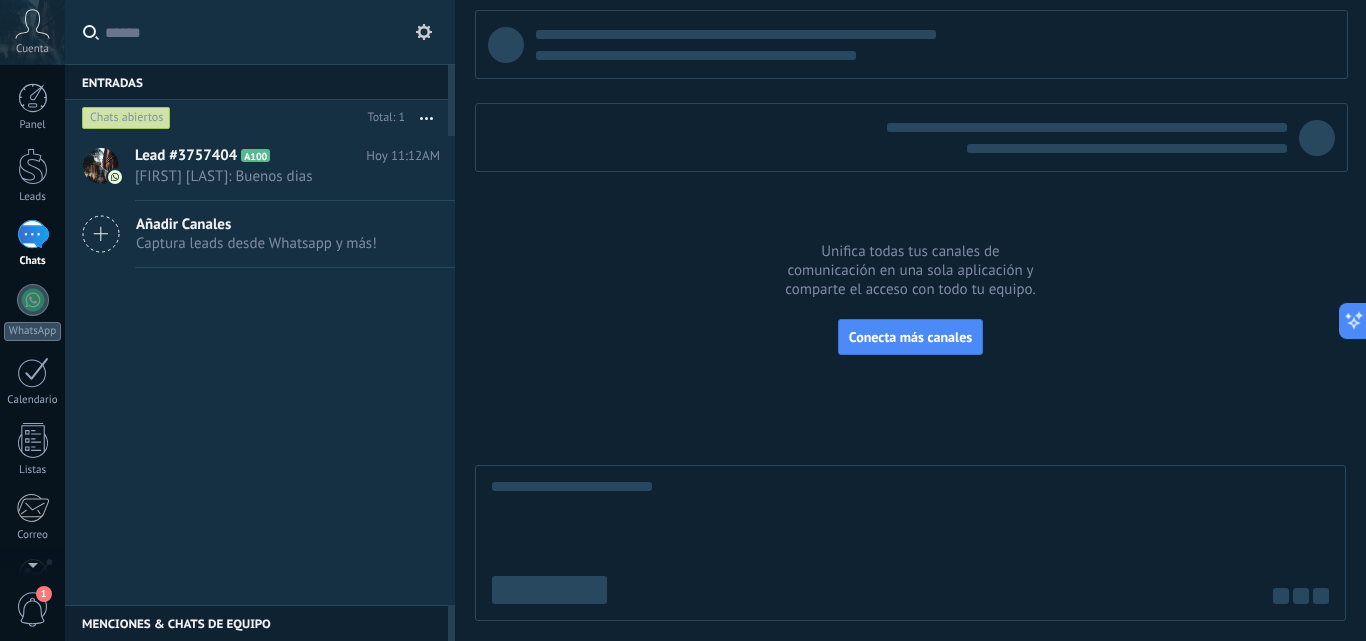 click at bounding box center [424, 32] 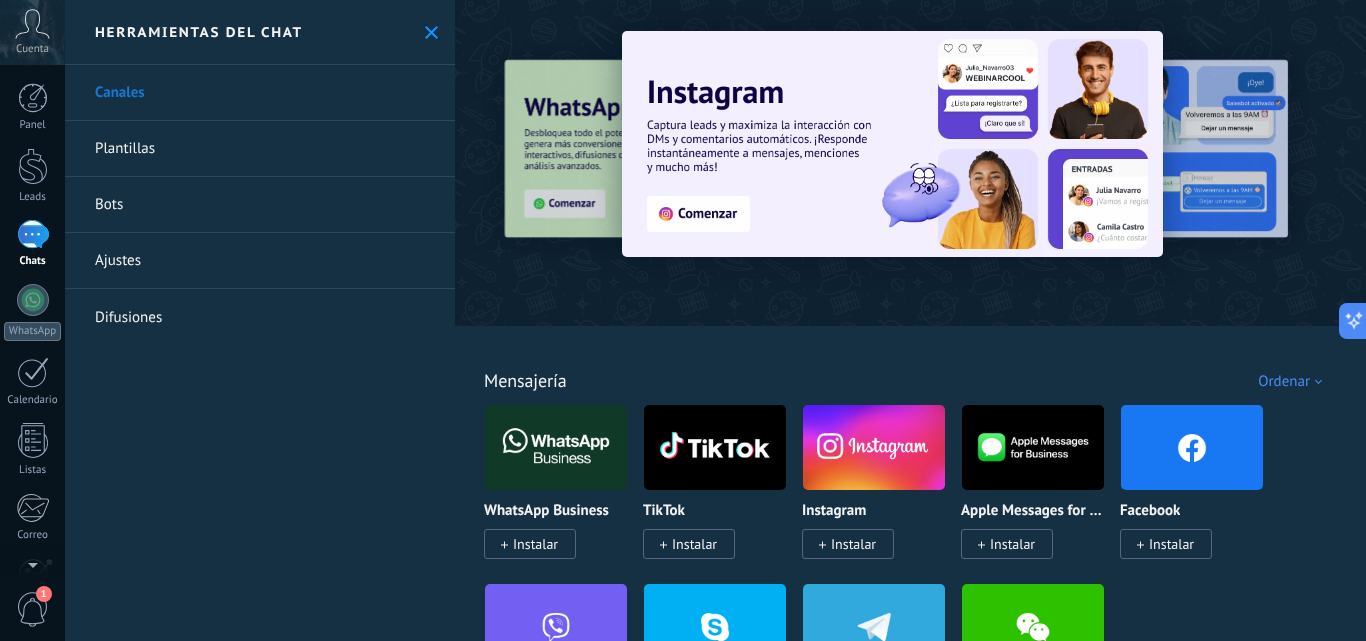 click at bounding box center [431, 32] 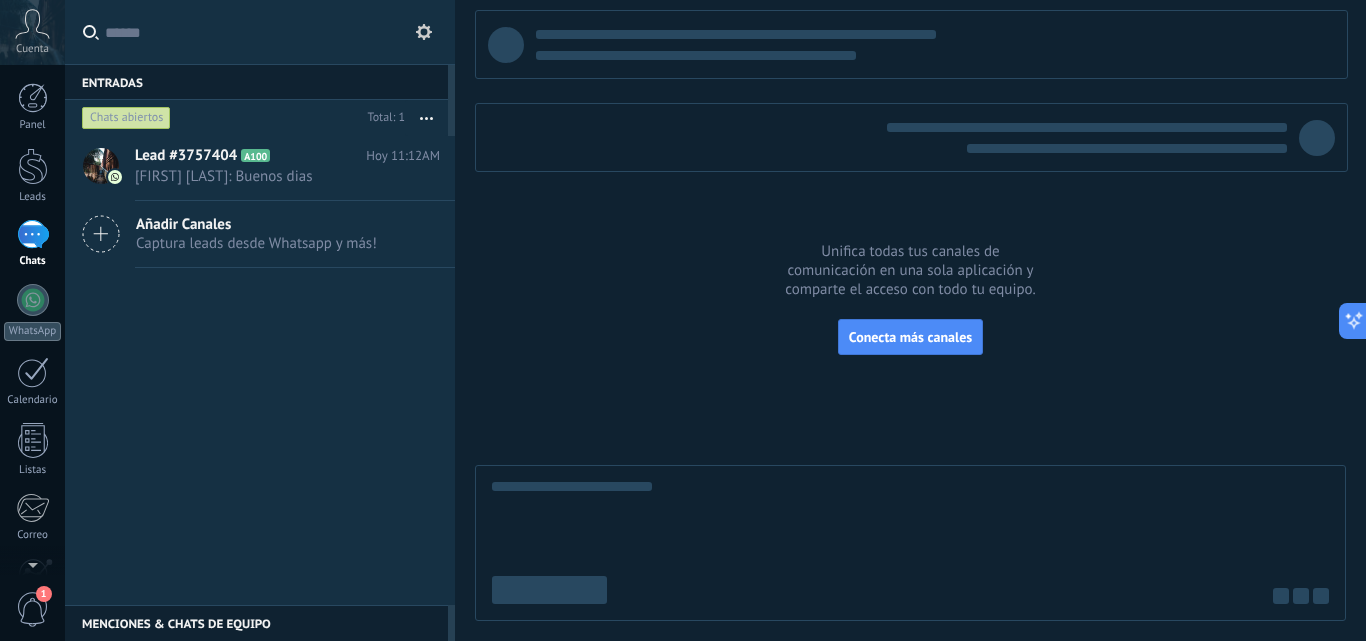 click at bounding box center [424, 32] 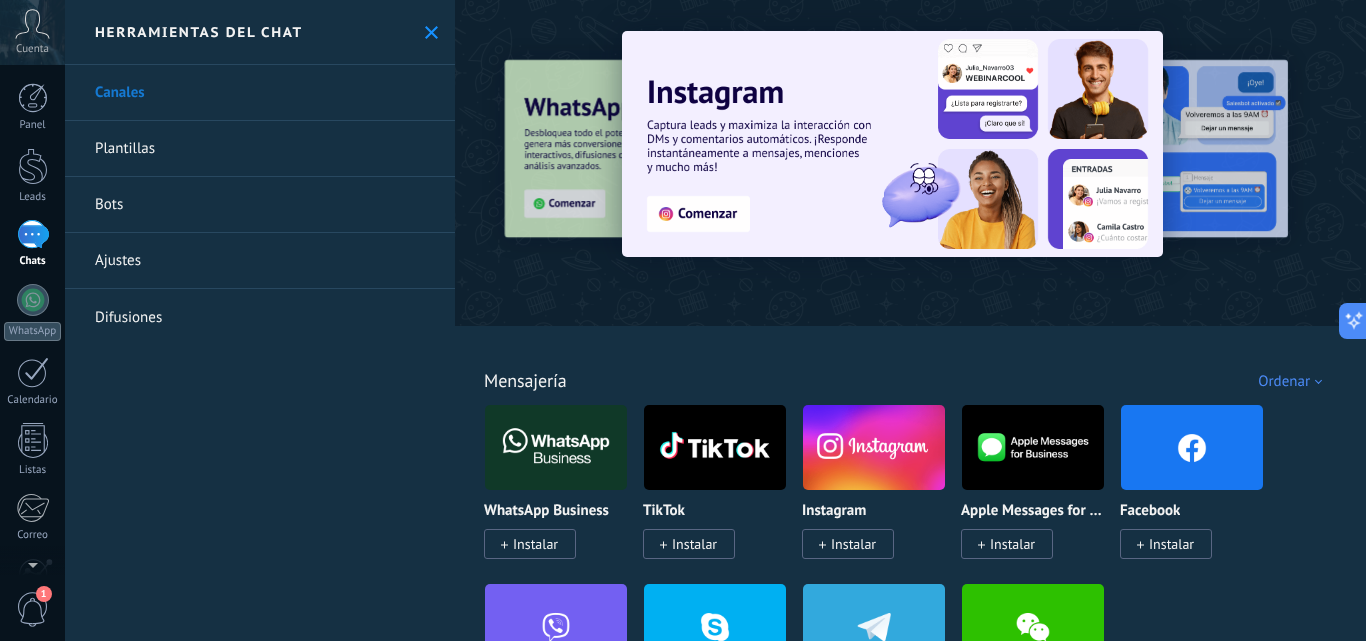 click on "Herramientas del chat" at bounding box center [260, 32] 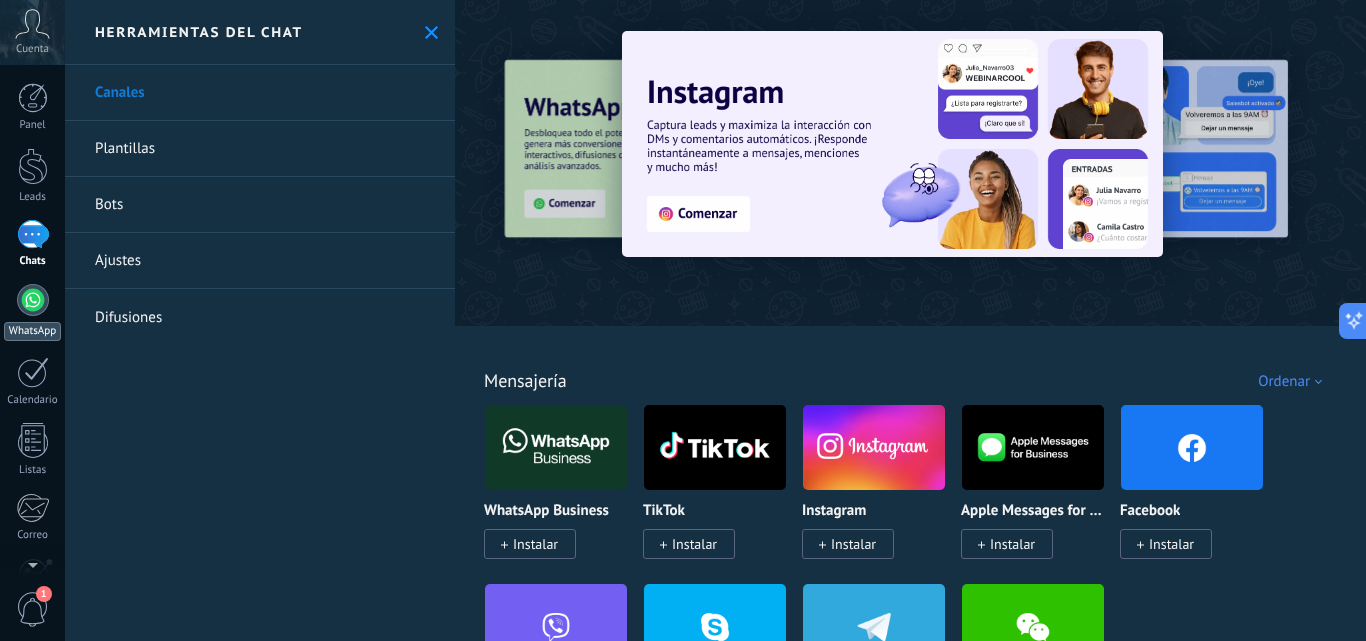 click at bounding box center [33, 300] 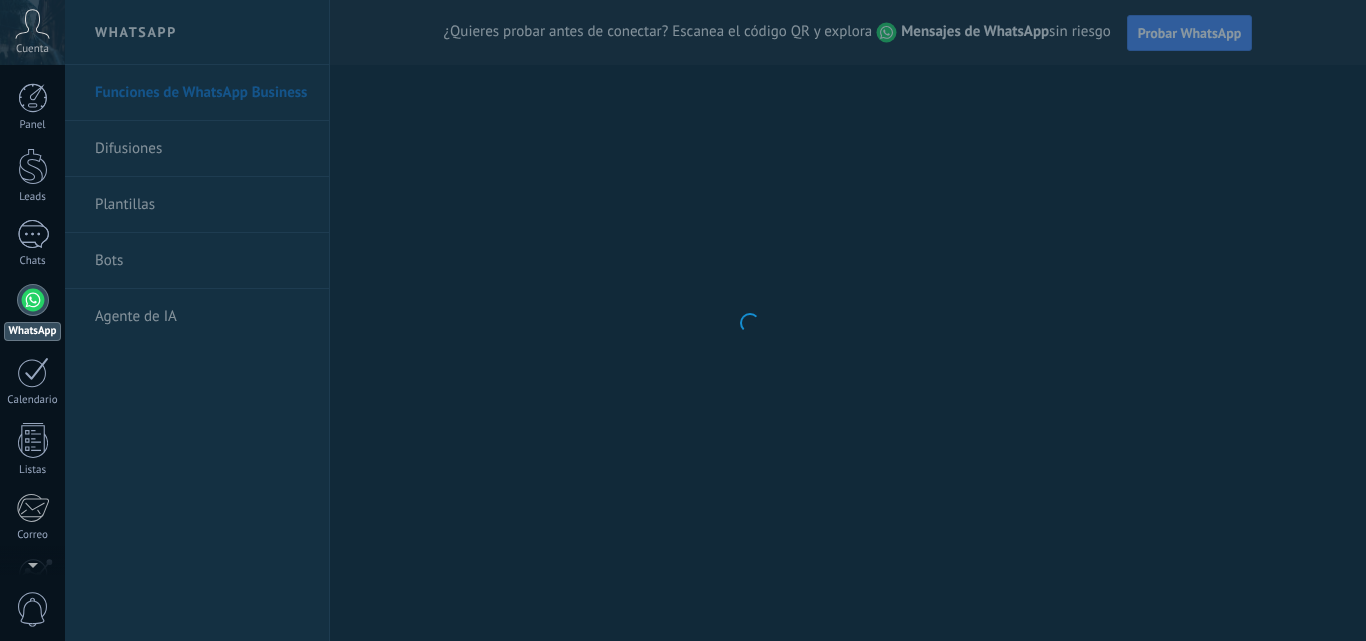 scroll, scrollTop: 0, scrollLeft: 0, axis: both 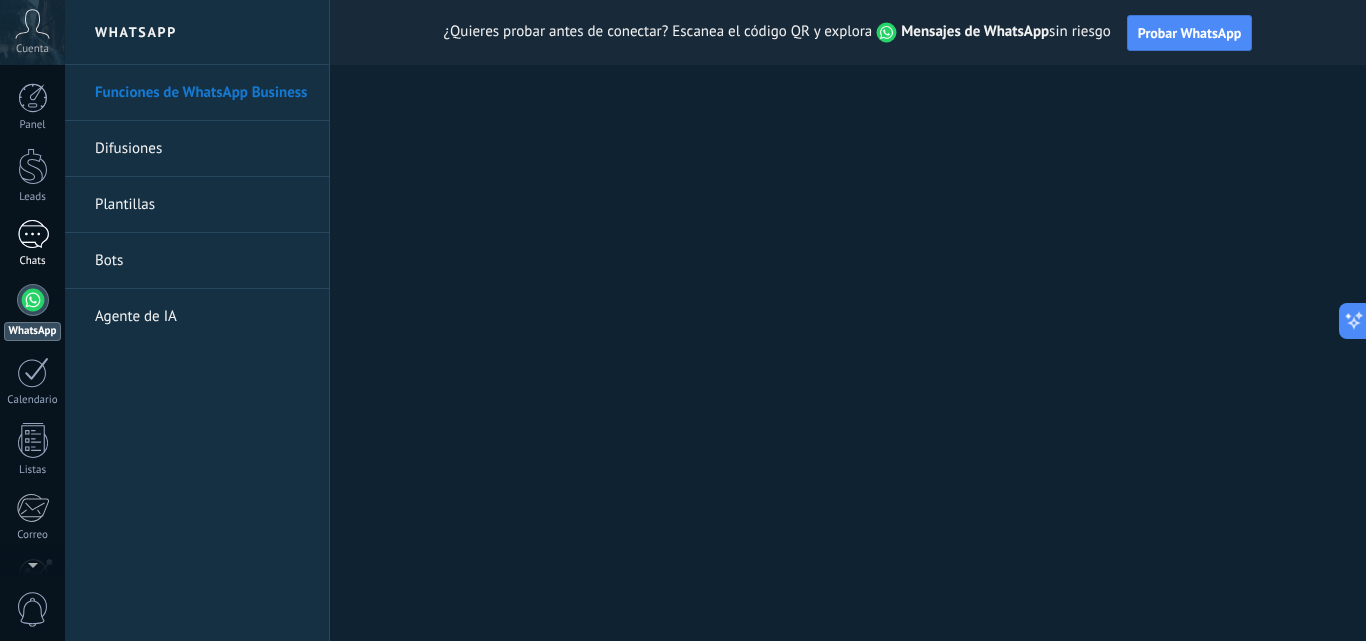 click at bounding box center (33, 234) 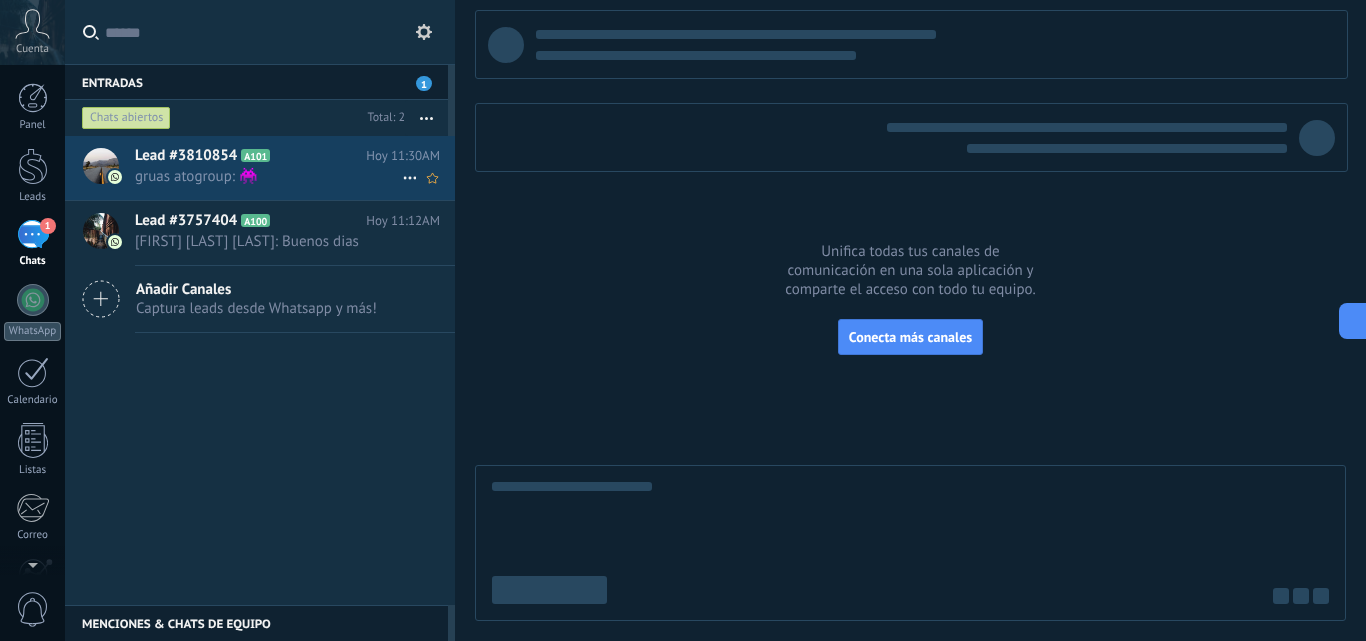 drag, startPoint x: 133, startPoint y: 132, endPoint x: 281, endPoint y: 161, distance: 150.81445 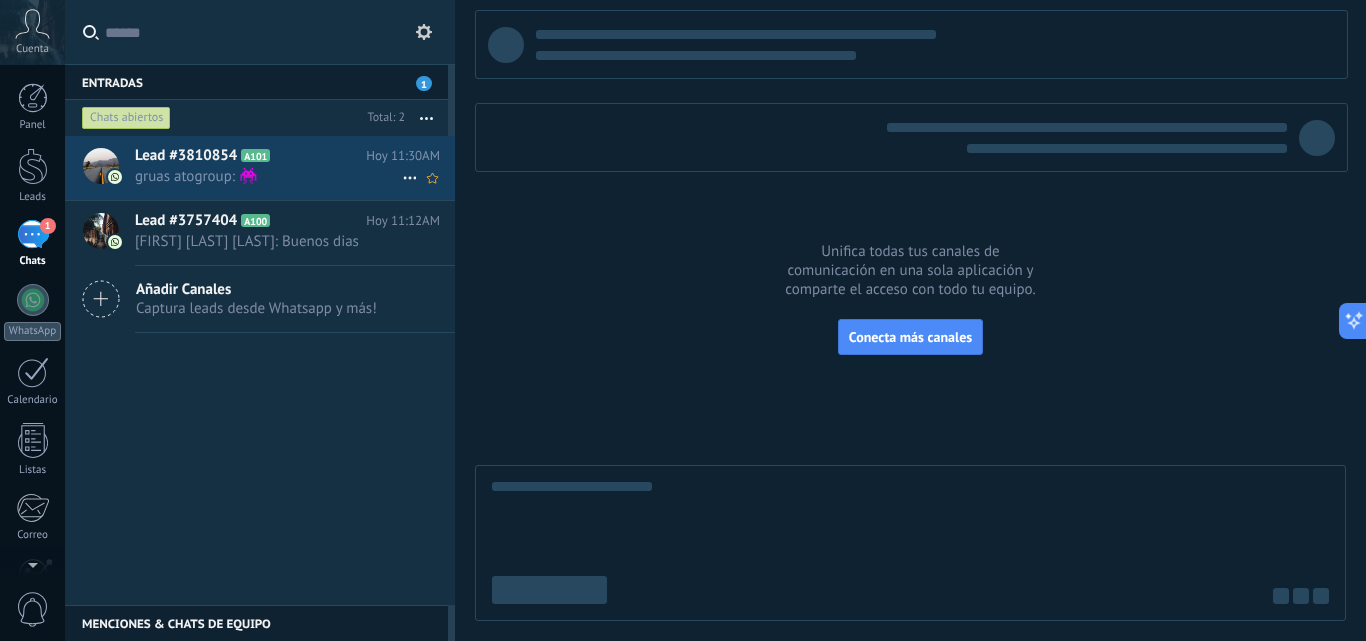 click 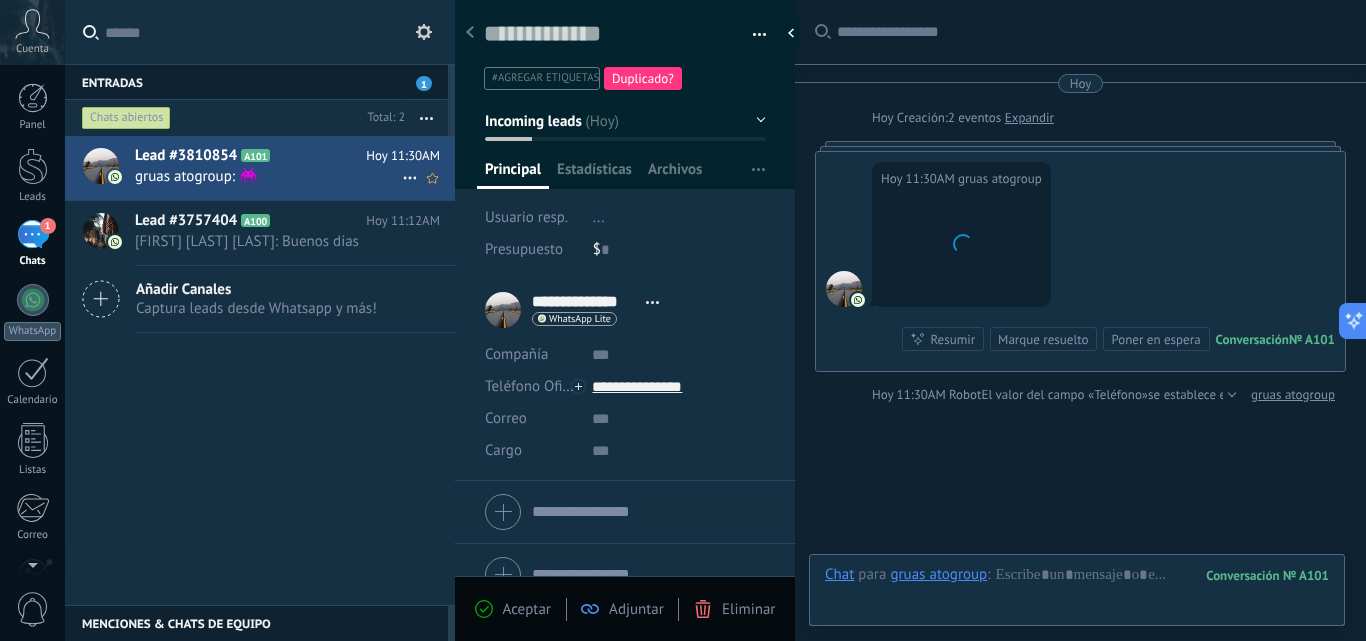 scroll, scrollTop: 0, scrollLeft: 0, axis: both 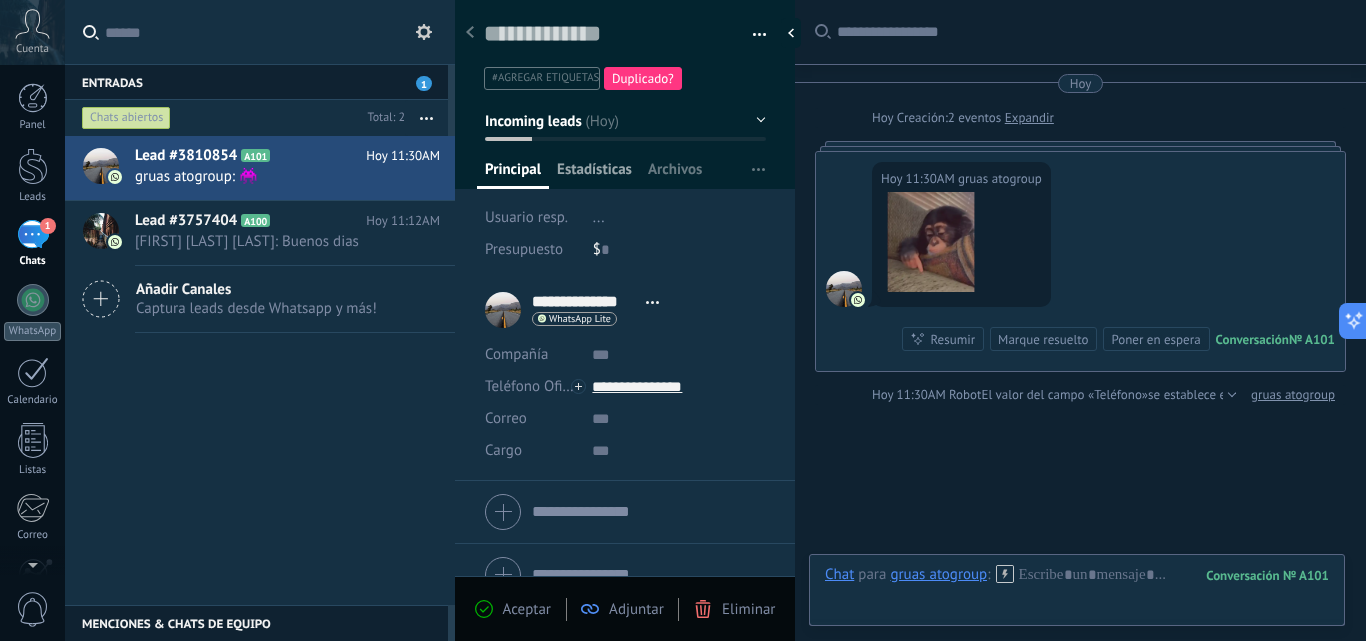 click on "Estadísticas" at bounding box center (594, 174) 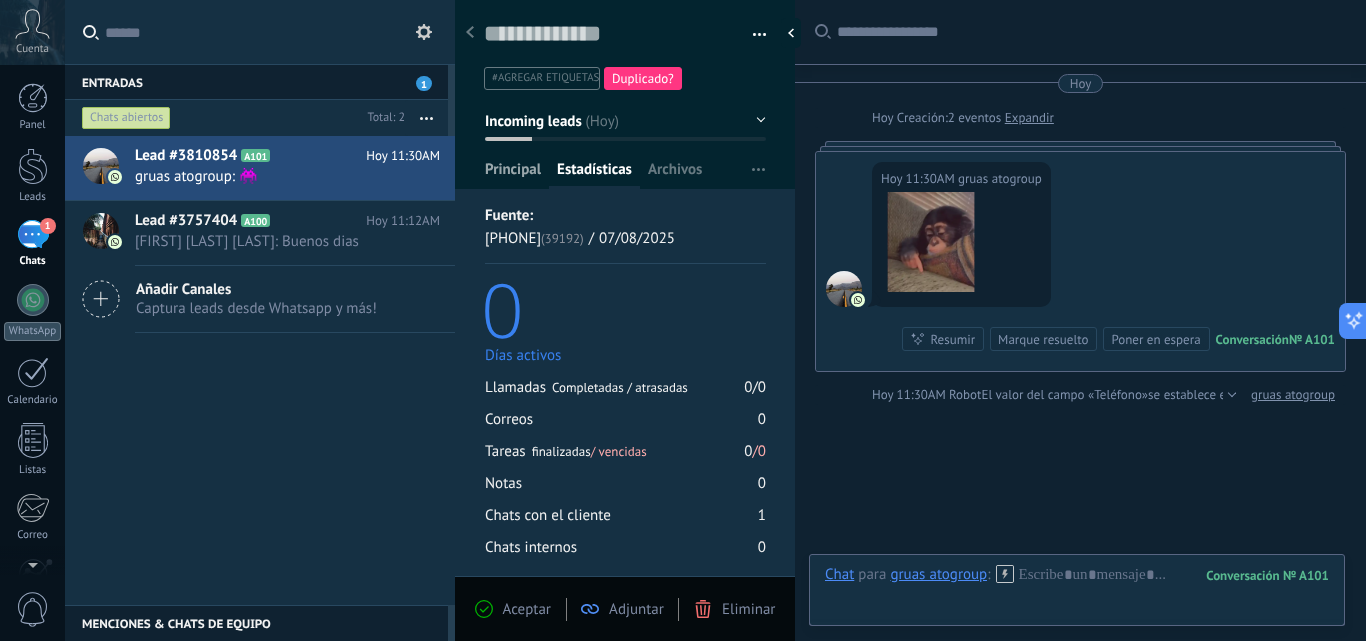 click on "Principal" at bounding box center [513, 174] 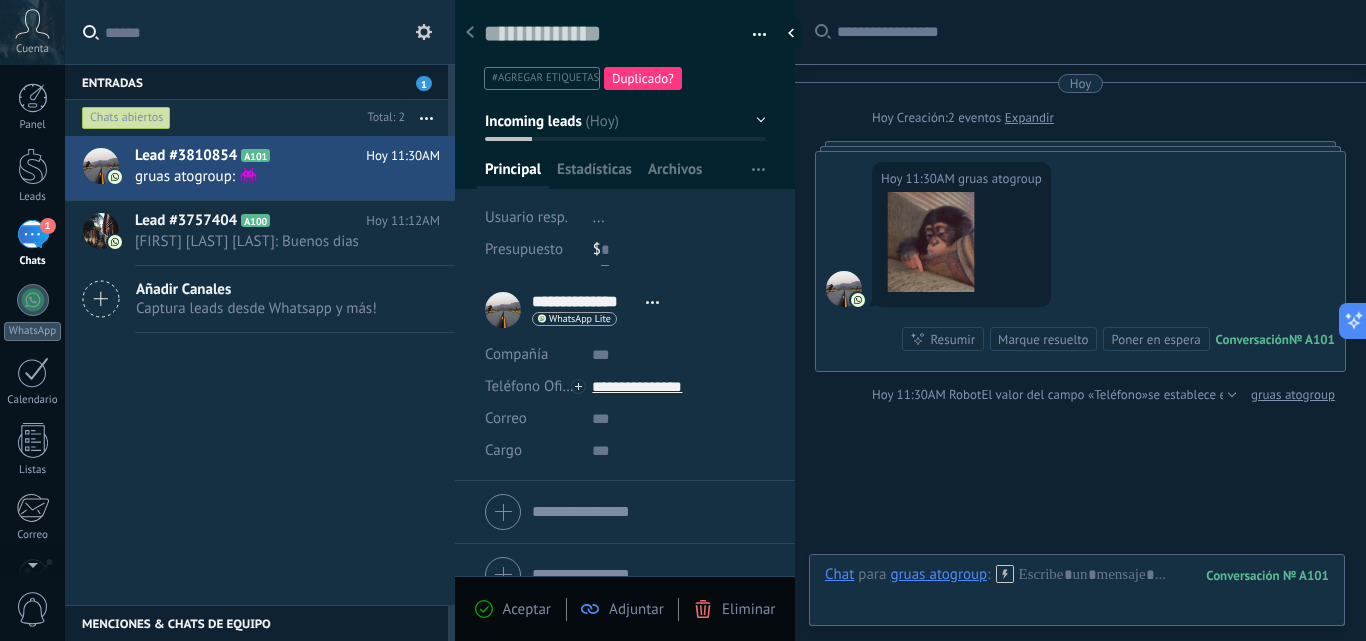 click at bounding box center [605, 250] 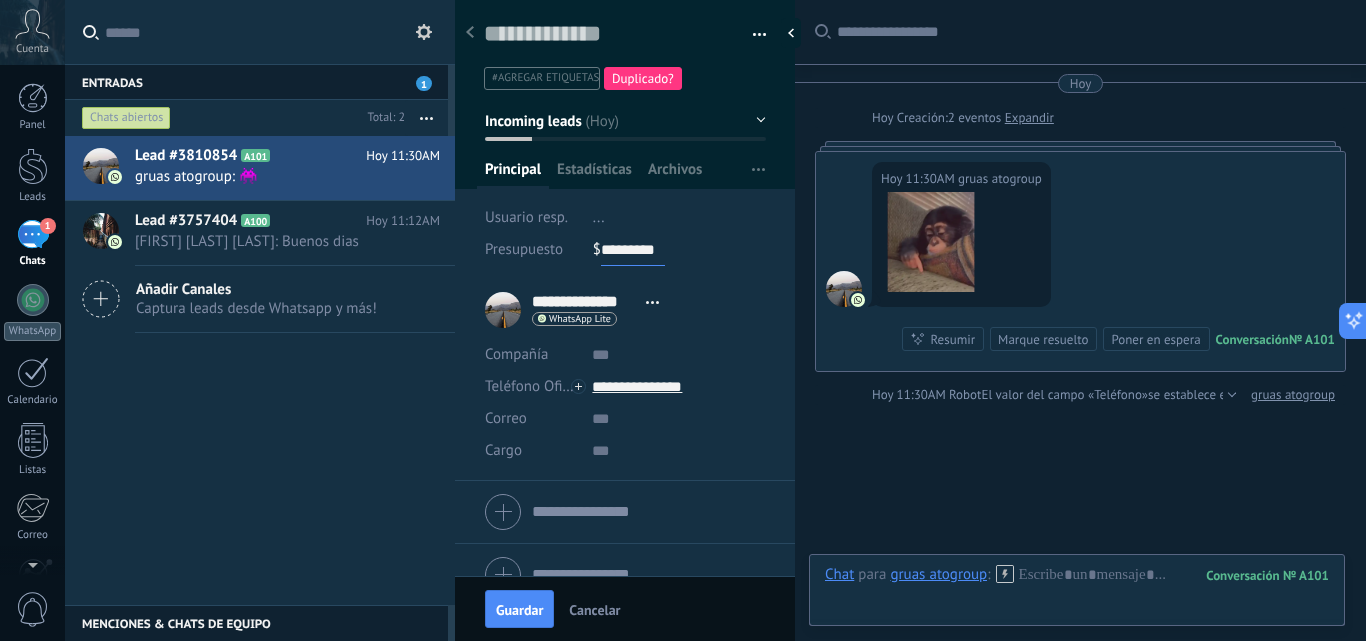 type on "*********" 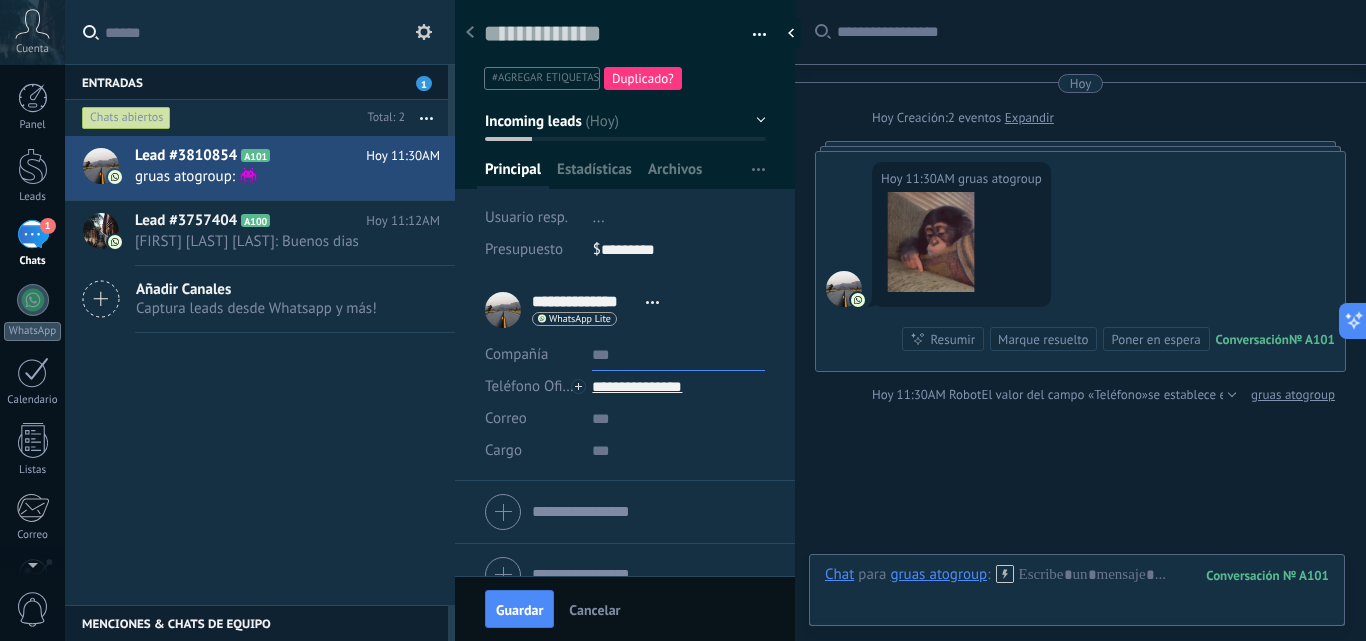 click at bounding box center (678, 355) 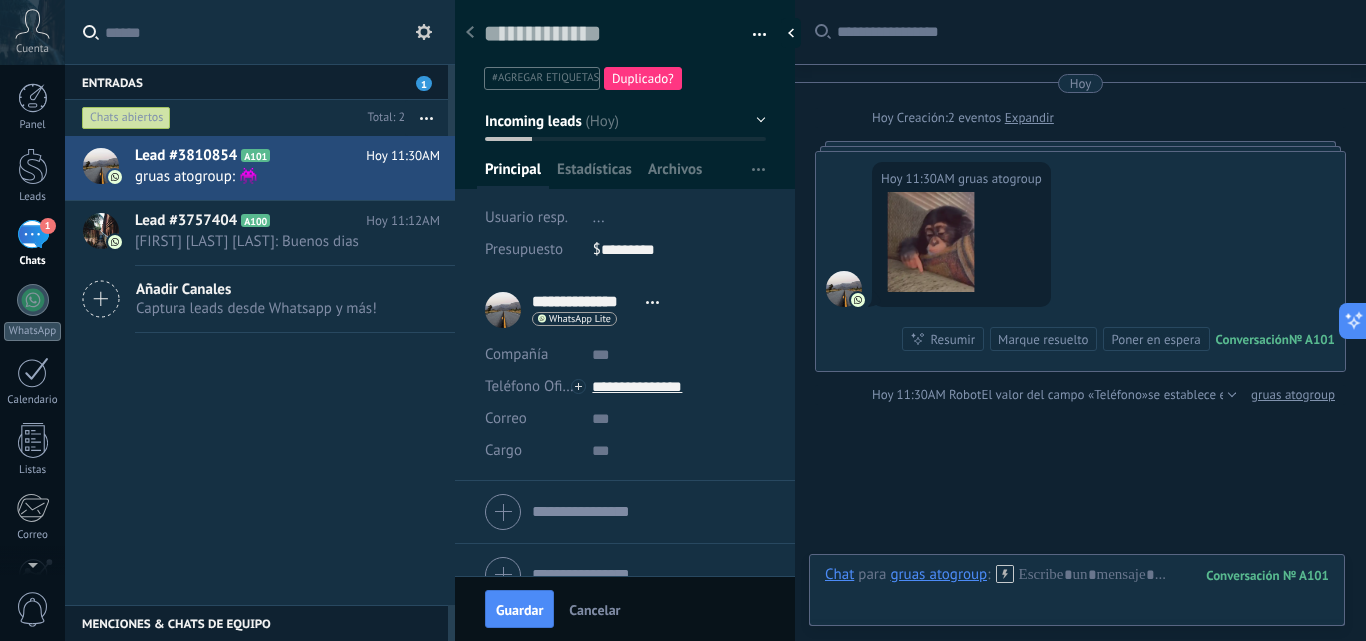 click on "Buscar Carga más Hoy Hoy Creación:  2  eventos   Expandir Hoy [TIME] gruas atogroup  Conversación  № A101 Conversación № A101 Resumir Resumir Marque resuelto Poner en espera Hoy [TIME] gruas atogroup: 👾 Conversación № A101 Hoy [TIME] Robot  El valor del campo «Teléfono»  se establece en «[PHONE]» gruas atogroup No hay tareas.  Crear una Participantes:  0 Agregar usuario Bots:  0" at bounding box center [1080, 377] 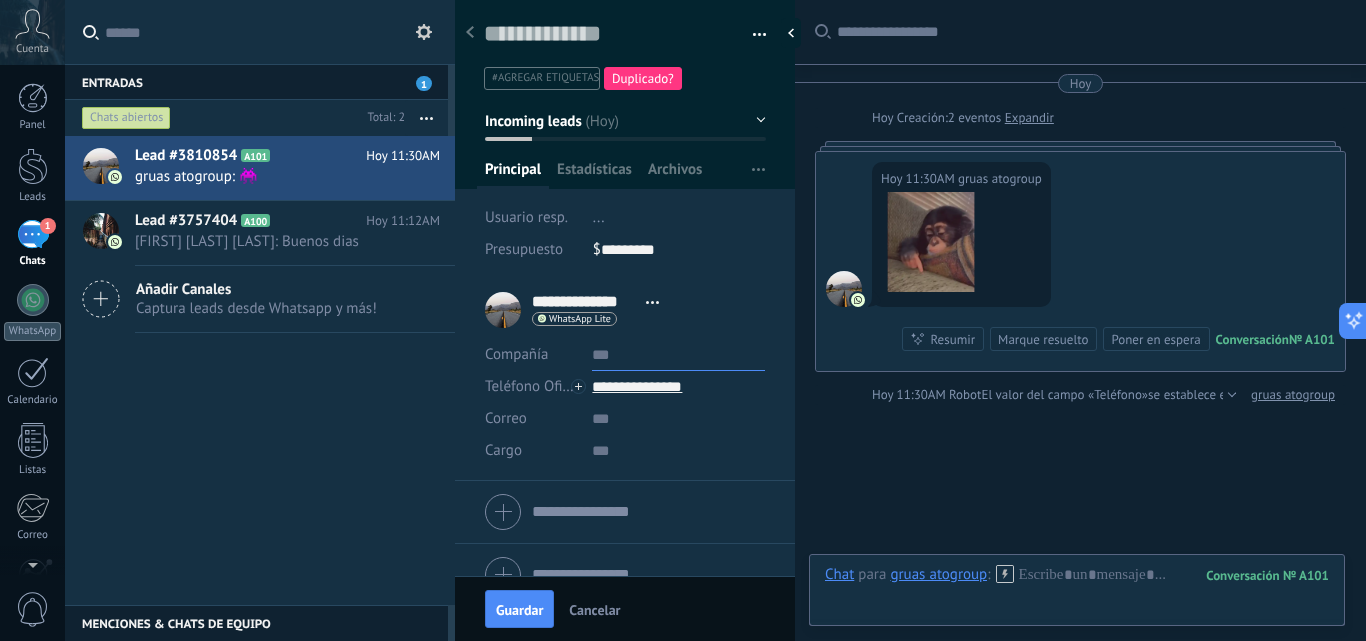 click at bounding box center (678, 355) 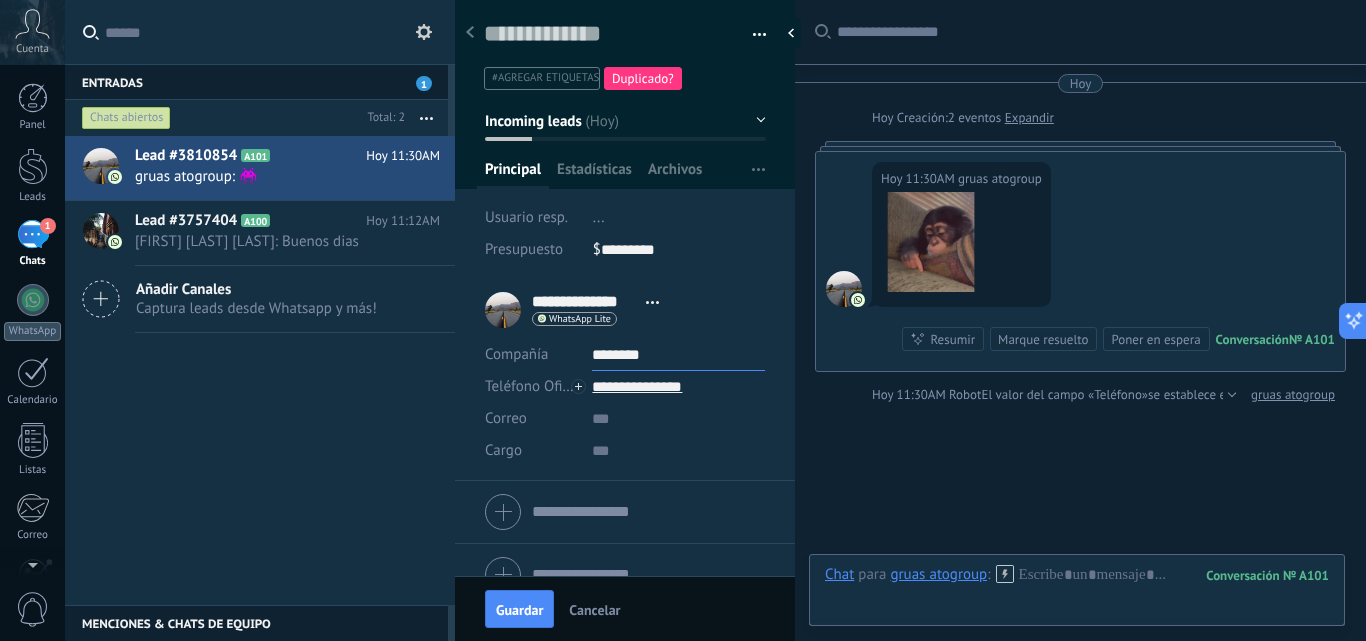 type on "********" 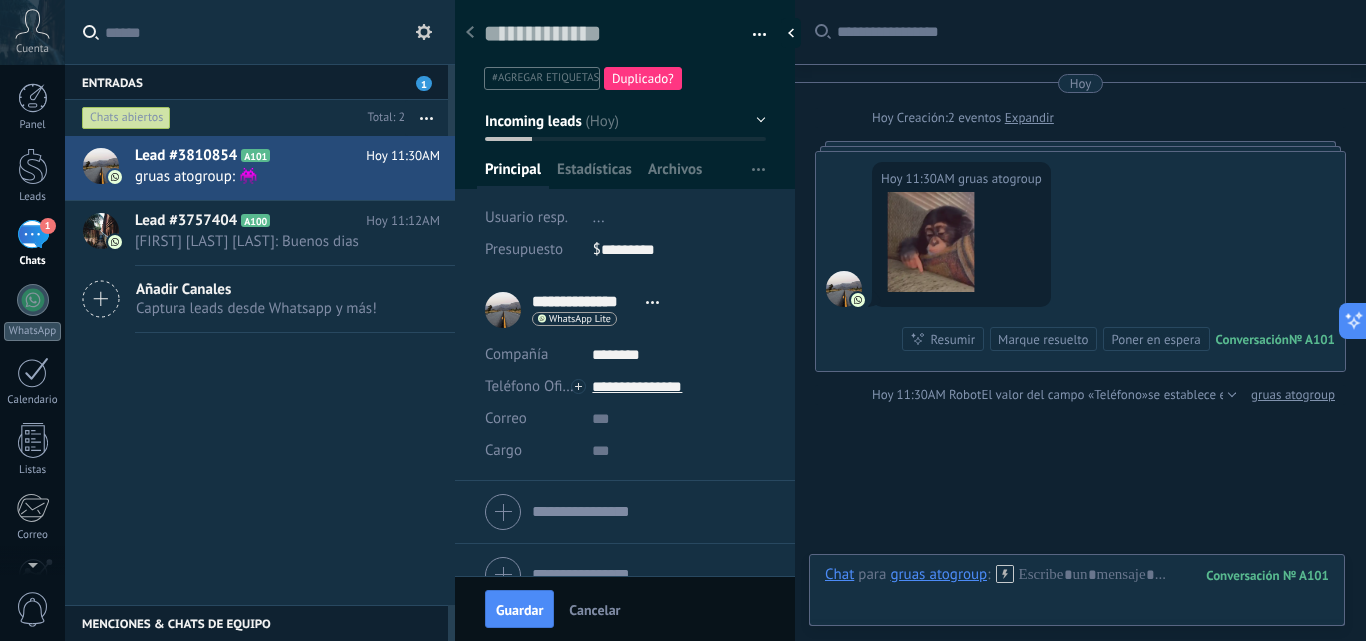 click on "Buscar Carga más Hoy Hoy Creación:  2  eventos   Expandir Hoy [TIME] gruas atogroup  Conversación  № A101 Conversación № A101 Resumir Resumir Marque resuelto Poner en espera Hoy [TIME] gruas atogroup: 👾 Conversación № A101 Hoy [TIME] Robot  El valor del campo «Teléfono»  se establece en «[PHONE]» gruas atogroup No hay tareas.  Crear una Participantes:  0 Agregar usuario Bots:  0" at bounding box center [1080, 377] 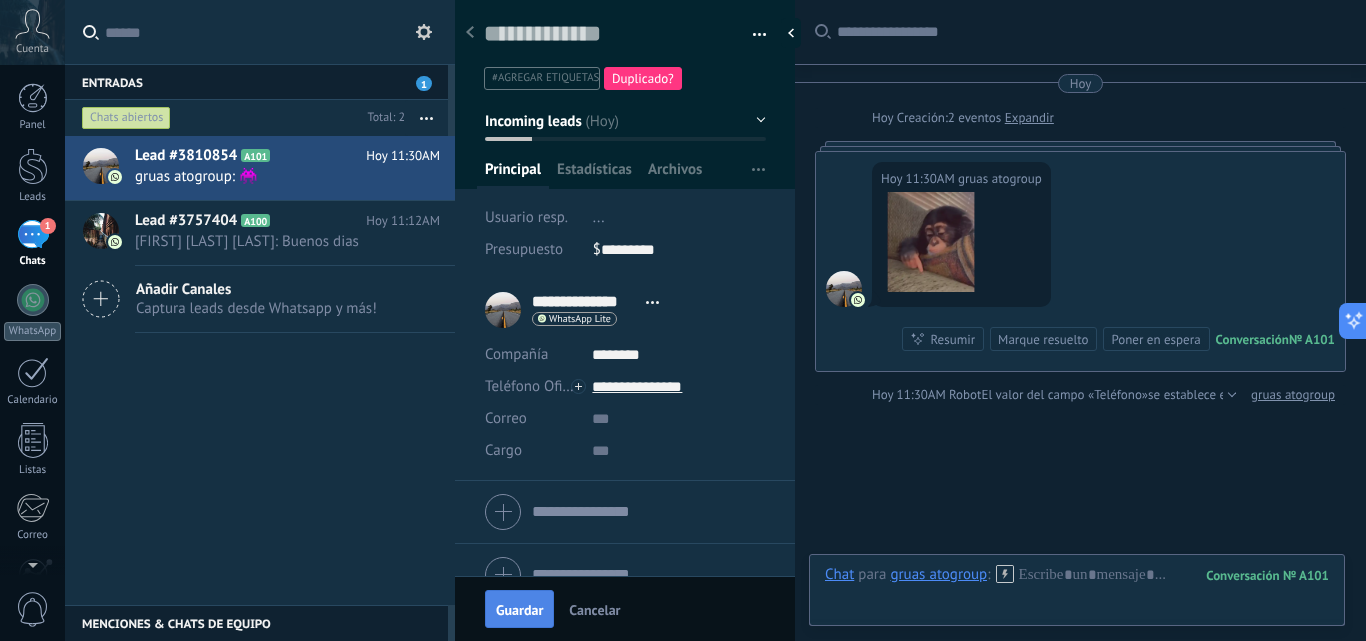click on "Guardar" at bounding box center [519, 610] 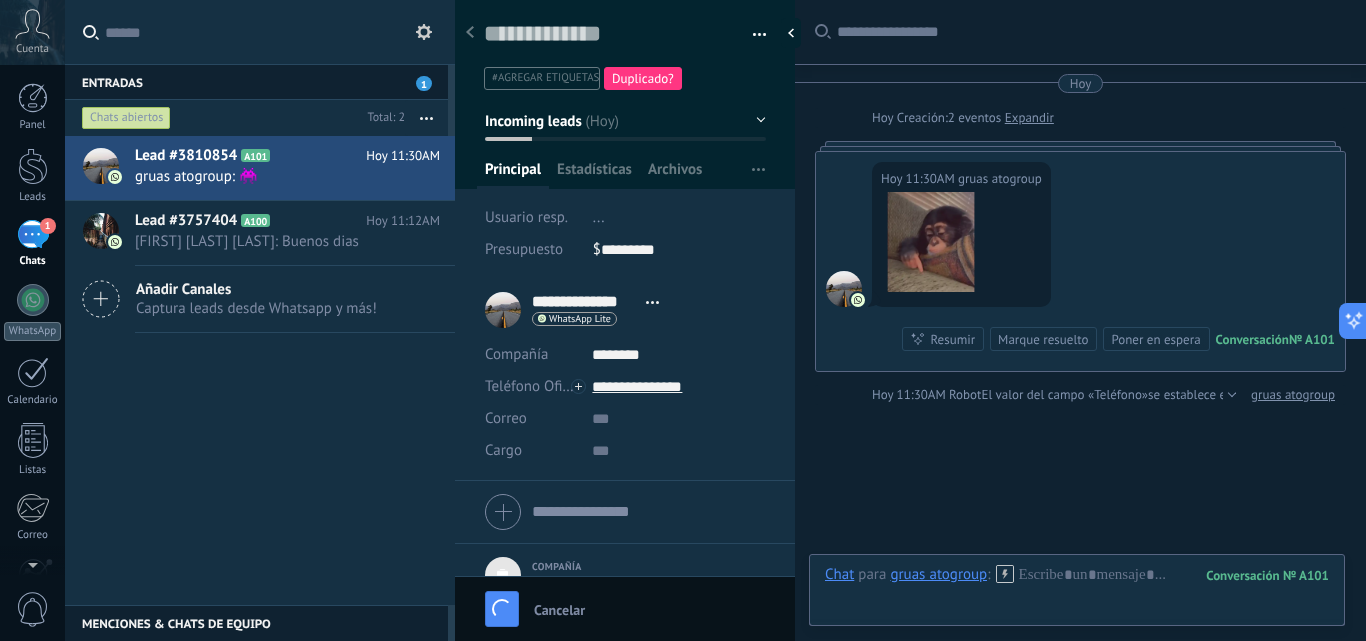 scroll, scrollTop: 20, scrollLeft: 0, axis: vertical 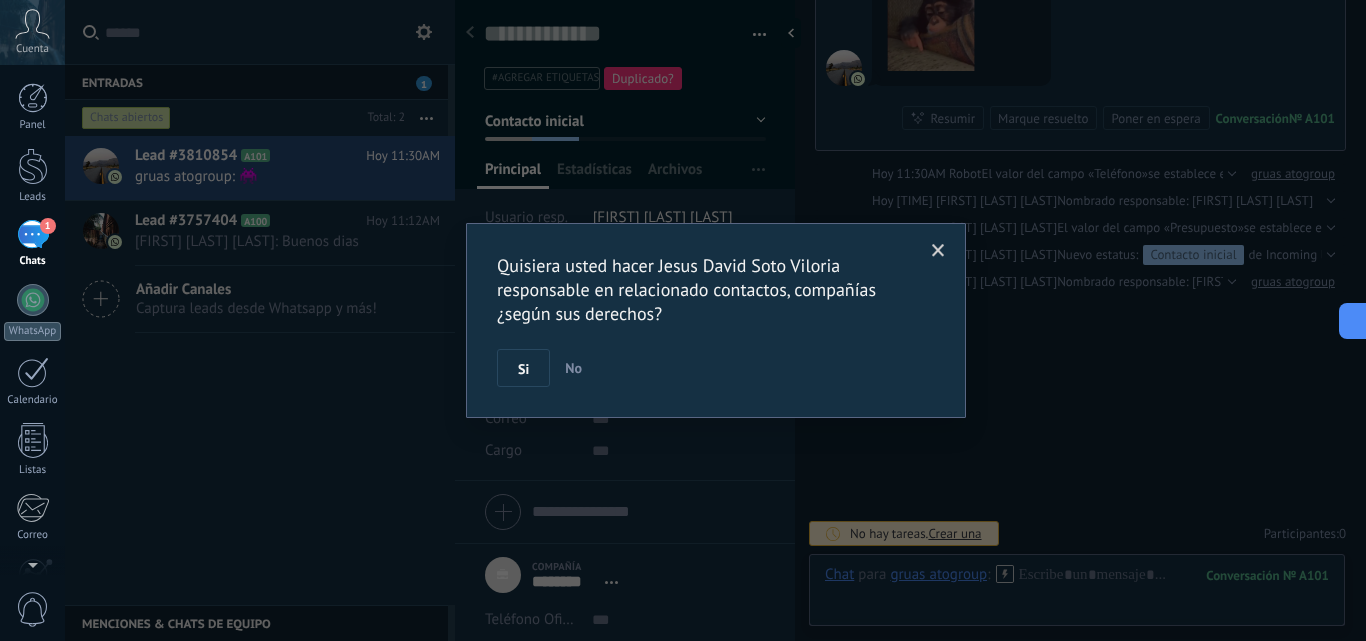 click at bounding box center (938, 251) 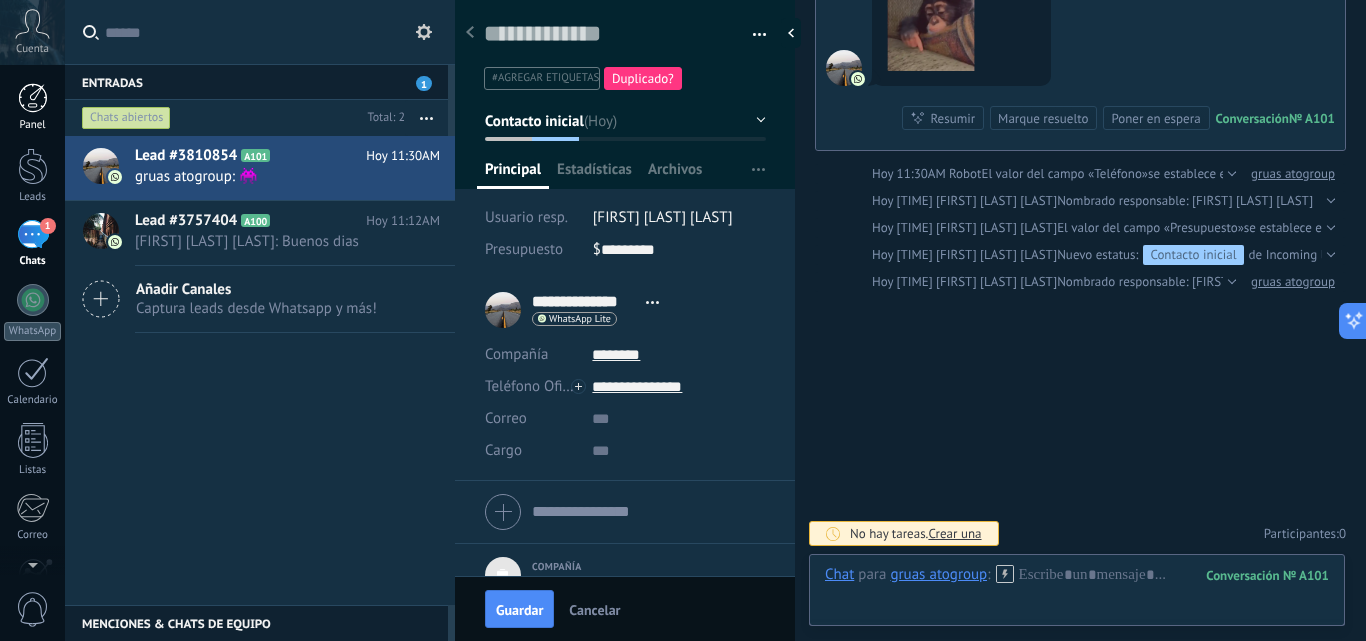 click on "Panel" at bounding box center [32, 107] 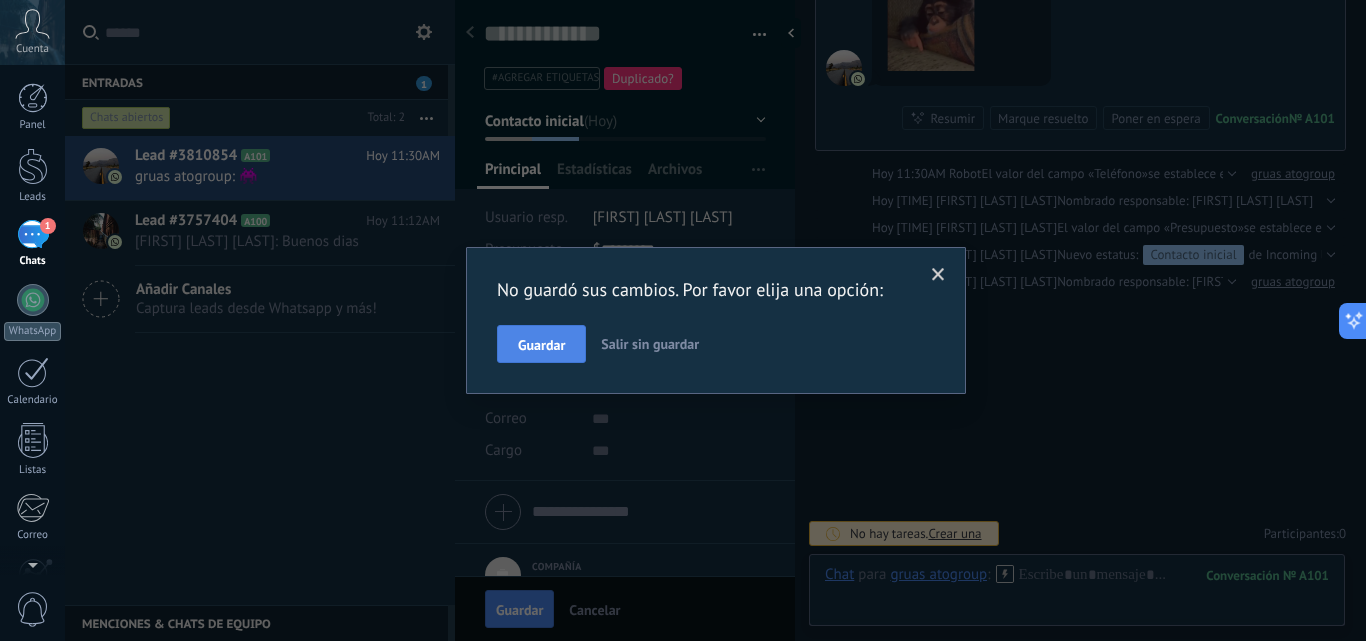 click on "Guardar" at bounding box center [541, 345] 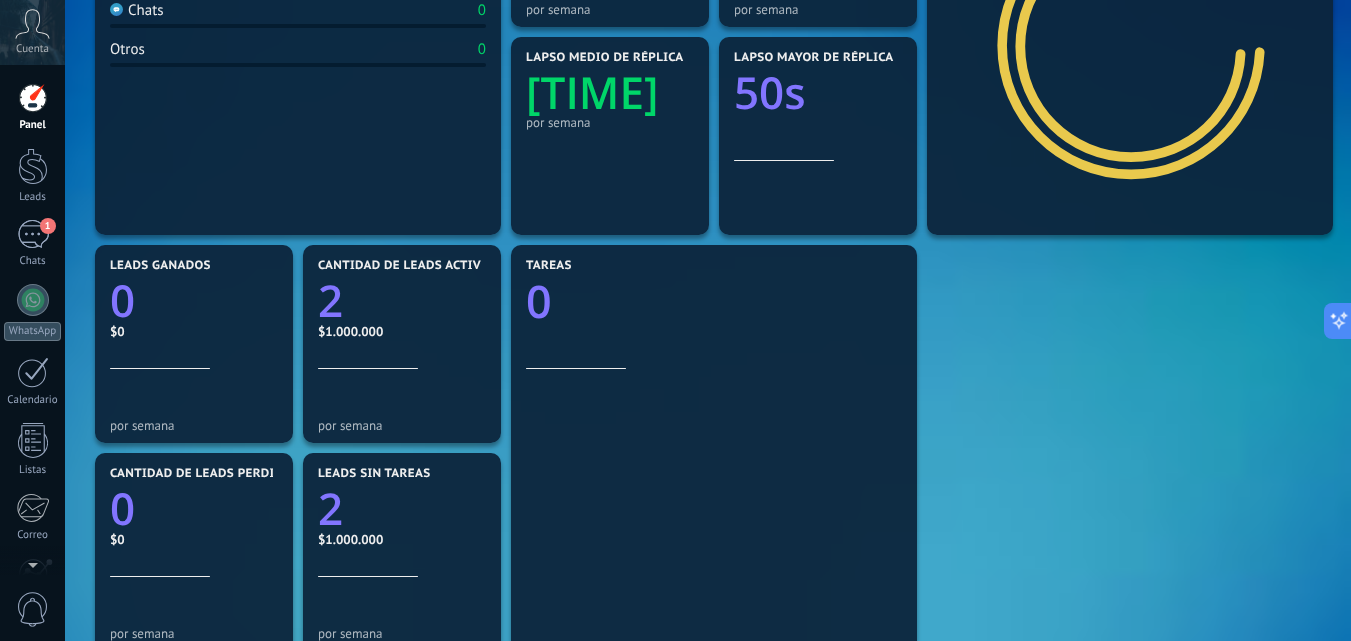 scroll, scrollTop: 513, scrollLeft: 0, axis: vertical 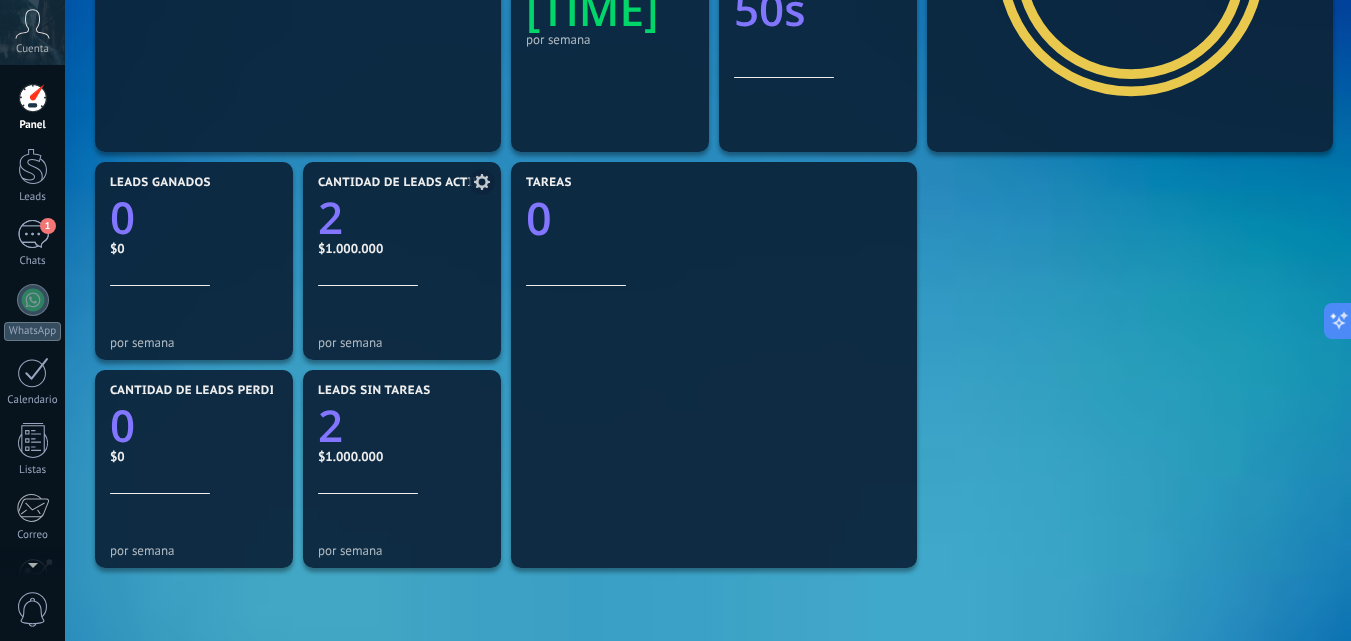 click on "2" 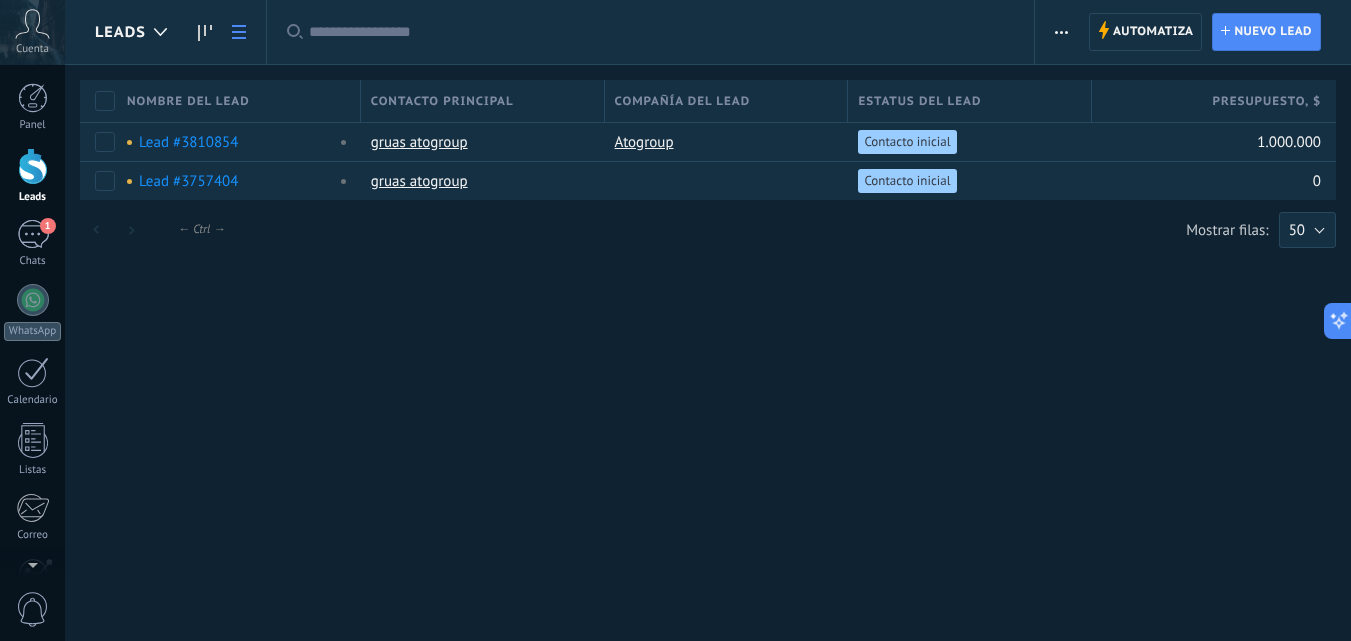 scroll, scrollTop: 0, scrollLeft: 0, axis: both 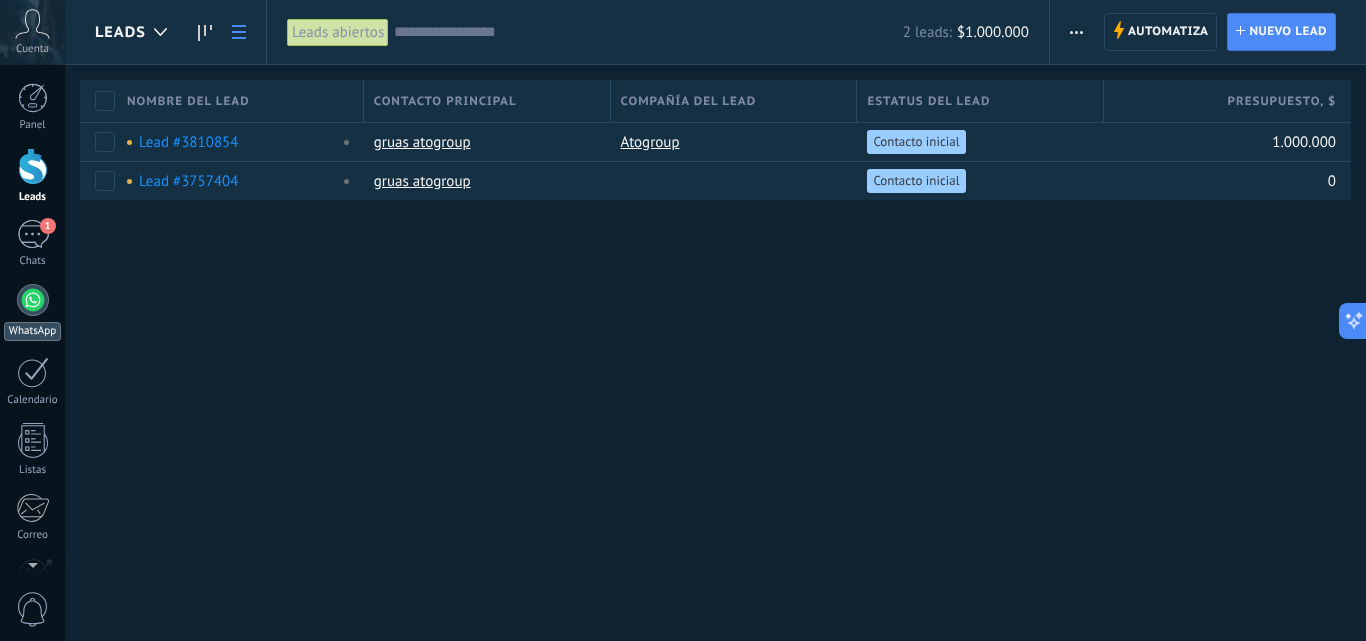click at bounding box center (33, 300) 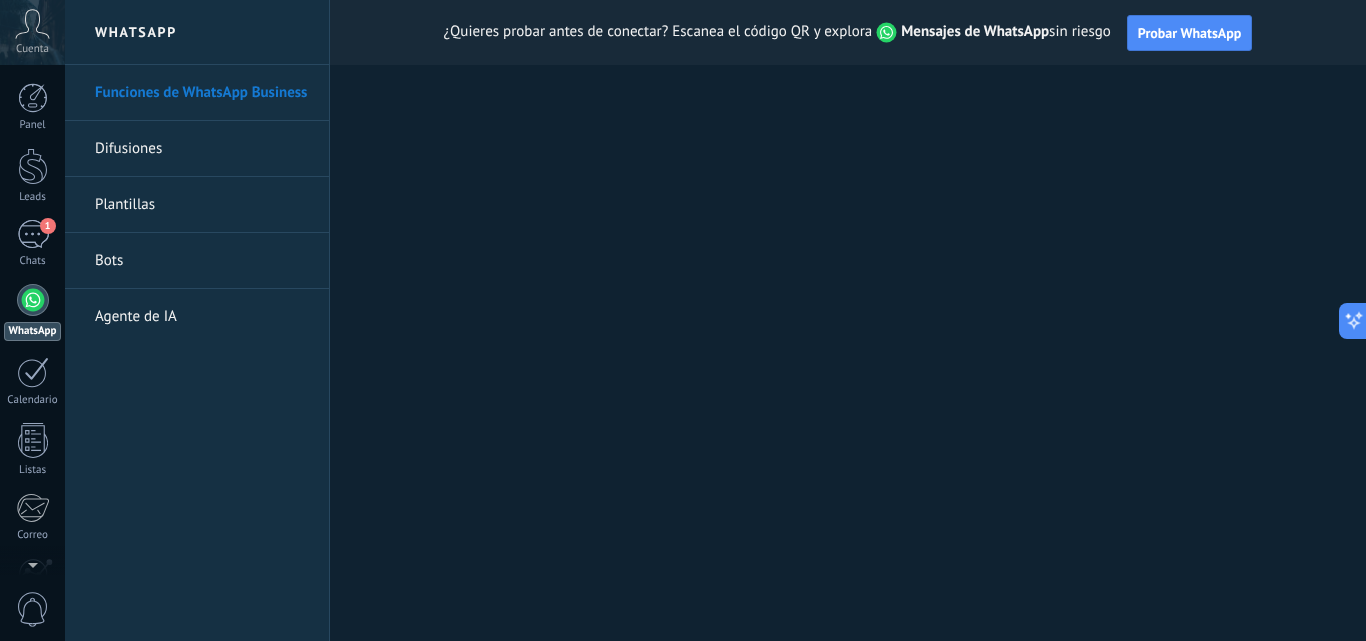 click on "Plantillas" at bounding box center [202, 205] 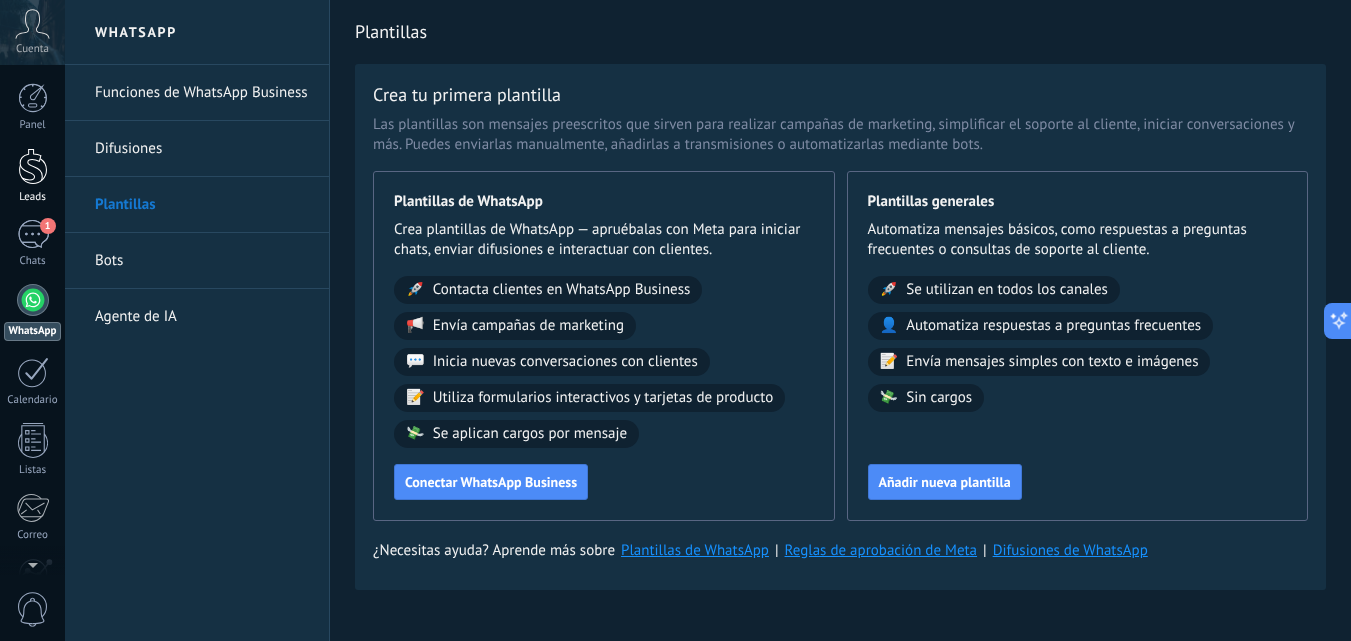 click at bounding box center [33, 166] 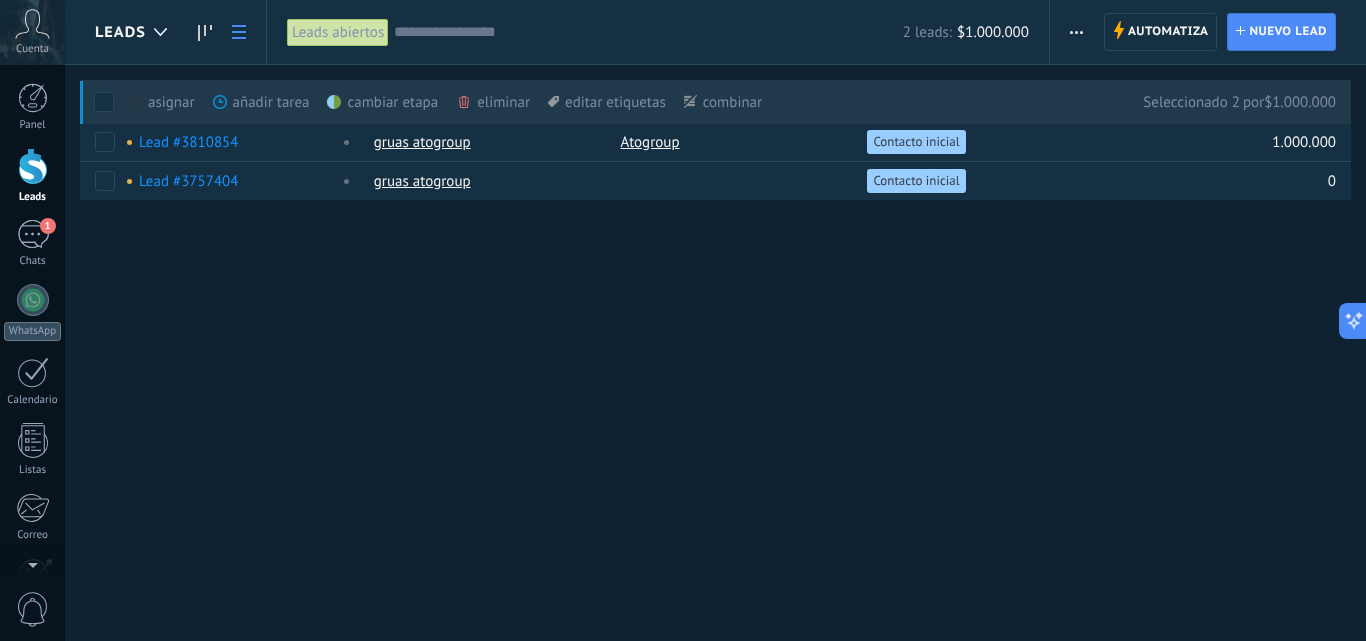 click at bounding box center (104, 102) 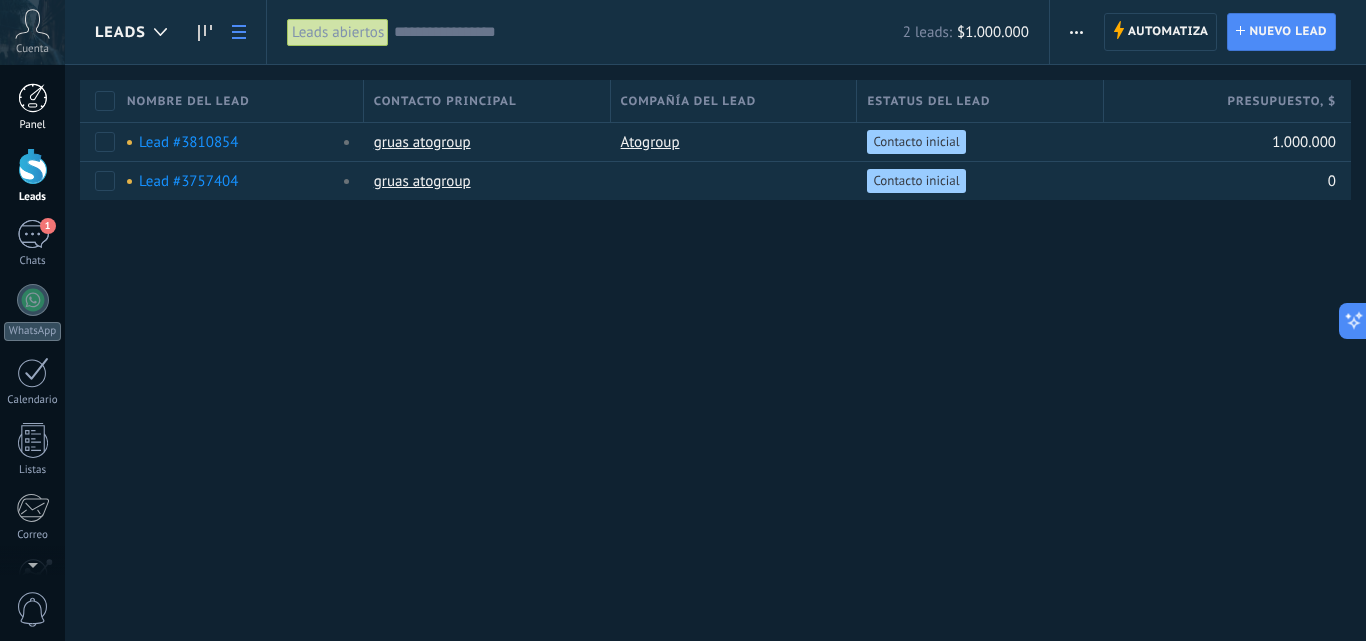 click on "Panel" at bounding box center (32, 107) 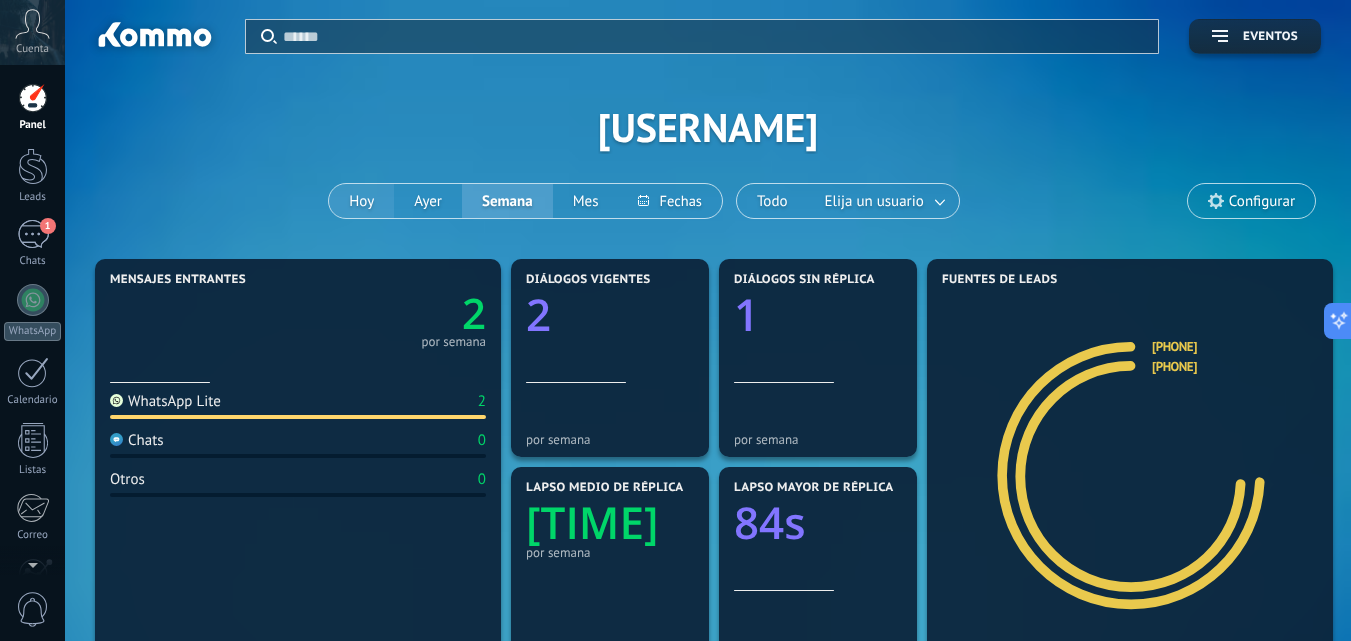 click on "Hoy" at bounding box center [361, 201] 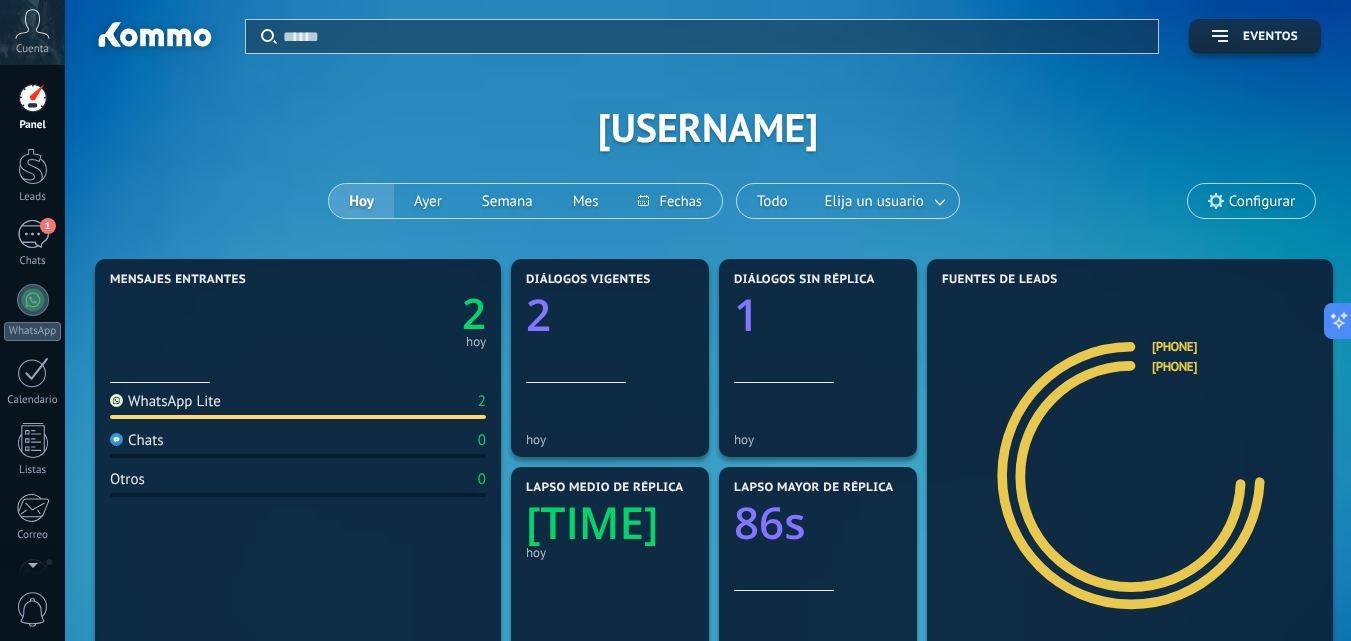 click on "2" at bounding box center [392, 313] 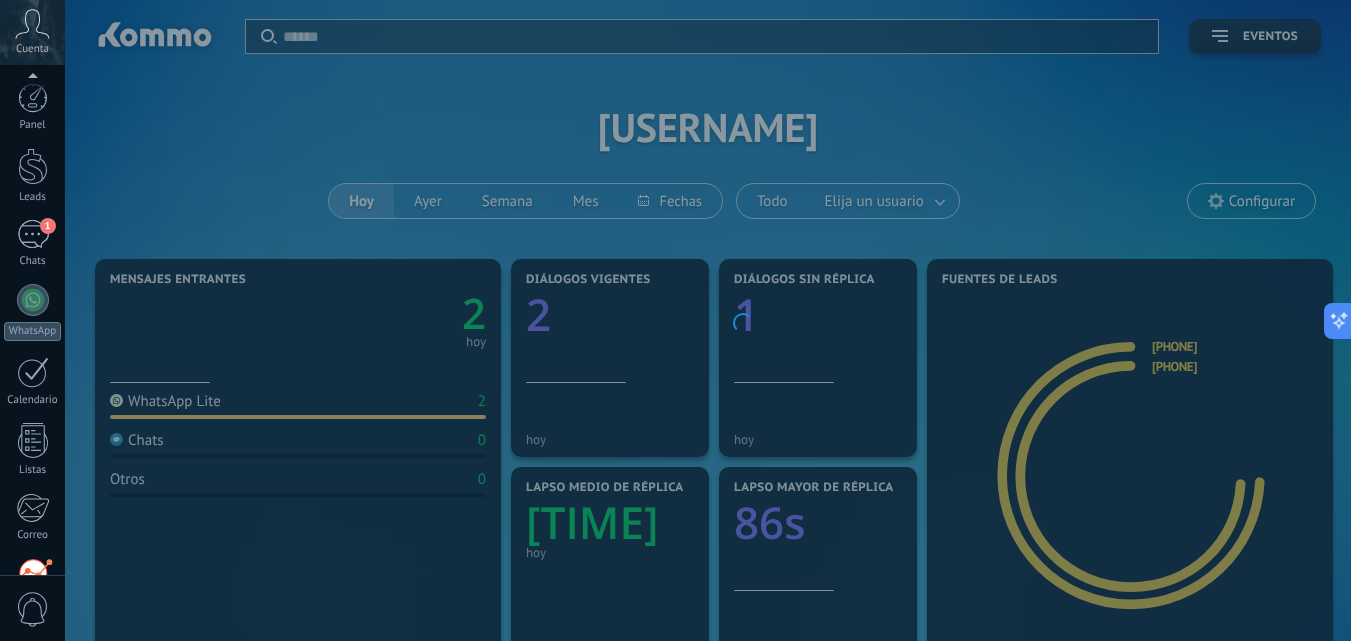 scroll, scrollTop: 191, scrollLeft: 0, axis: vertical 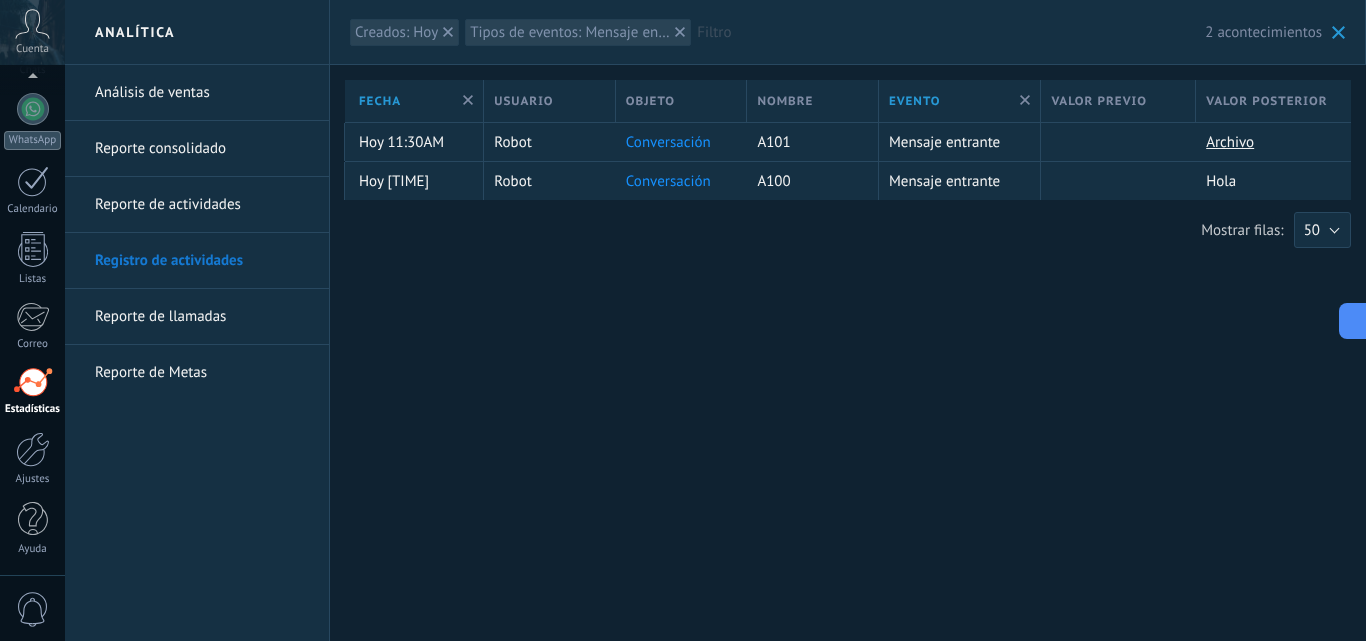click on "Análisis de ventas" at bounding box center [202, 93] 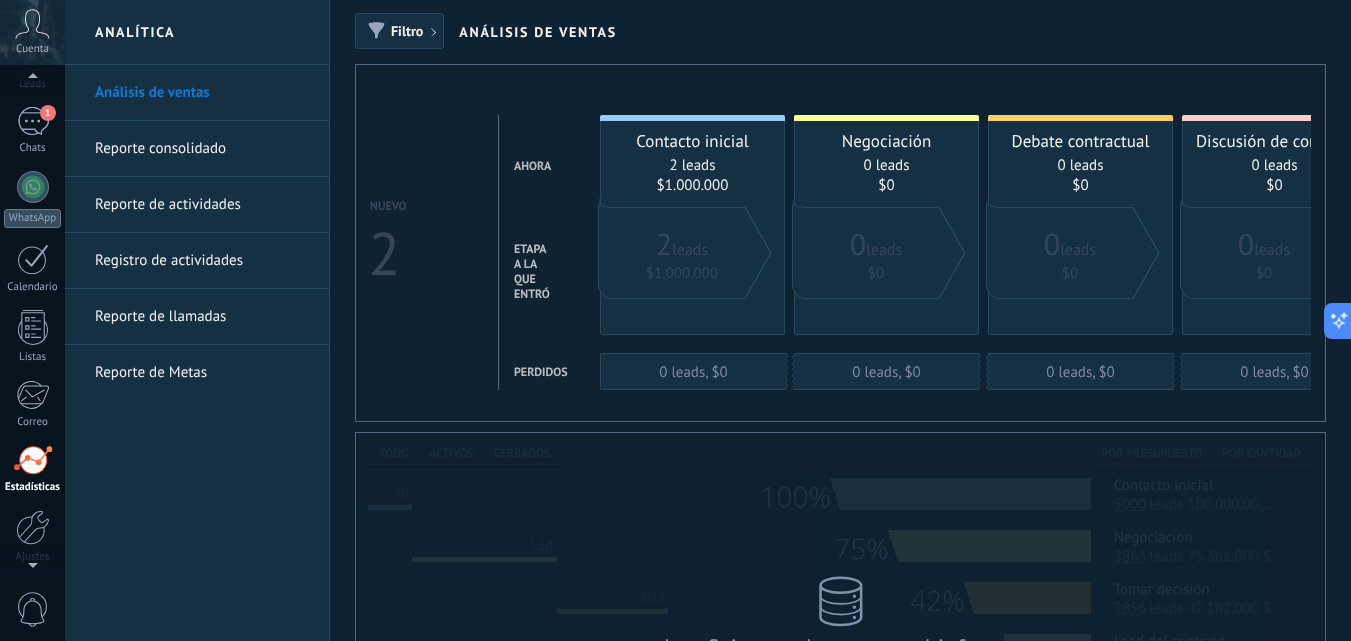 scroll, scrollTop: 56, scrollLeft: 0, axis: vertical 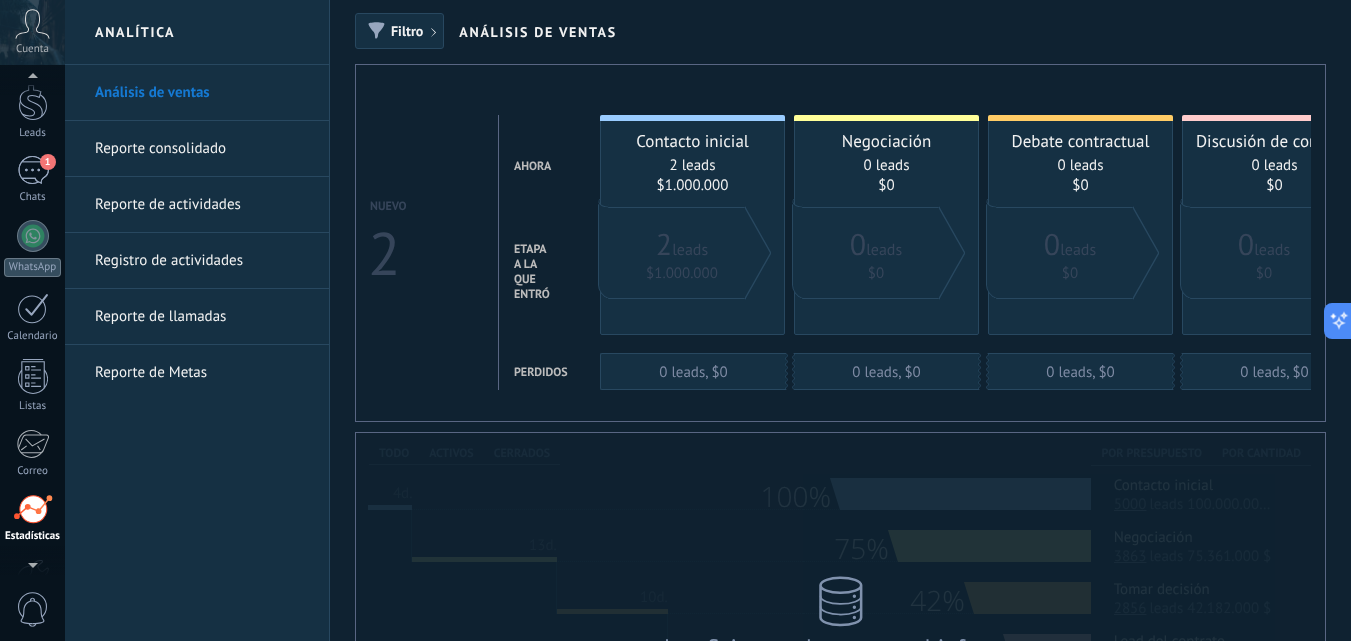 click at bounding box center [32, 80] 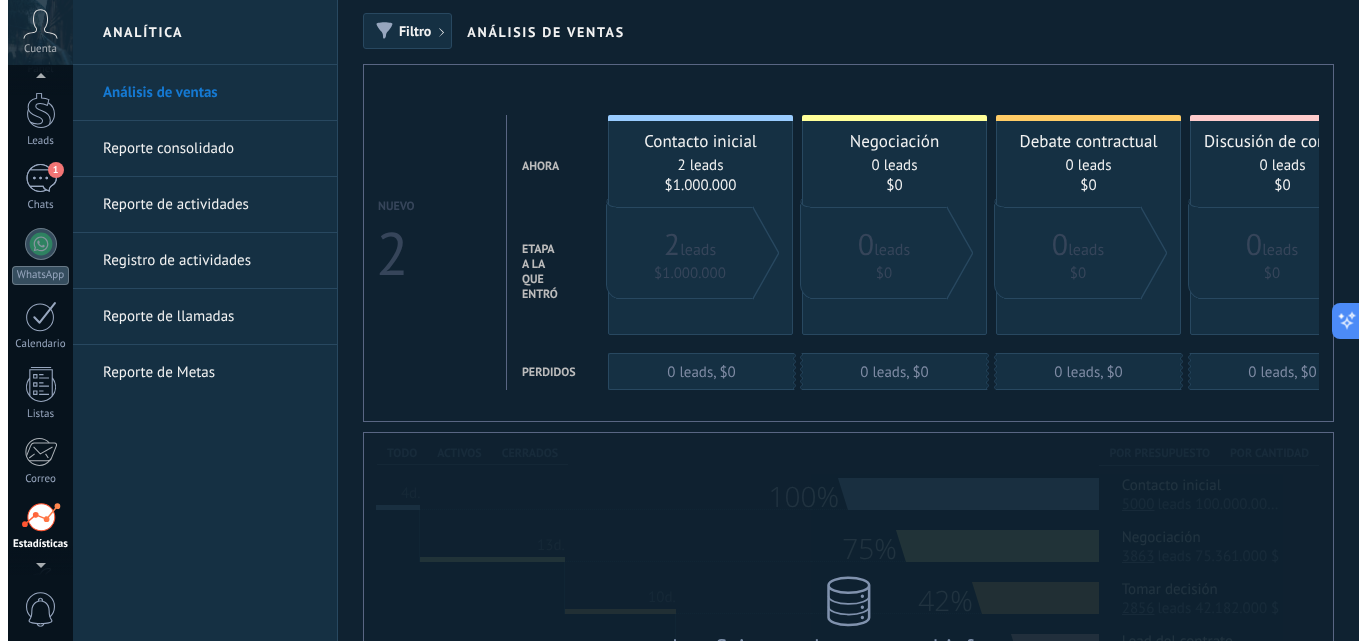 scroll, scrollTop: 0, scrollLeft: 0, axis: both 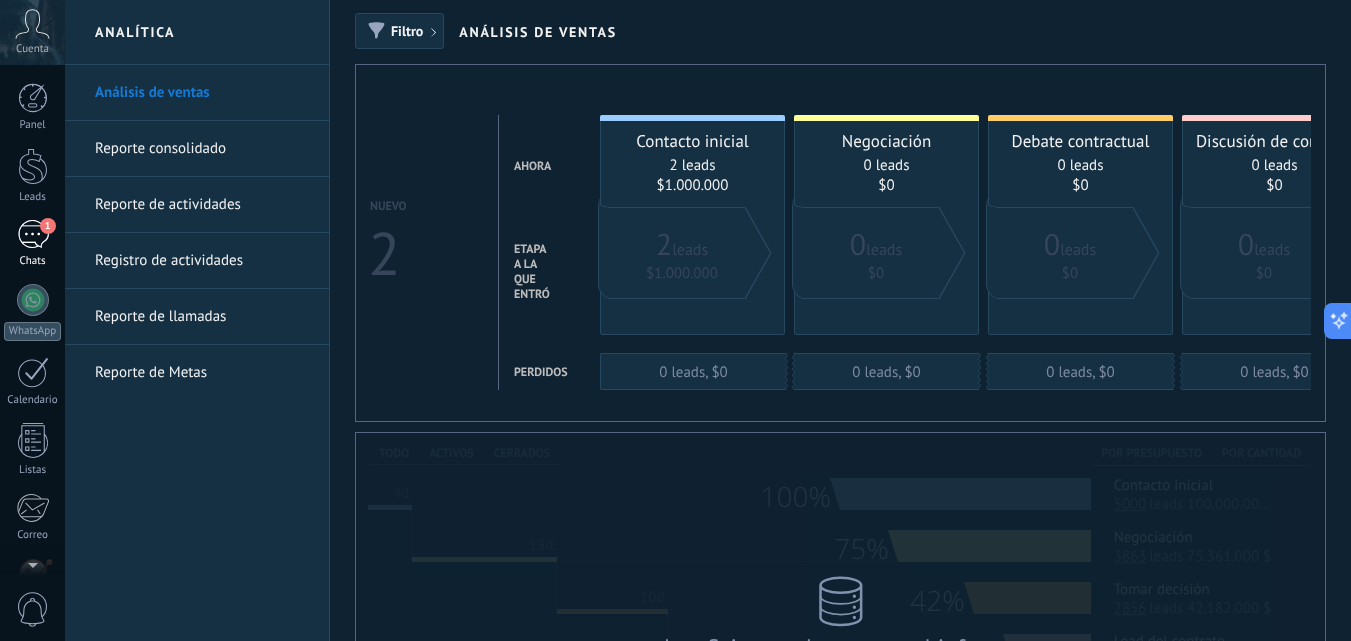 click on "1" at bounding box center [33, 234] 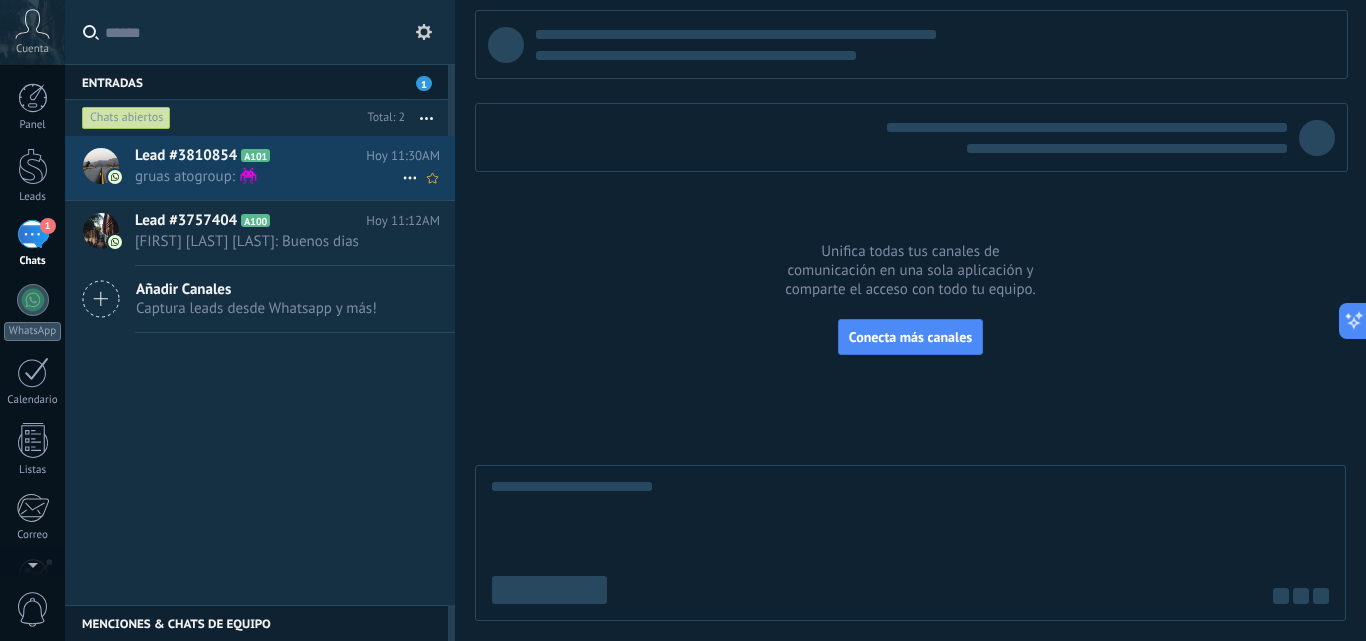 click on "gruas atogroup: 👾" at bounding box center [268, 176] 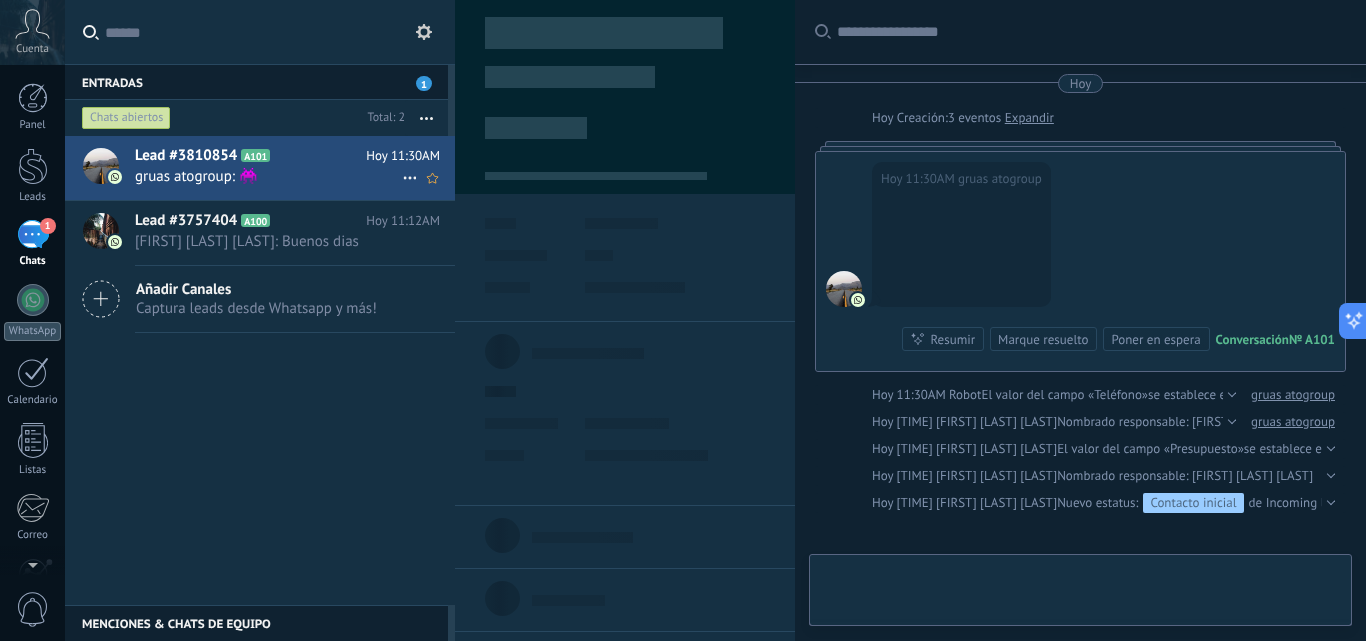 type on "***" 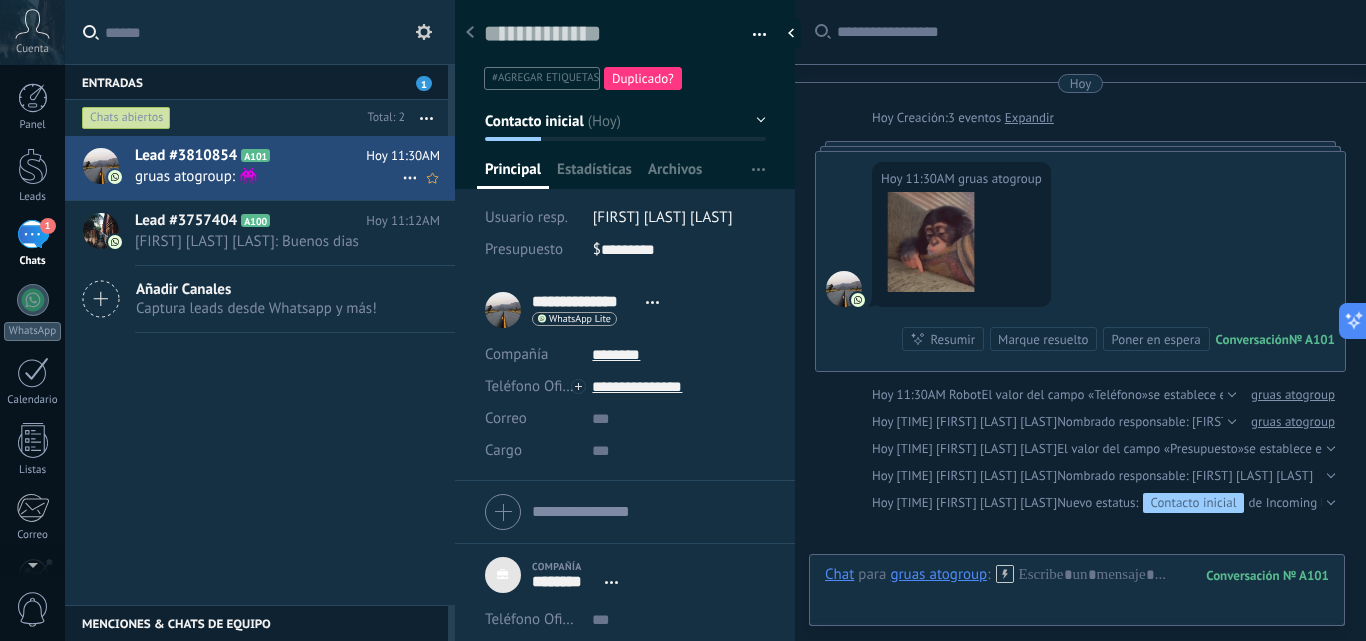 scroll, scrollTop: 20, scrollLeft: 0, axis: vertical 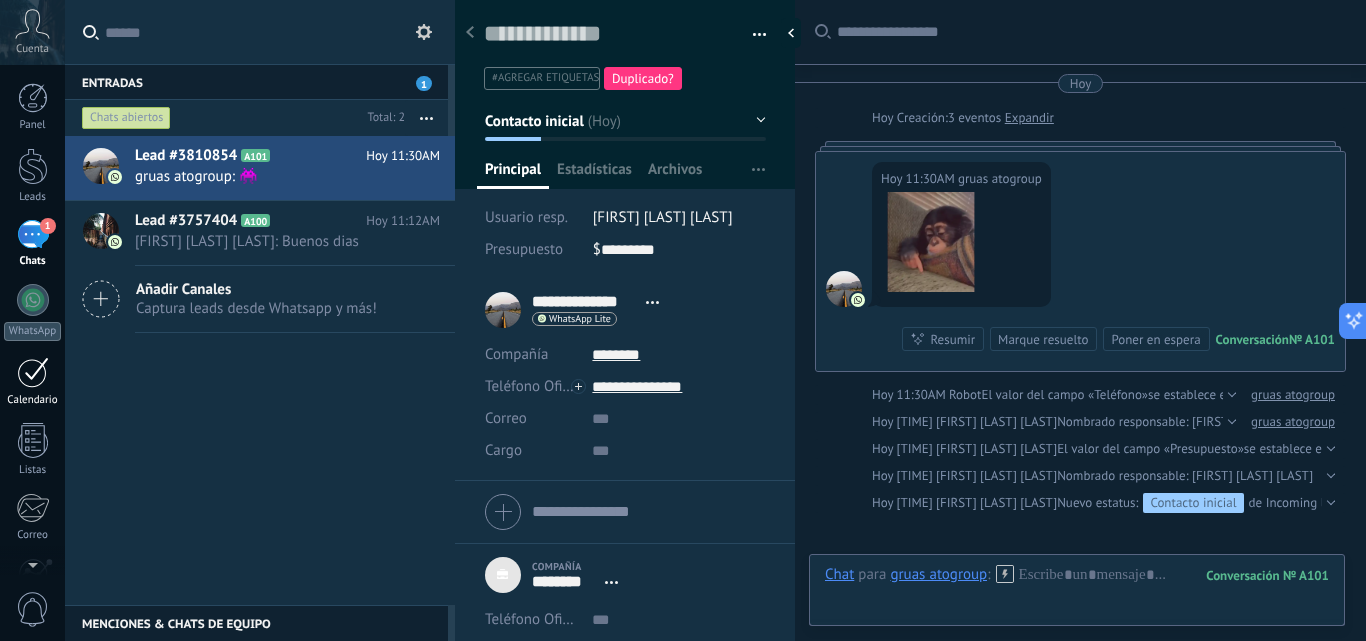 click on "Calendario" at bounding box center [33, 400] 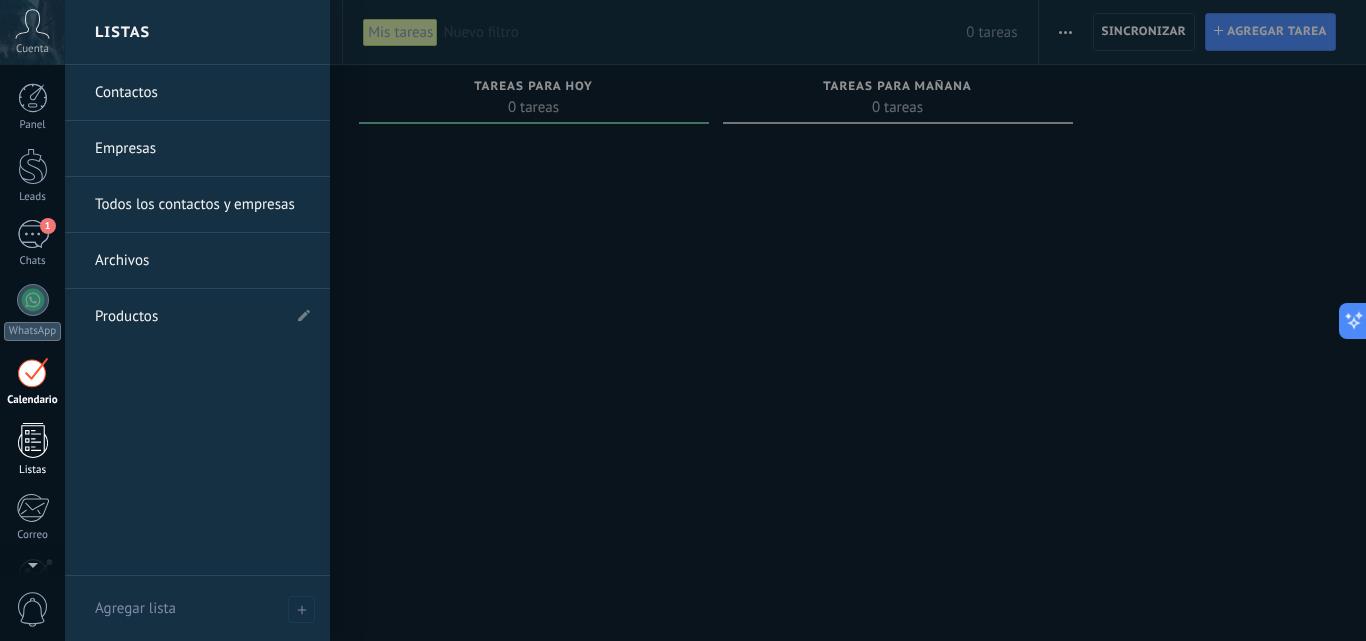 click at bounding box center [33, 440] 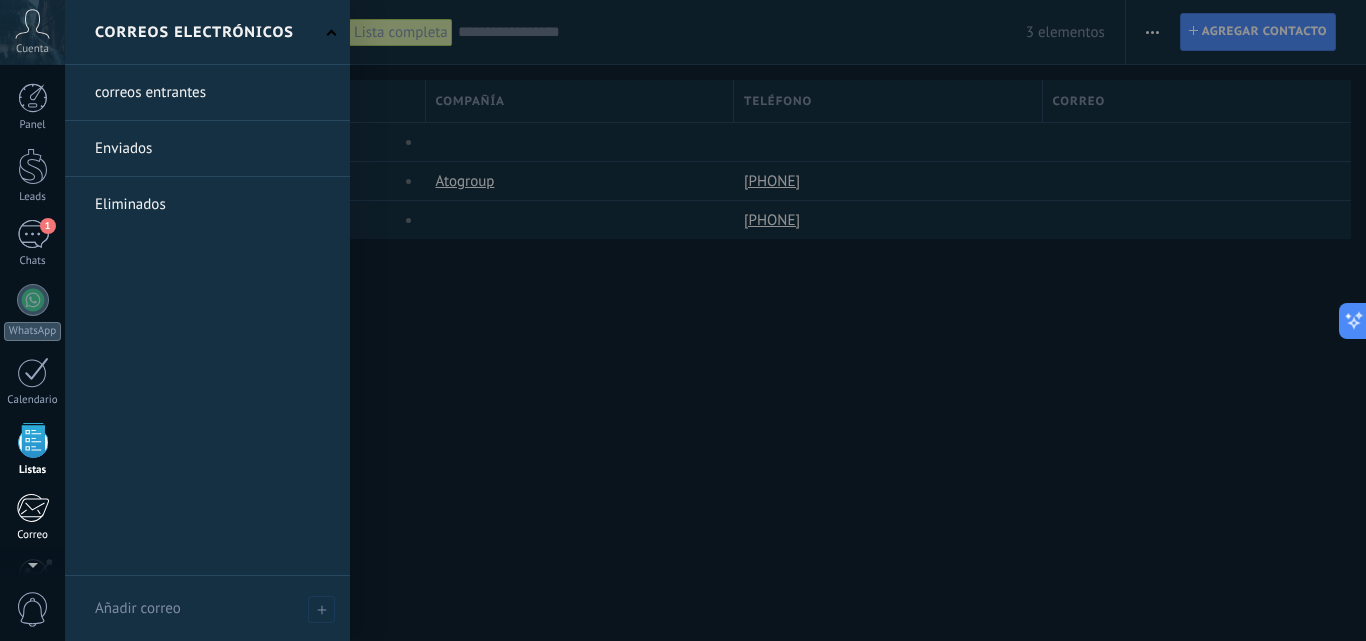 click at bounding box center (32, 508) 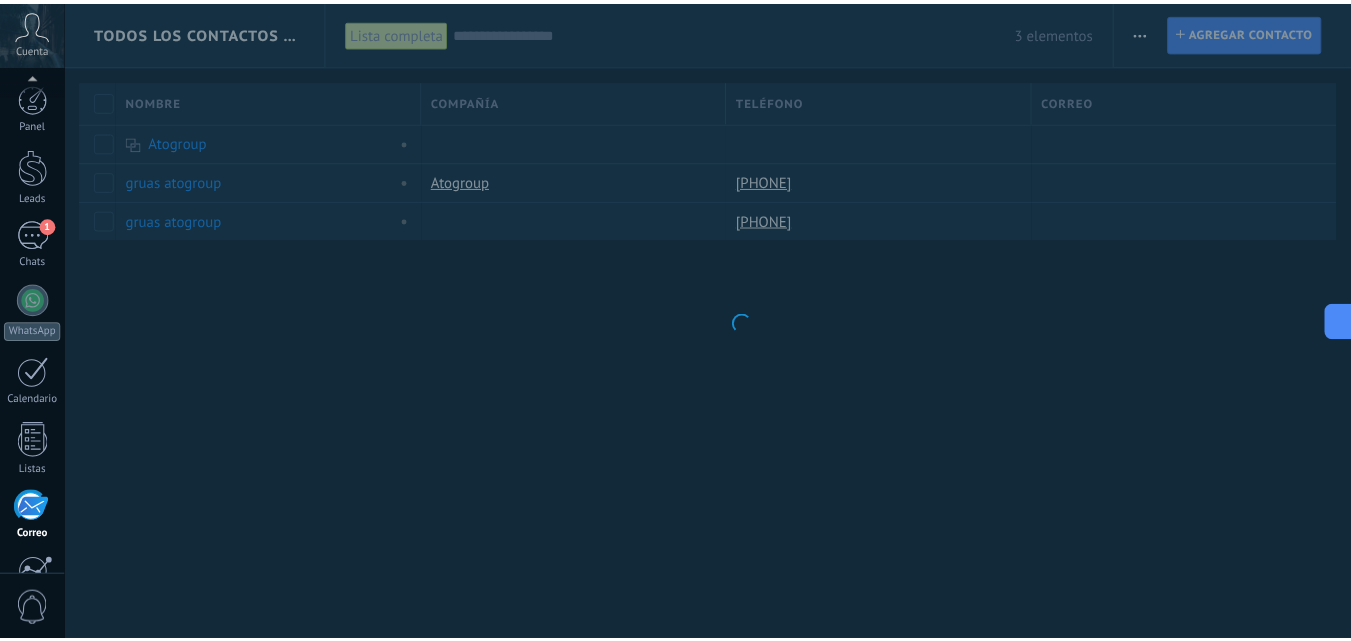 scroll, scrollTop: 191, scrollLeft: 0, axis: vertical 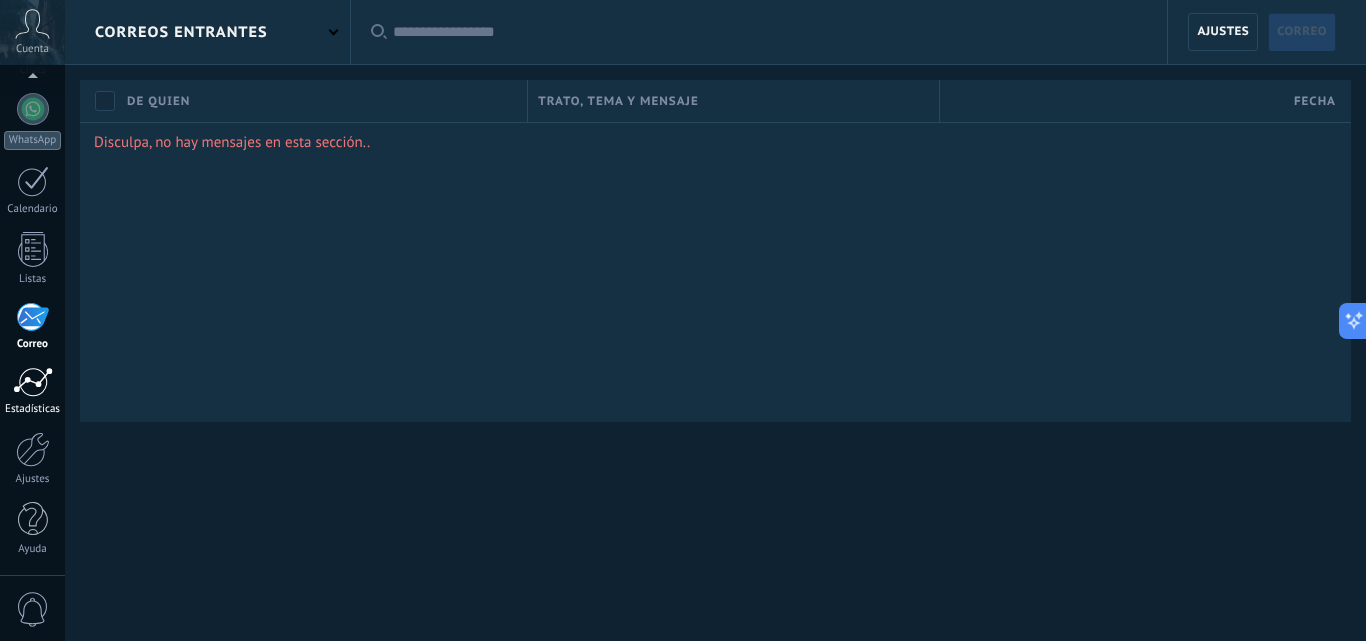 click at bounding box center [33, 382] 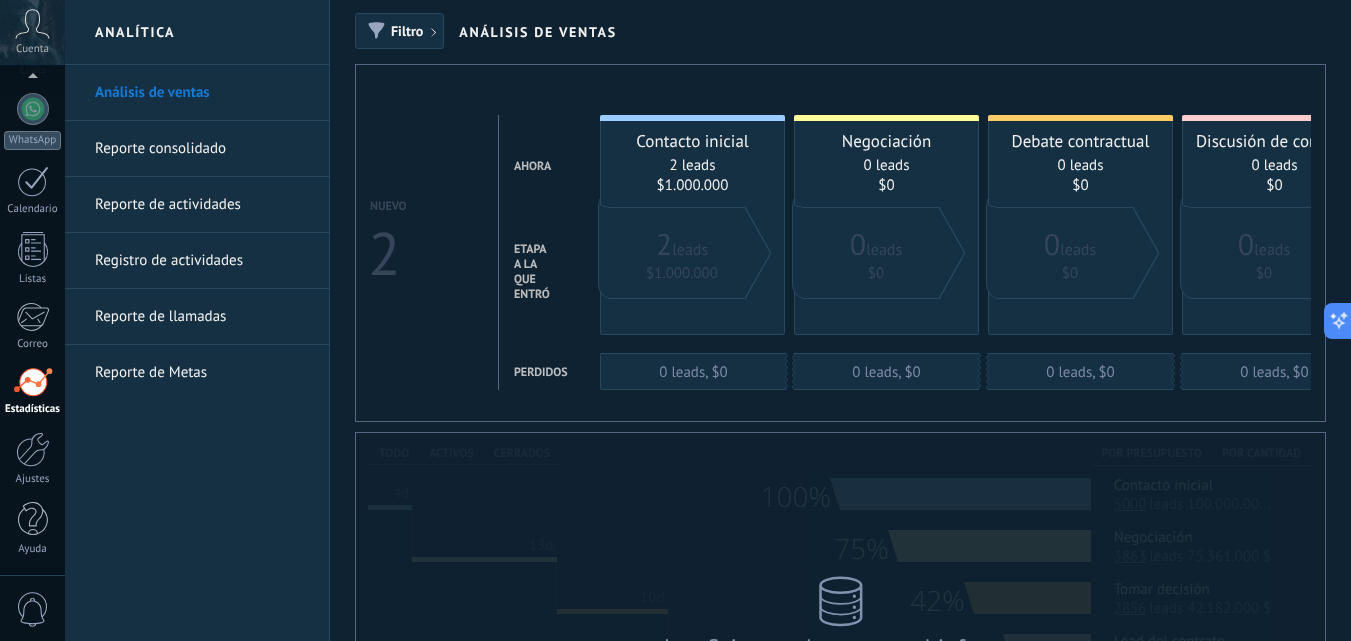 click on "Reporte consolidado" at bounding box center (202, 149) 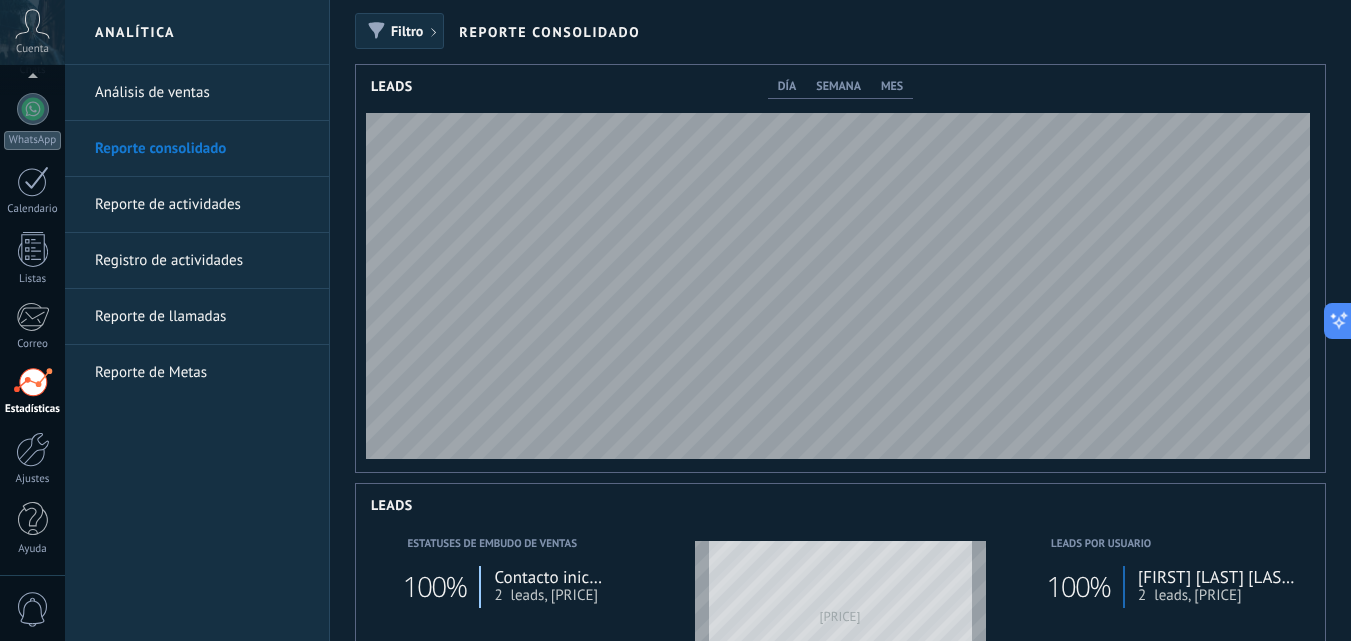 scroll, scrollTop: 999593, scrollLeft: 999031, axis: both 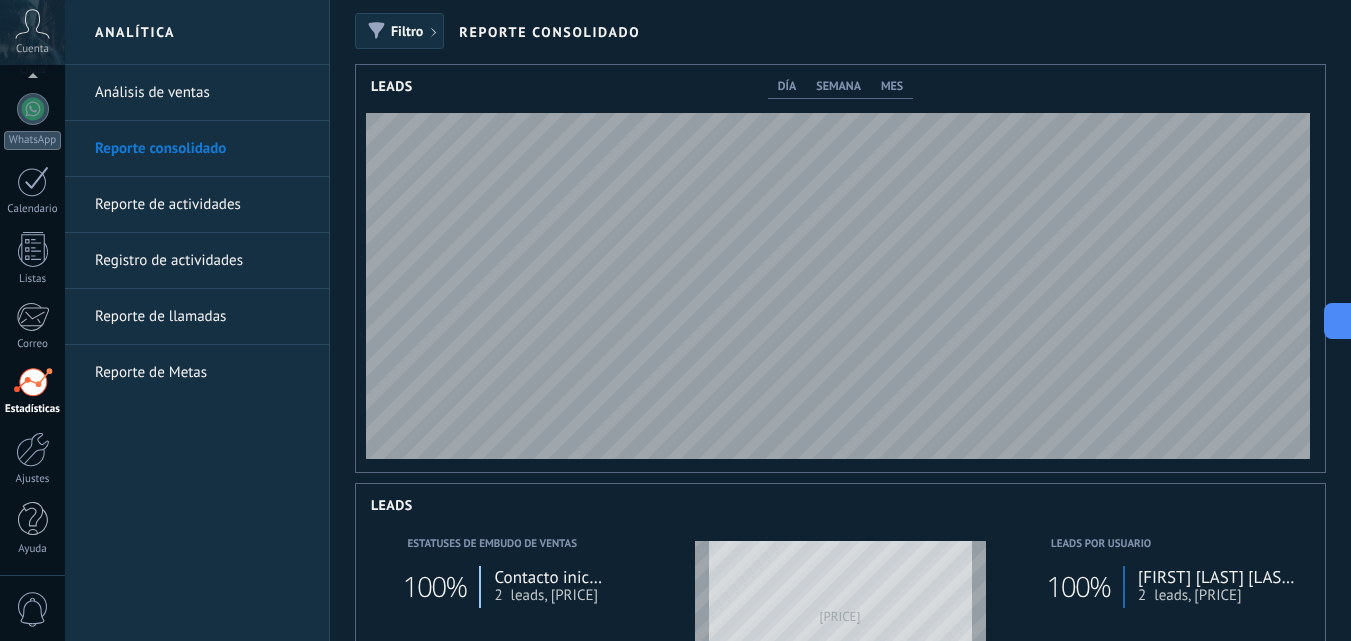 click on "Reporte de actividades" at bounding box center (202, 205) 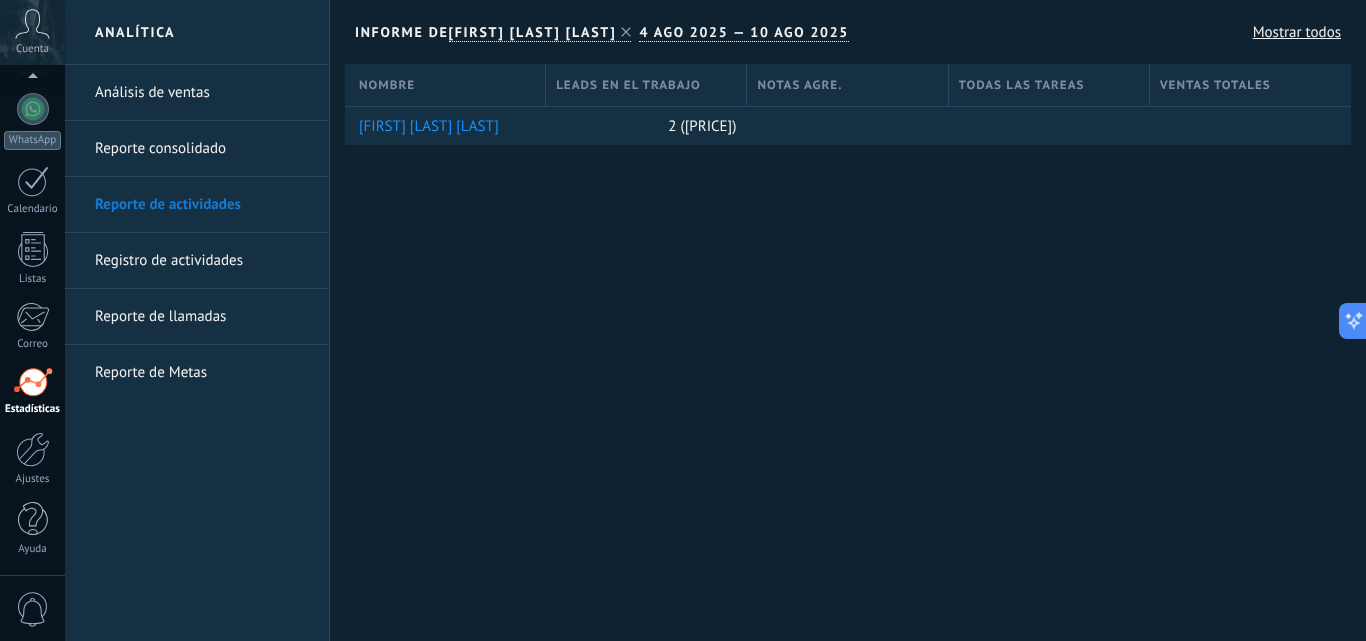 click on "Registro de actividades" at bounding box center (202, 261) 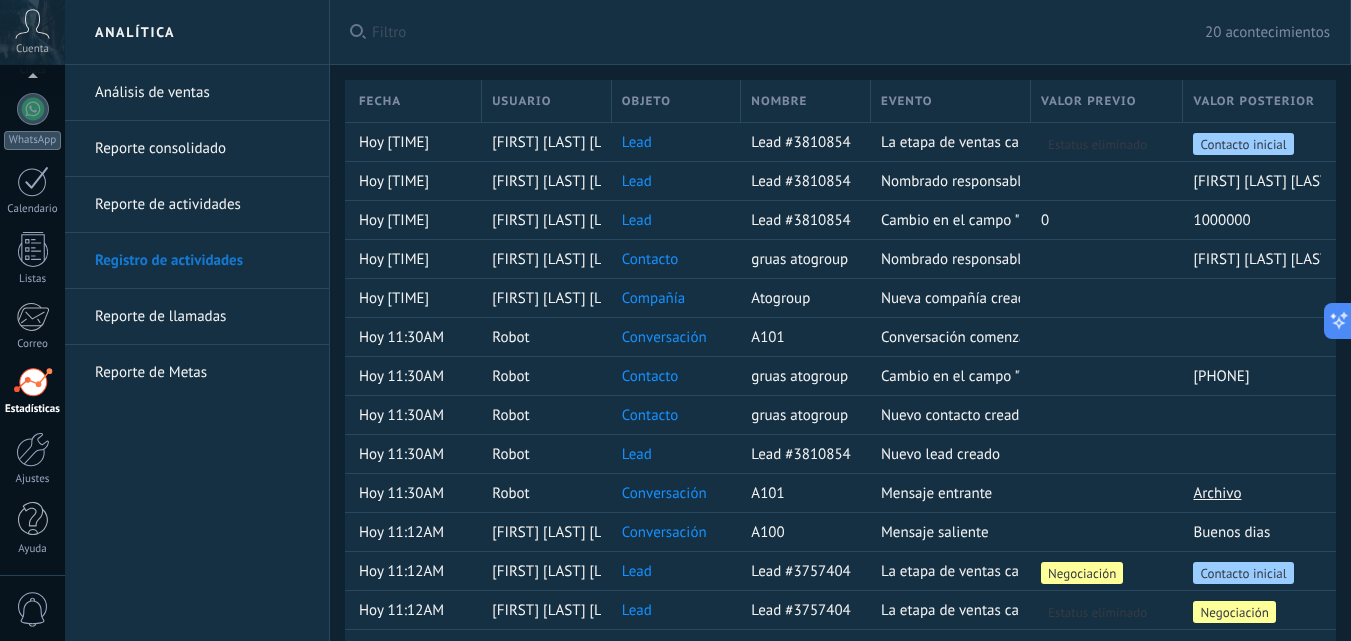 click on "Reporte de llamadas" at bounding box center [202, 317] 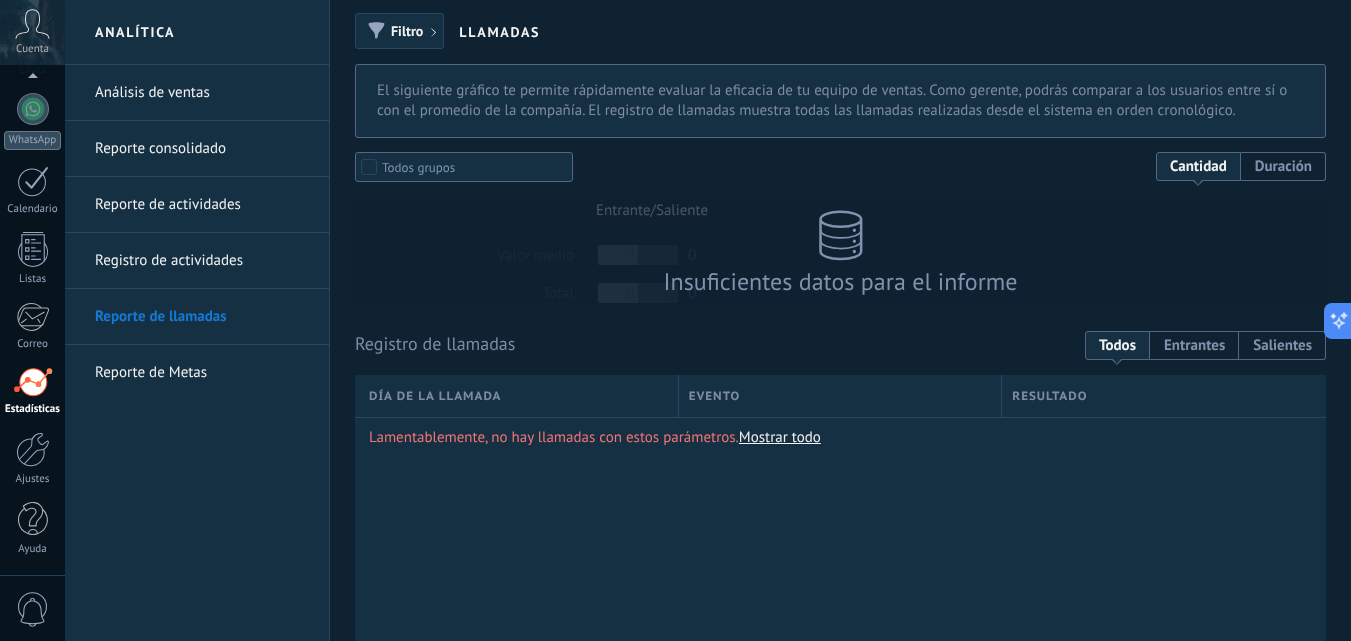 click on "Reporte de Metas" at bounding box center (202, 373) 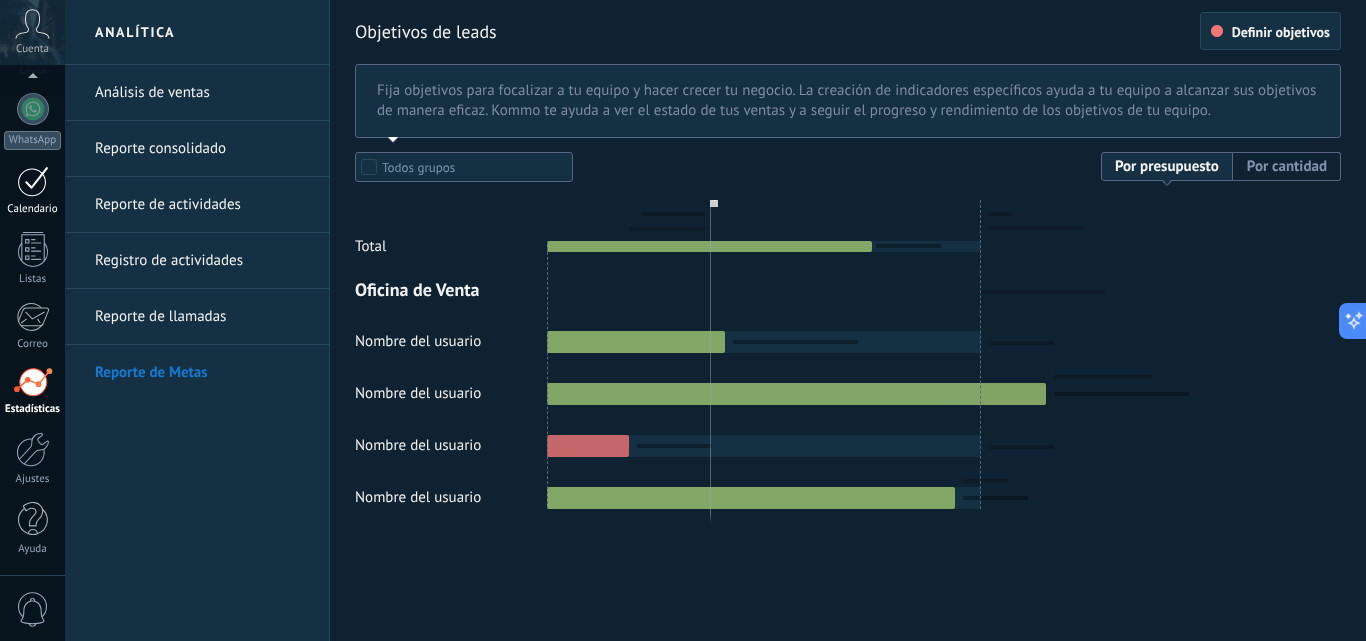 click at bounding box center (33, 181) 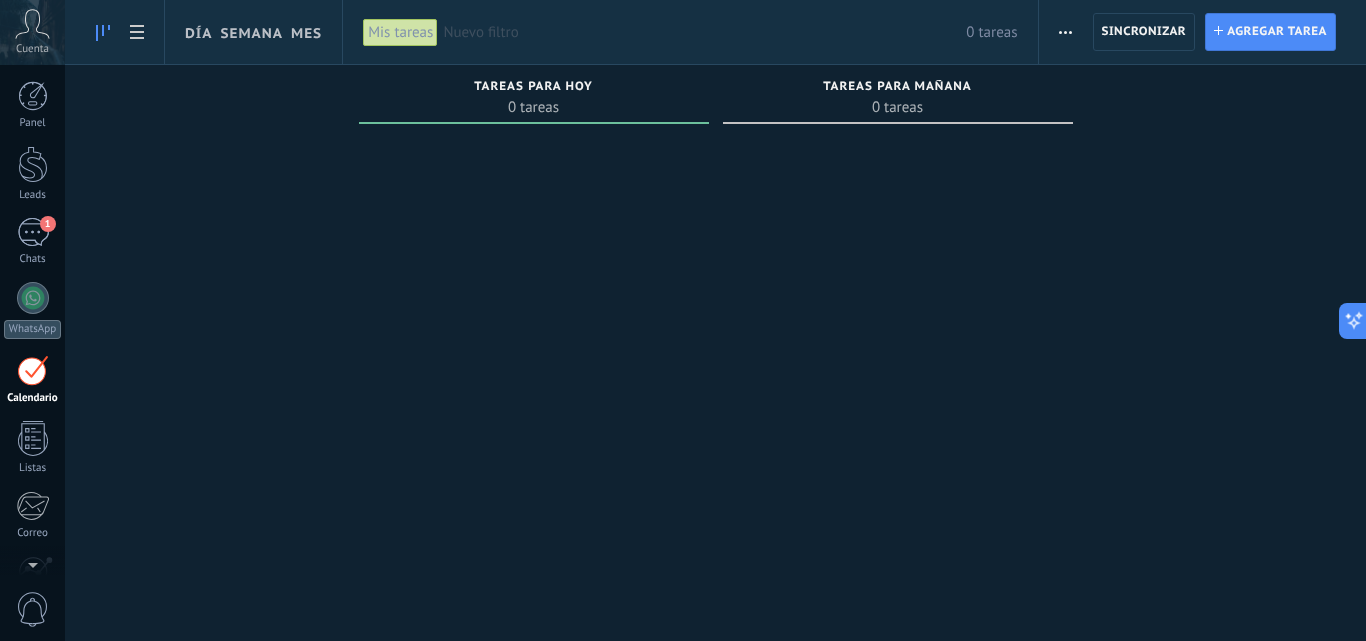 scroll, scrollTop: 0, scrollLeft: 0, axis: both 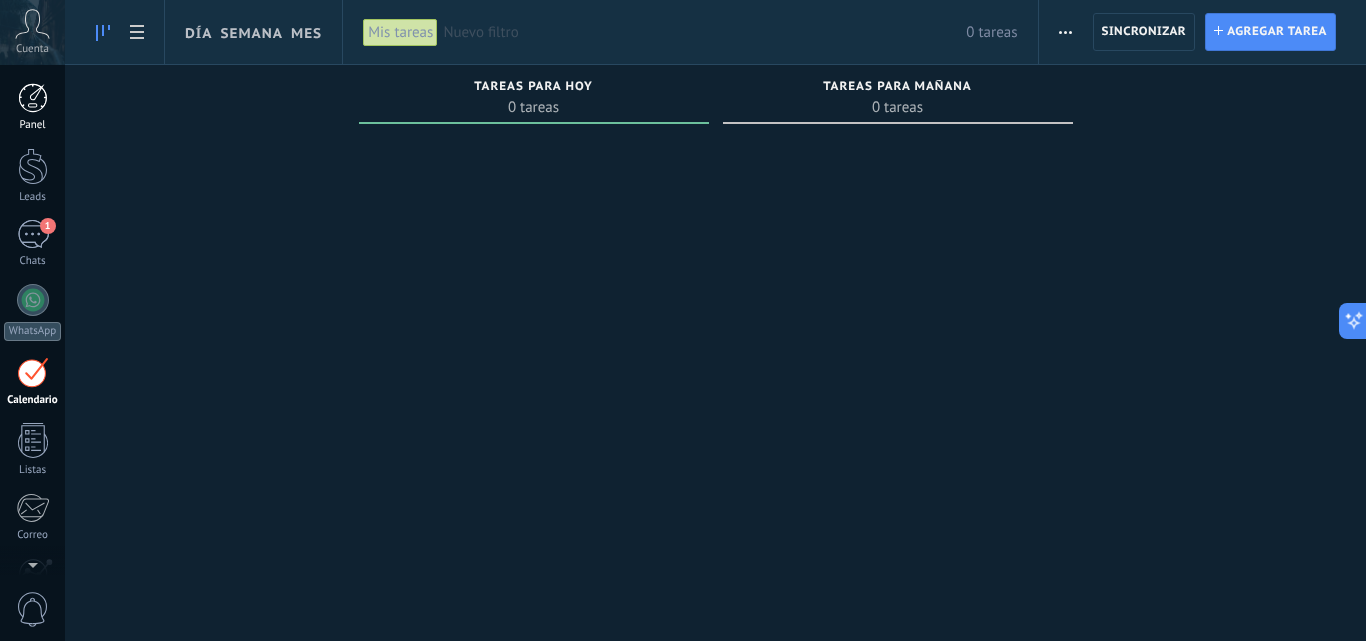 click on "Panel" at bounding box center (33, 125) 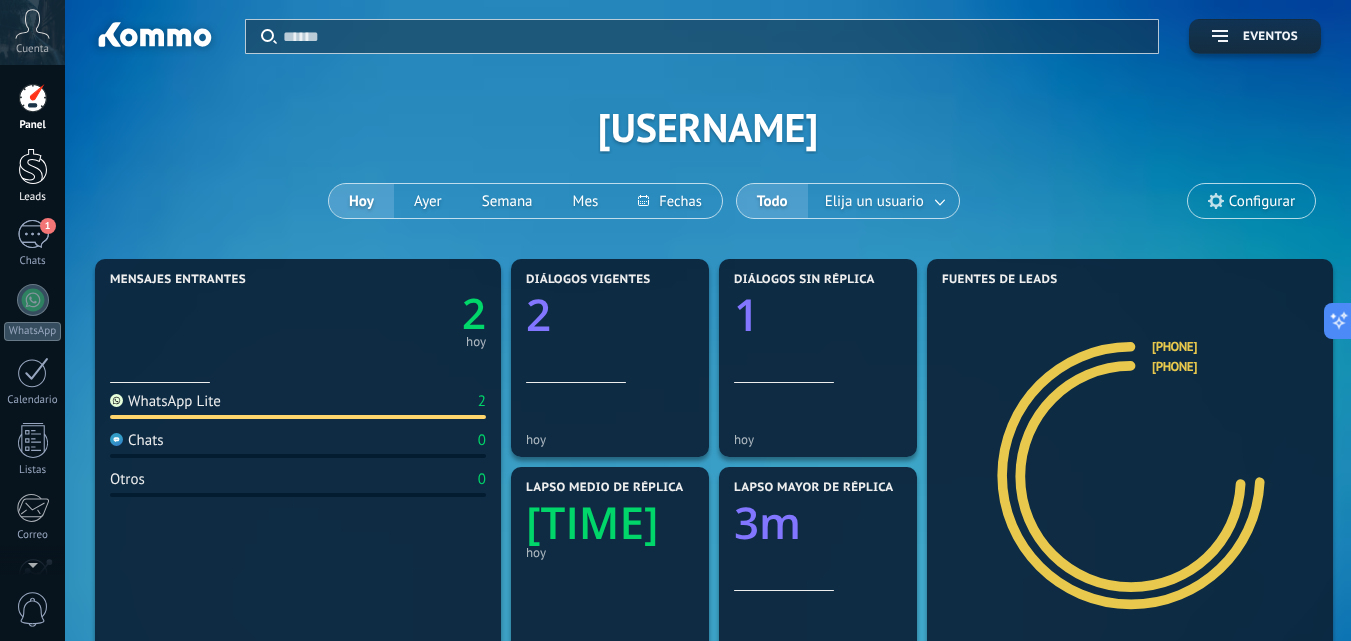 click at bounding box center (33, 166) 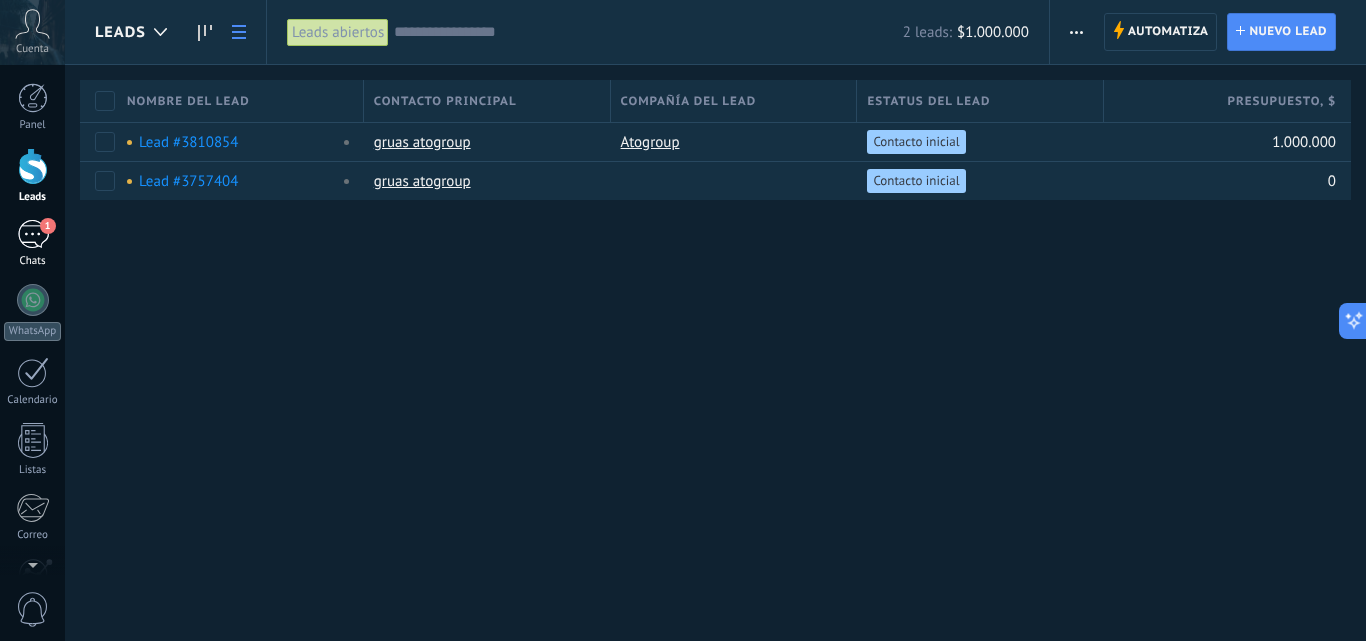 click on "1" at bounding box center [33, 234] 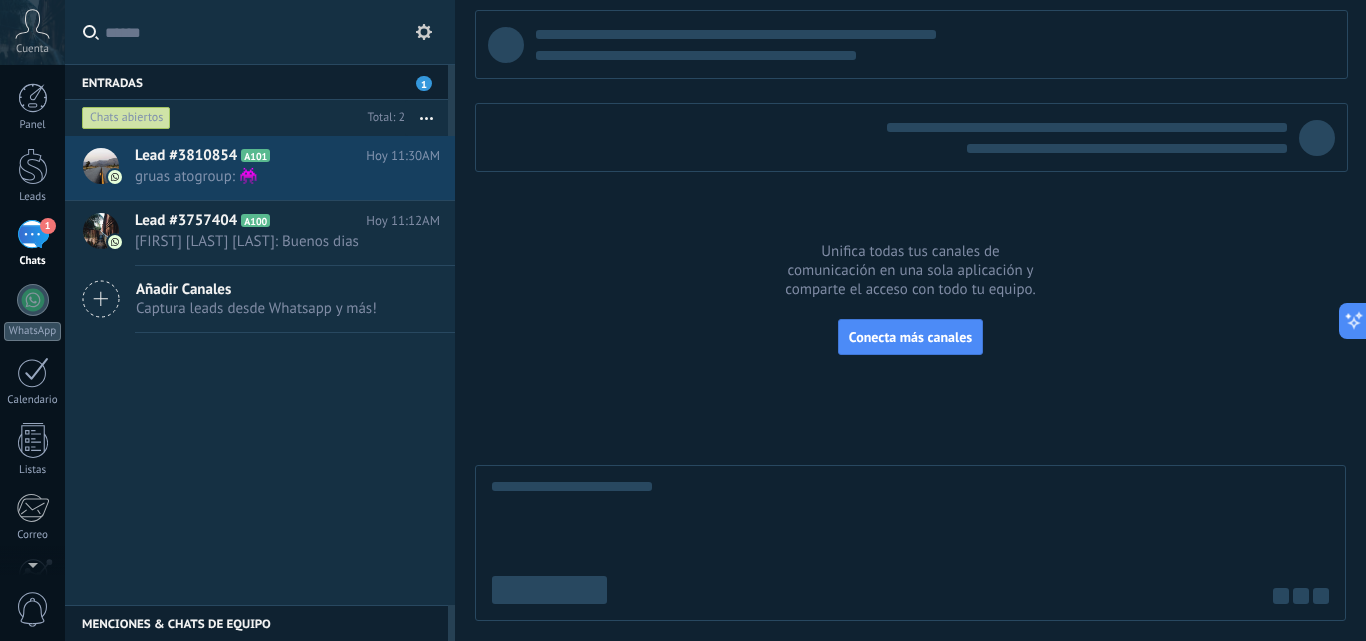 click on "Menciones & Chats de equipo 0" at bounding box center [256, 623] 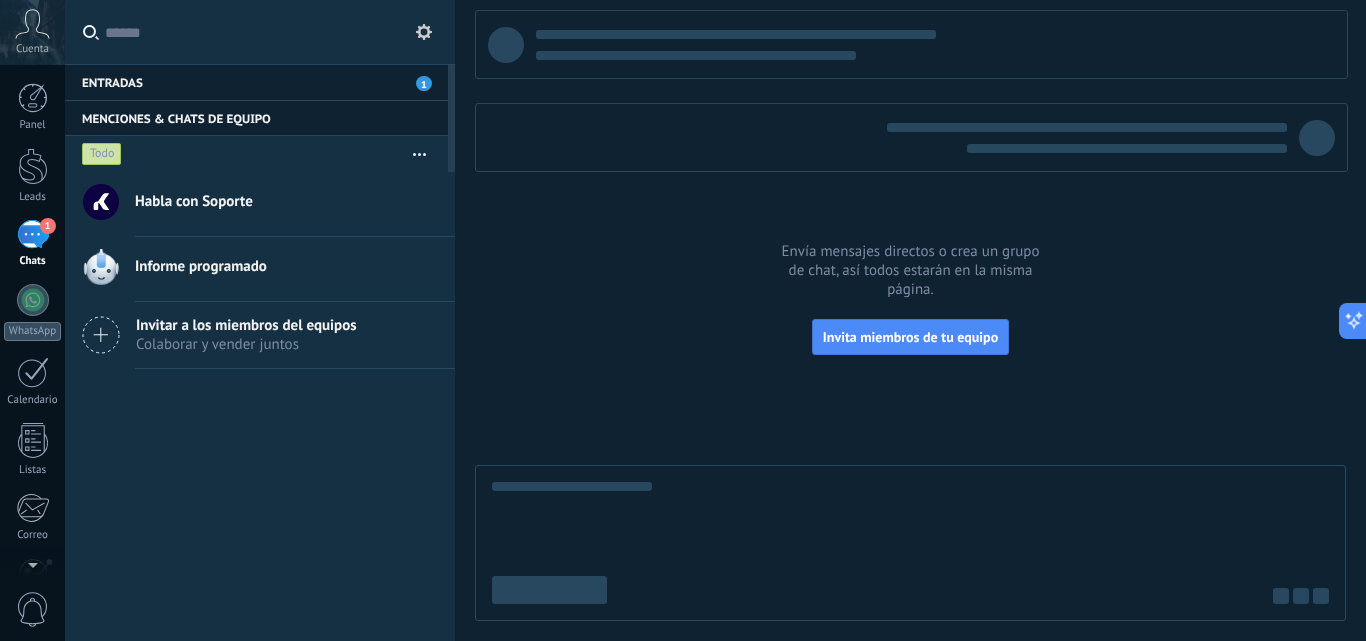 click on "Entradas 1" at bounding box center [256, 82] 